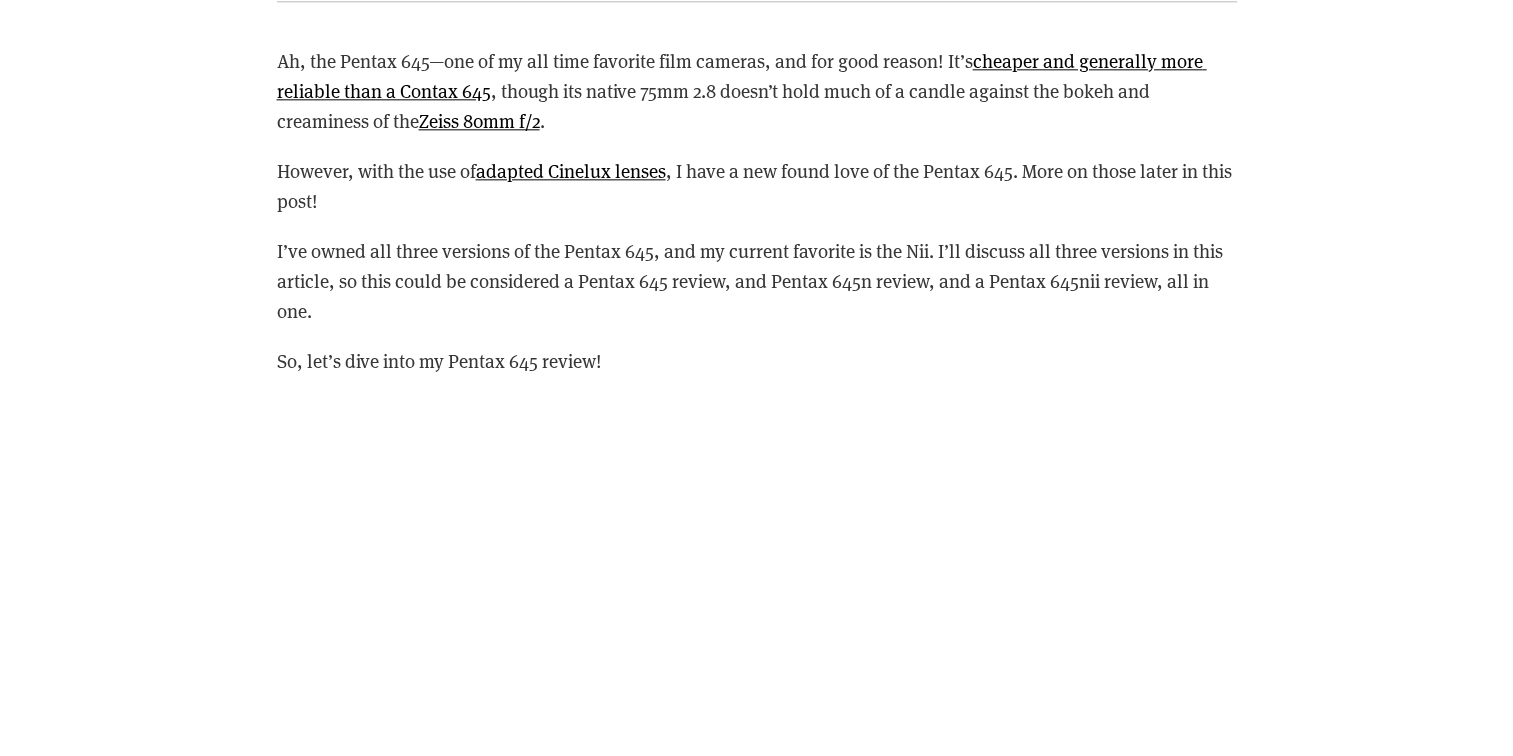 scroll, scrollTop: 2400, scrollLeft: 0, axis: vertical 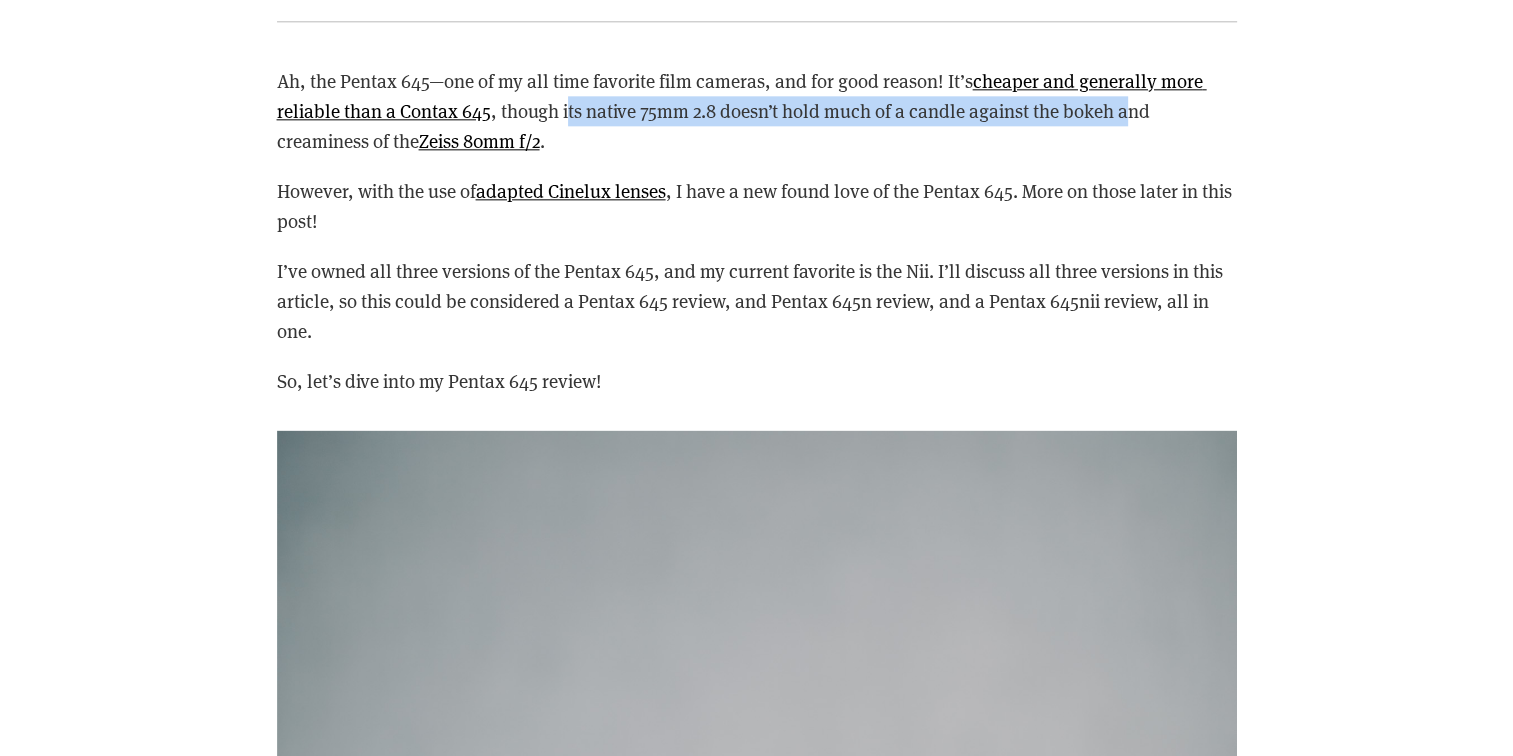 drag, startPoint x: 567, startPoint y: 110, endPoint x: 1132, endPoint y: 104, distance: 565.03186 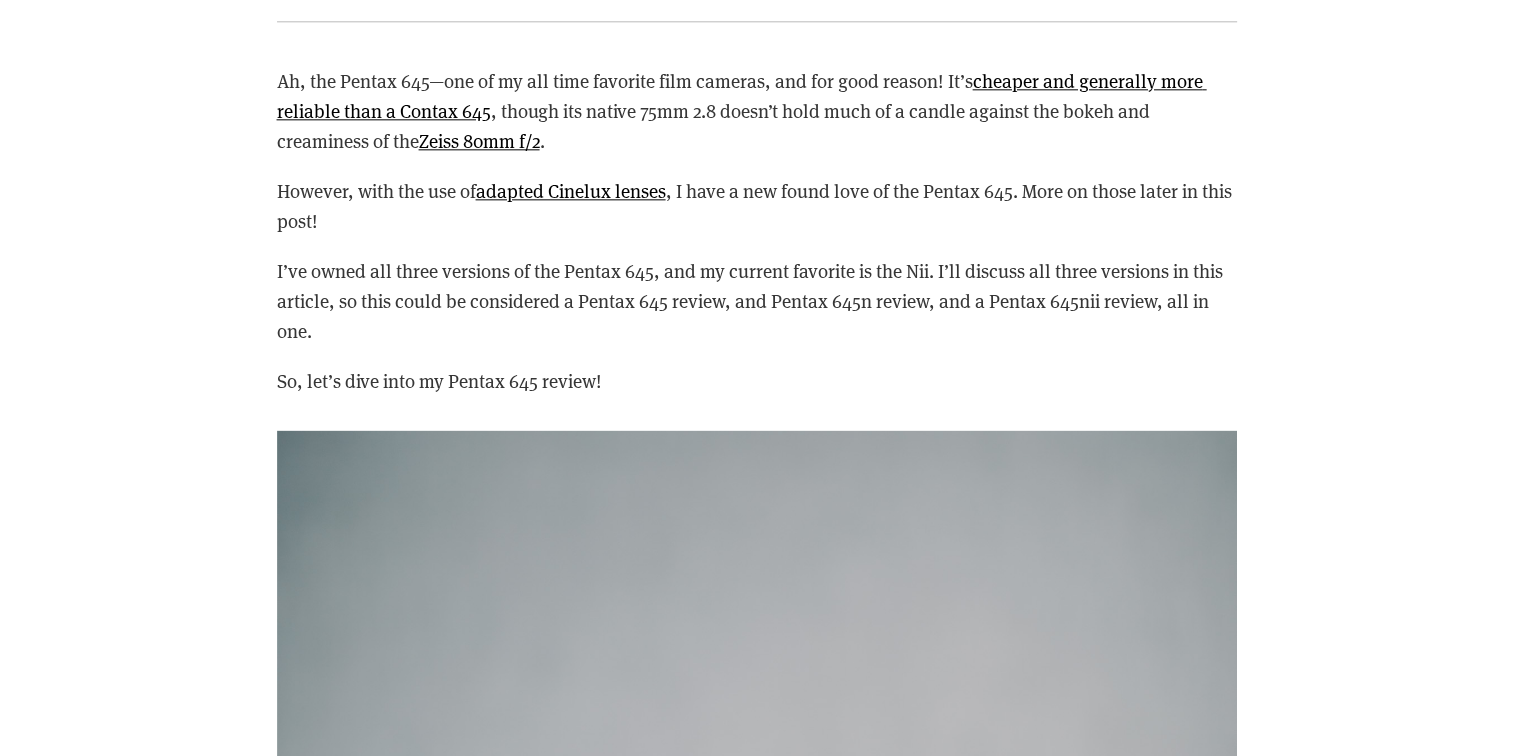 drag, startPoint x: 1132, startPoint y: 104, endPoint x: 1008, endPoint y: 202, distance: 158.05063 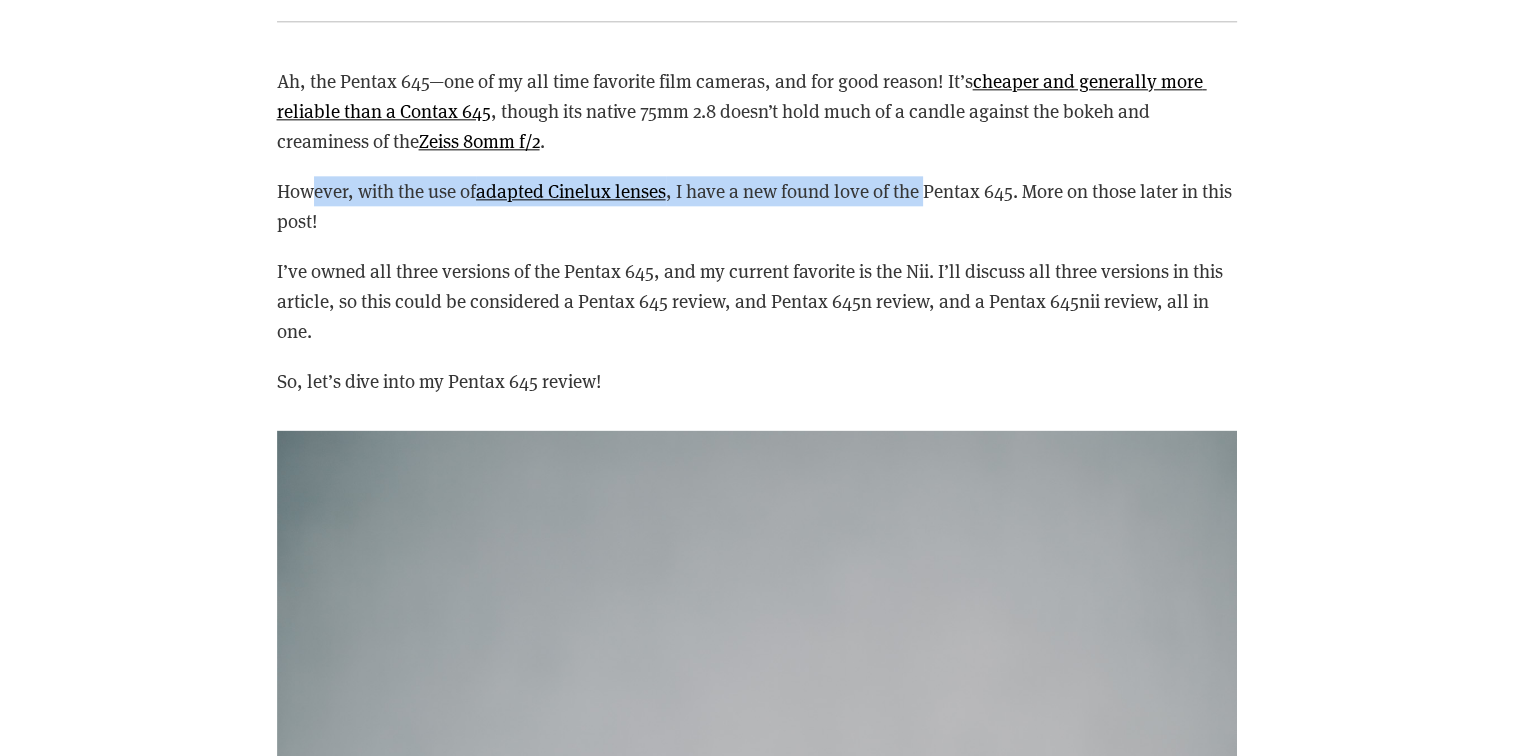 drag, startPoint x: 317, startPoint y: 188, endPoint x: 932, endPoint y: 182, distance: 615.0293 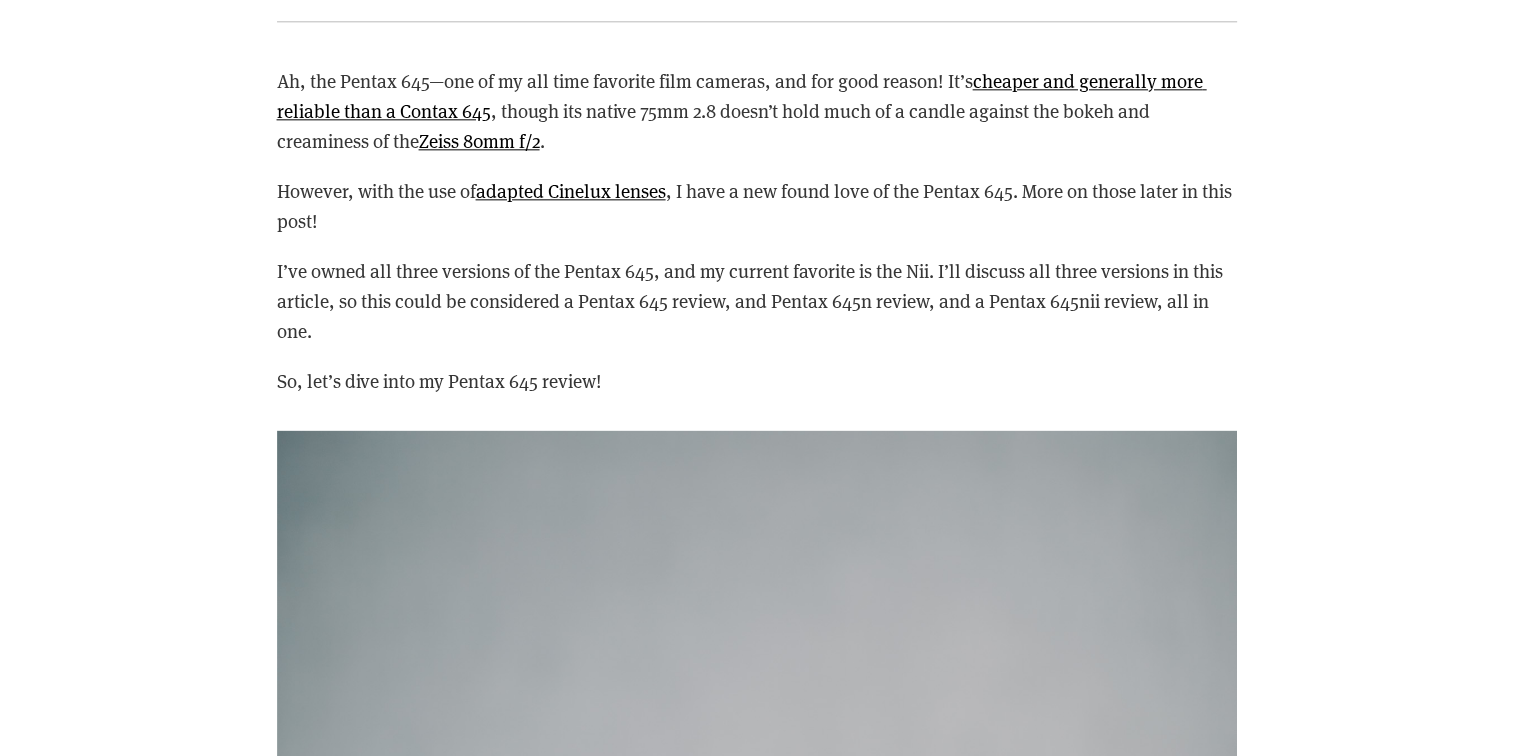 drag, startPoint x: 932, startPoint y: 182, endPoint x: 864, endPoint y: 227, distance: 81.5414 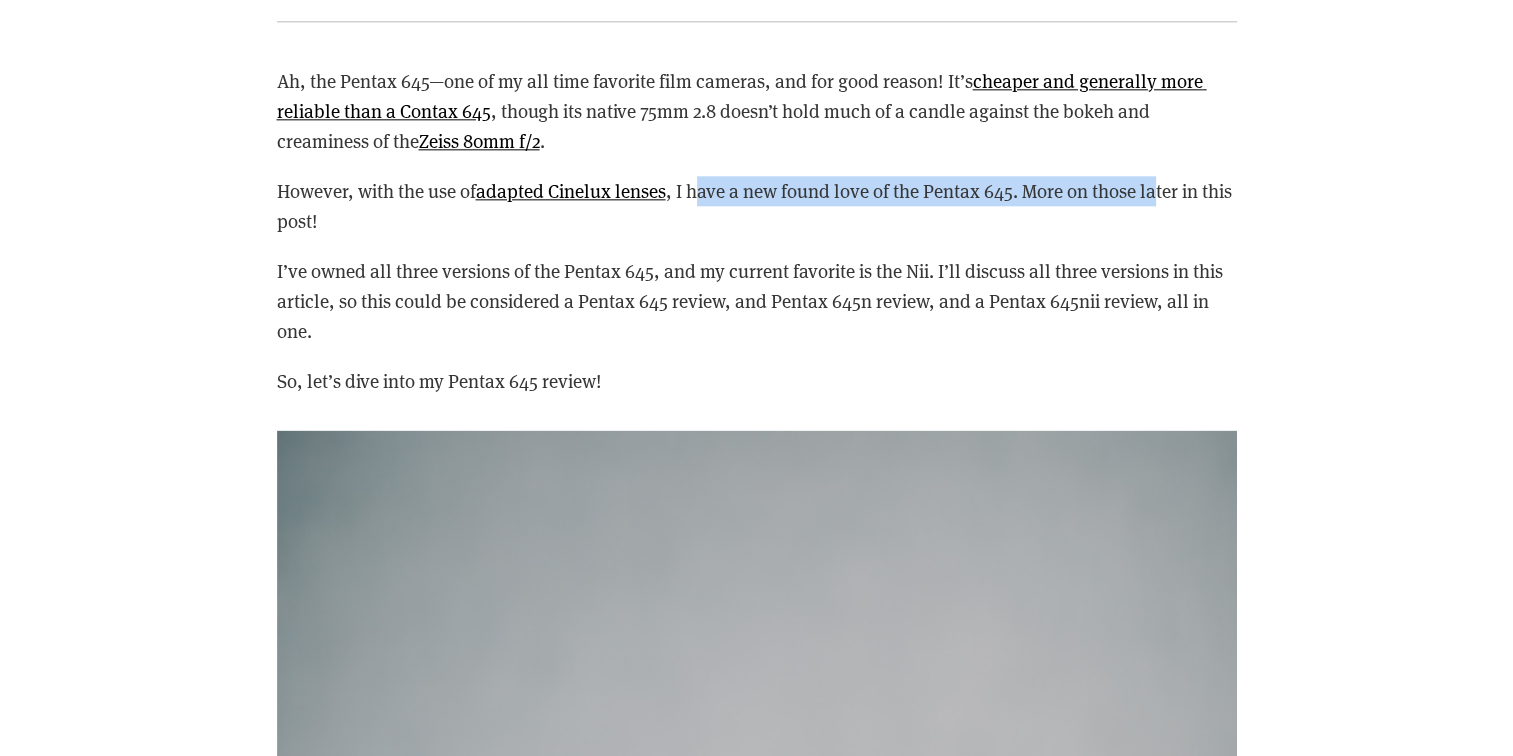 drag, startPoint x: 712, startPoint y: 187, endPoint x: 1162, endPoint y: 177, distance: 450.11108 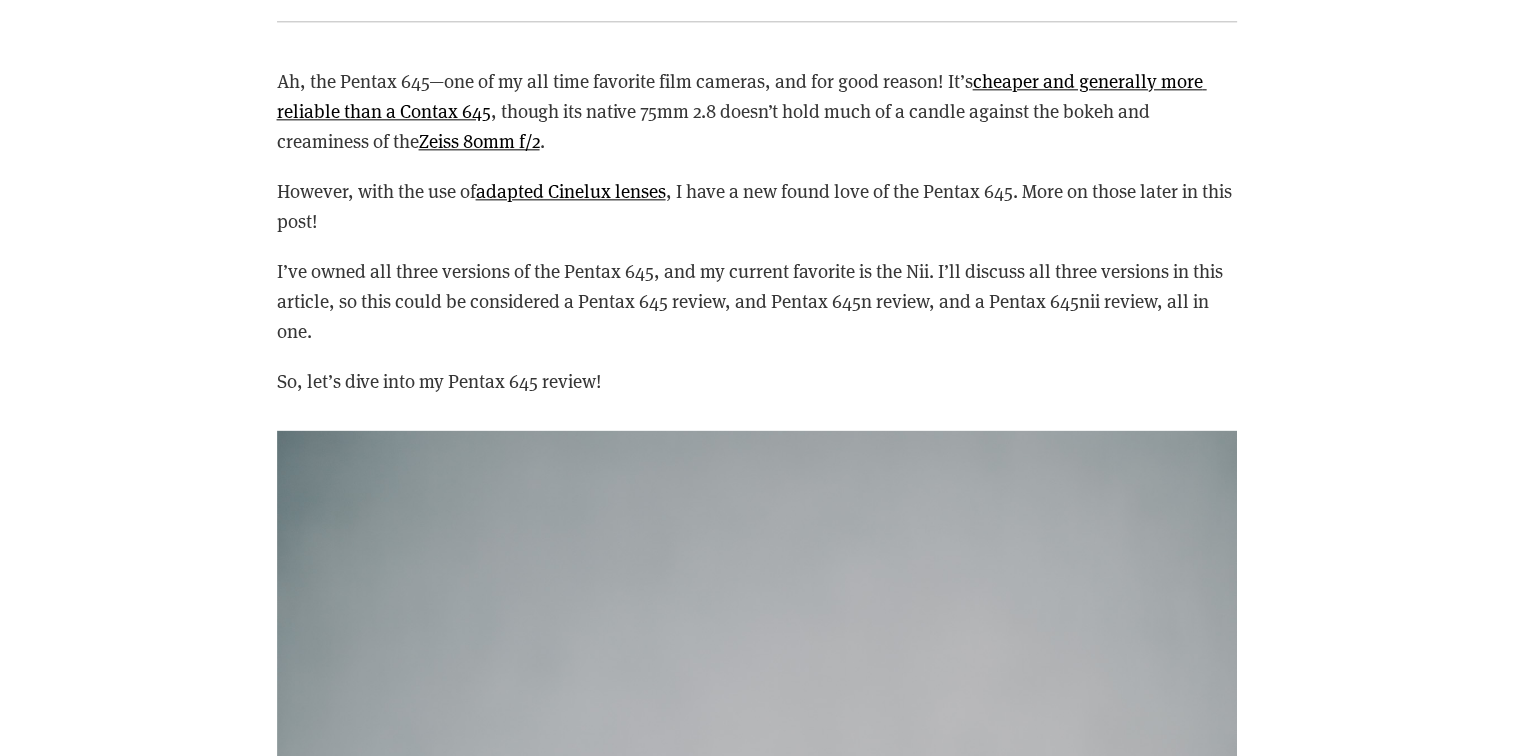 drag, startPoint x: 1162, startPoint y: 177, endPoint x: 1024, endPoint y: 280, distance: 172.20047 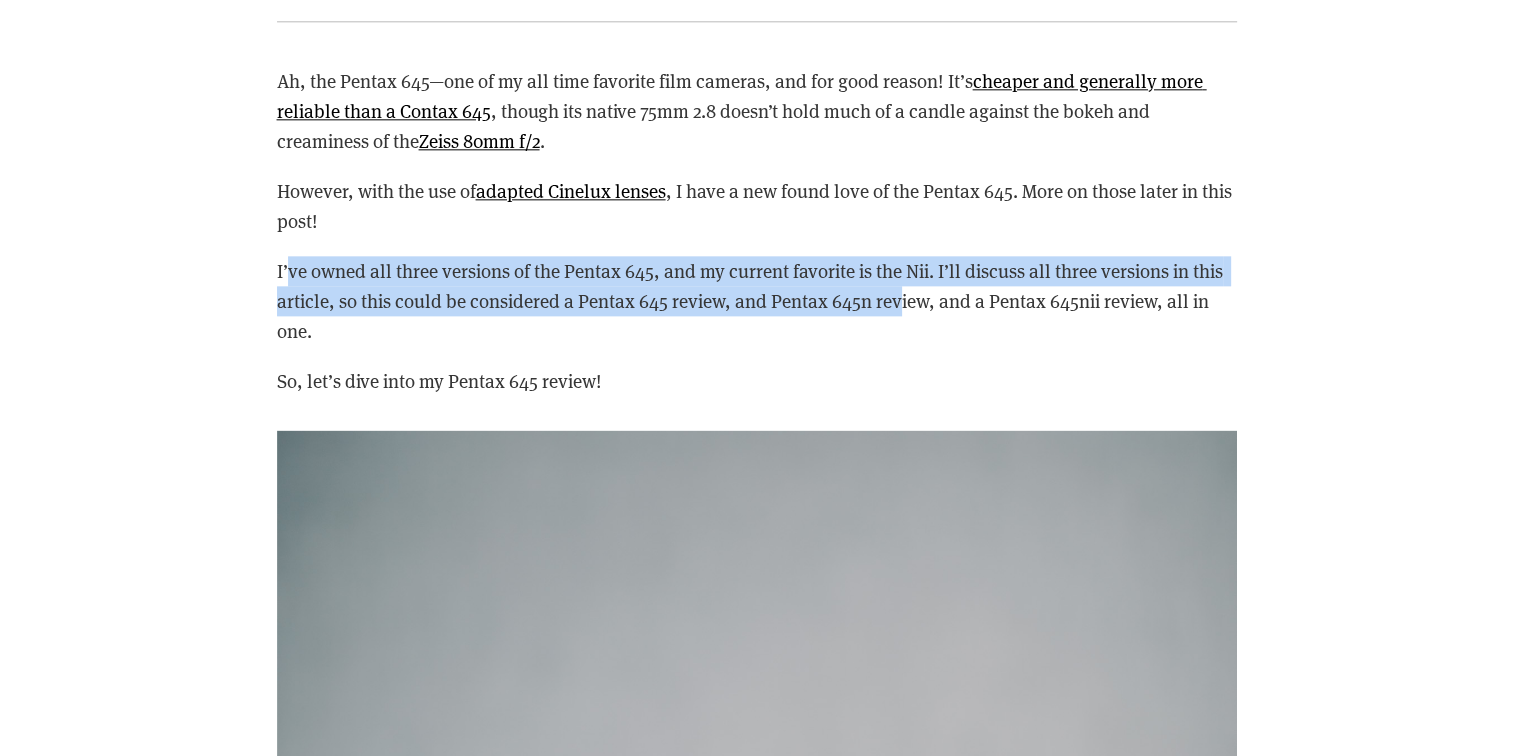 drag, startPoint x: 290, startPoint y: 270, endPoint x: 900, endPoint y: 298, distance: 610.6423 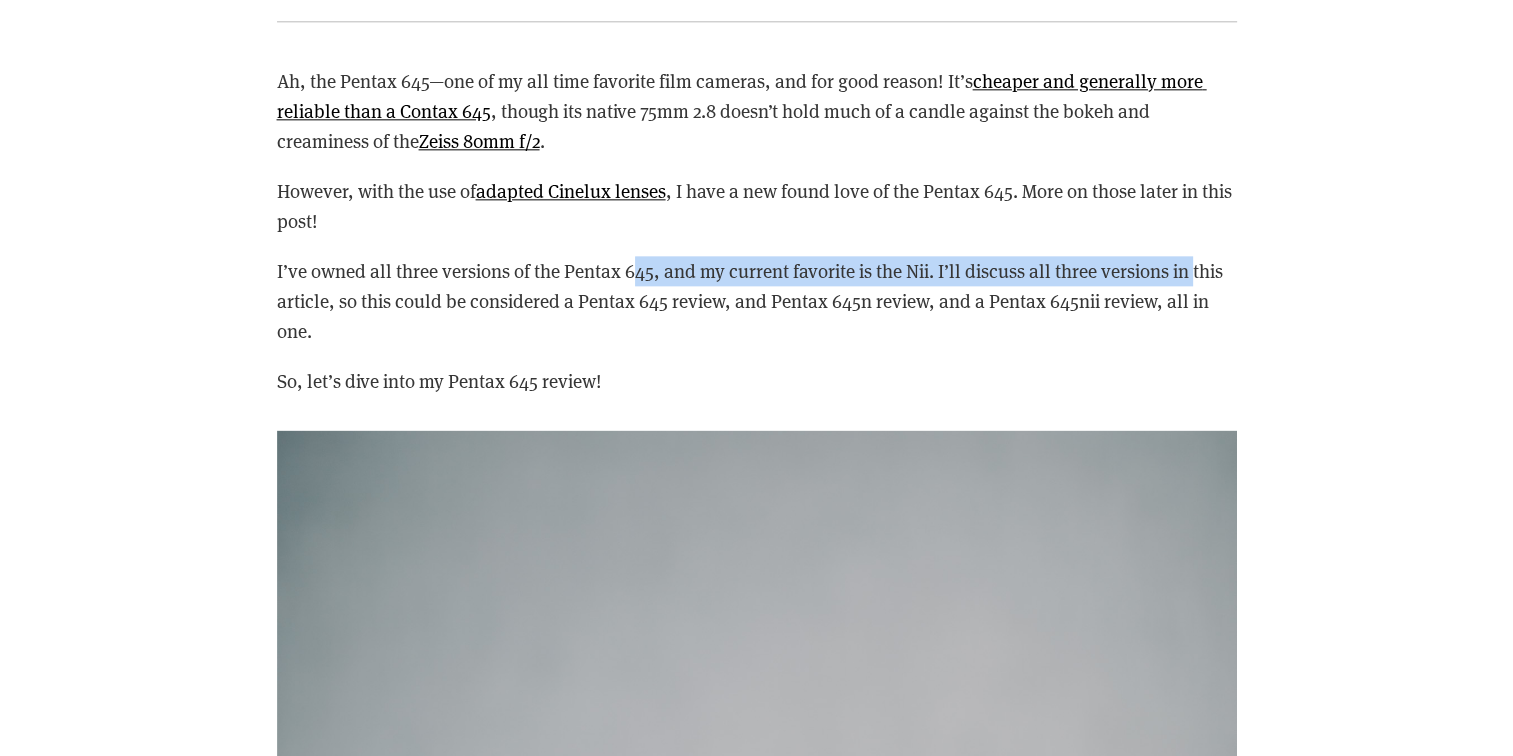 drag, startPoint x: 636, startPoint y: 269, endPoint x: 1200, endPoint y: 272, distance: 564.008 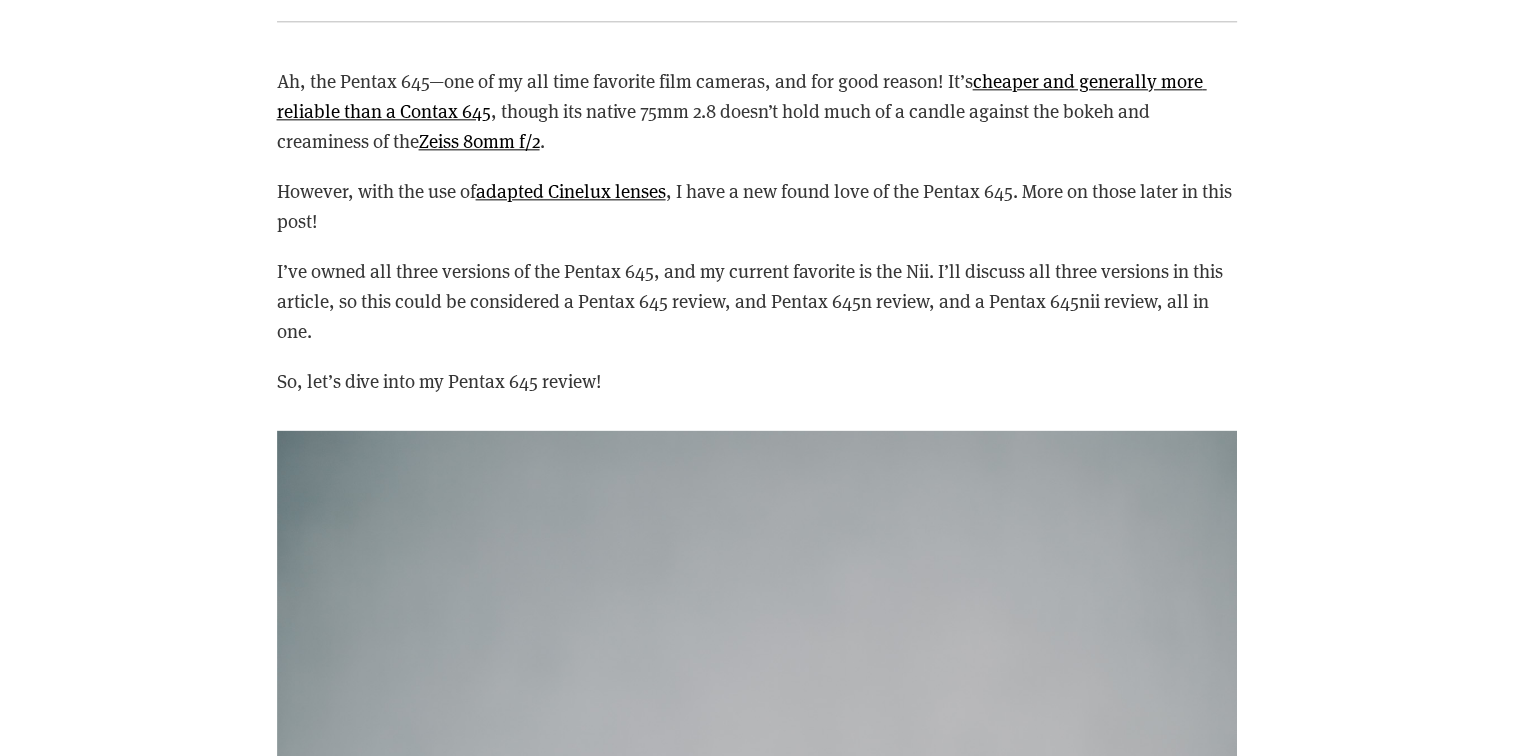 drag, startPoint x: 1200, startPoint y: 272, endPoint x: 1148, endPoint y: 314, distance: 66.8431 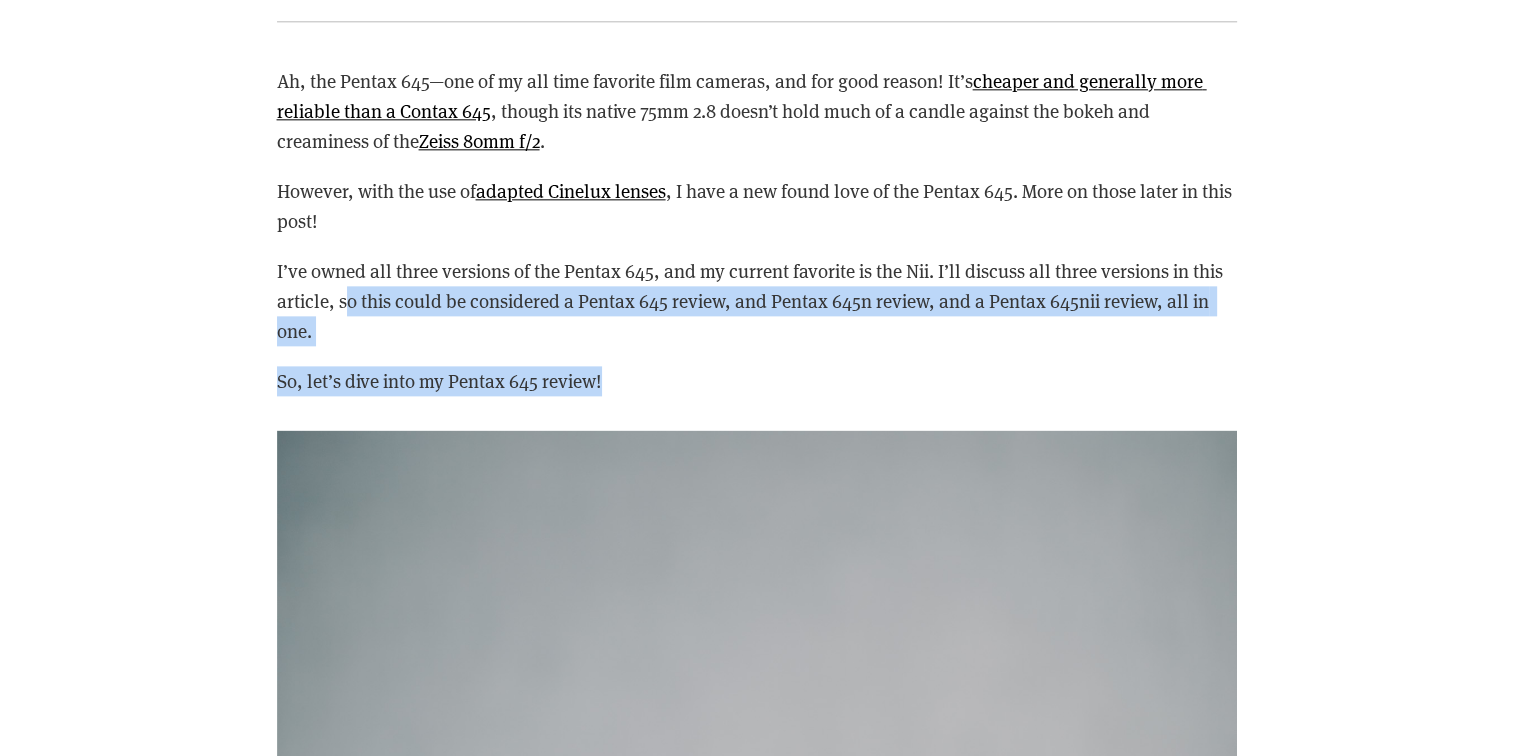 drag, startPoint x: 520, startPoint y: 299, endPoint x: 1176, endPoint y: 354, distance: 658.3016 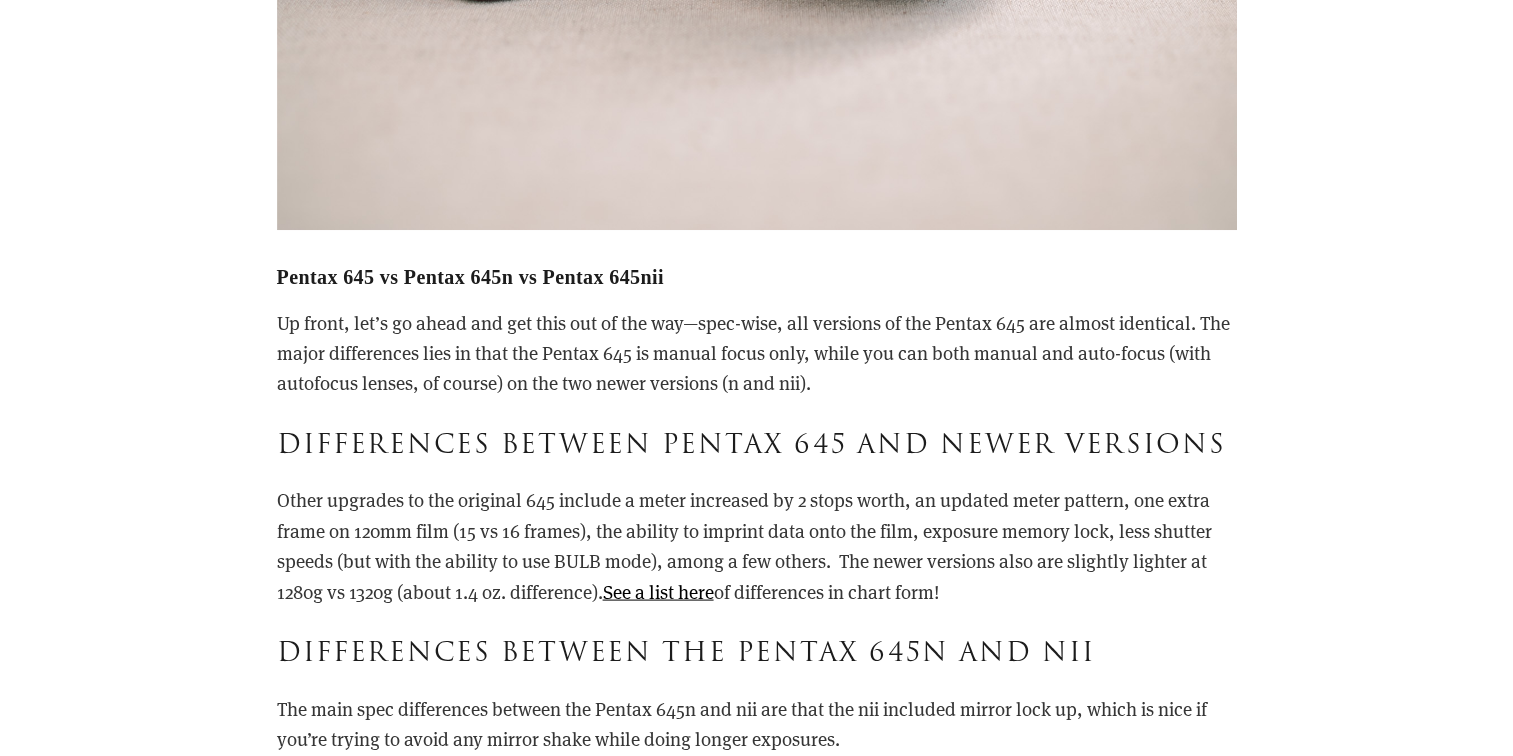 scroll, scrollTop: 4000, scrollLeft: 0, axis: vertical 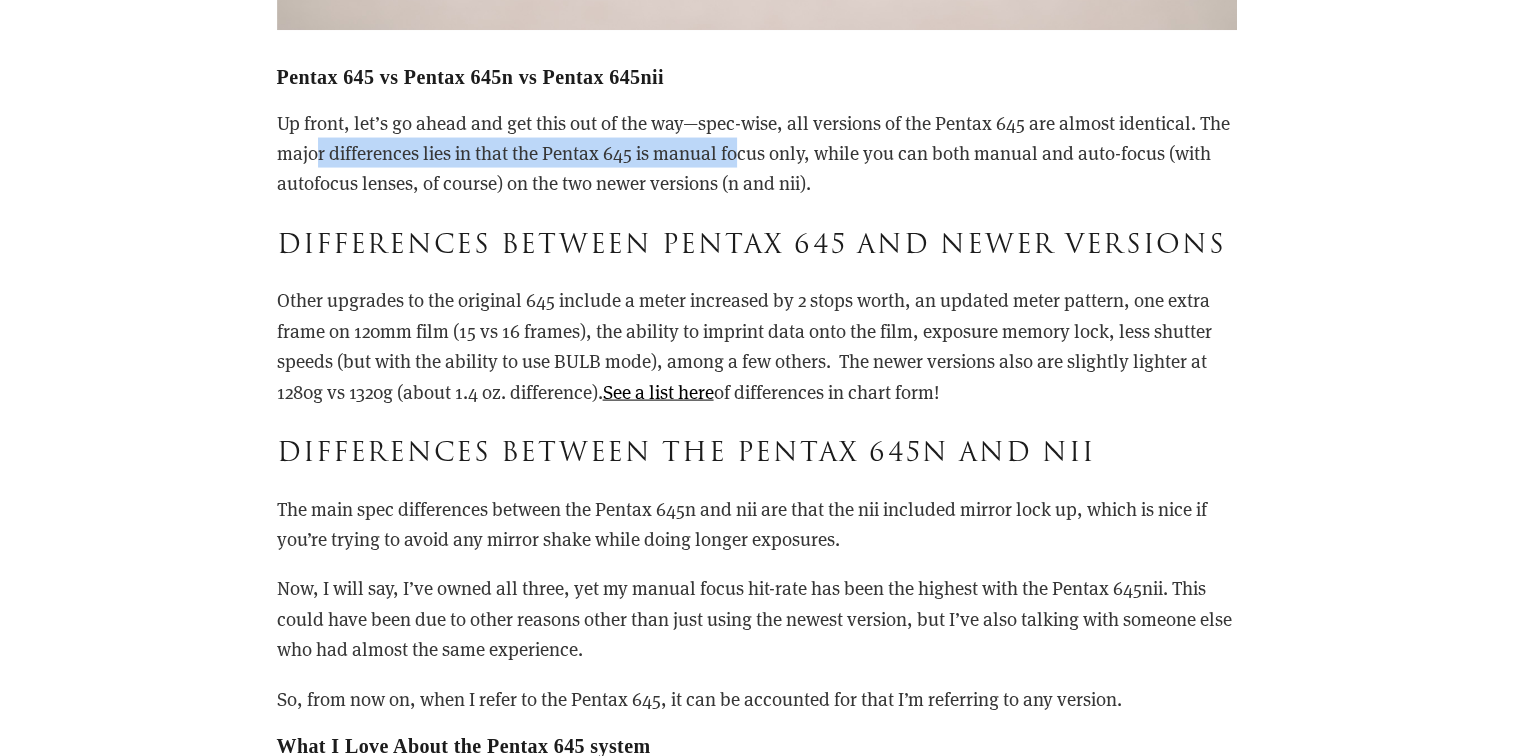 drag, startPoint x: 320, startPoint y: 154, endPoint x: 738, endPoint y: 152, distance: 418.0048 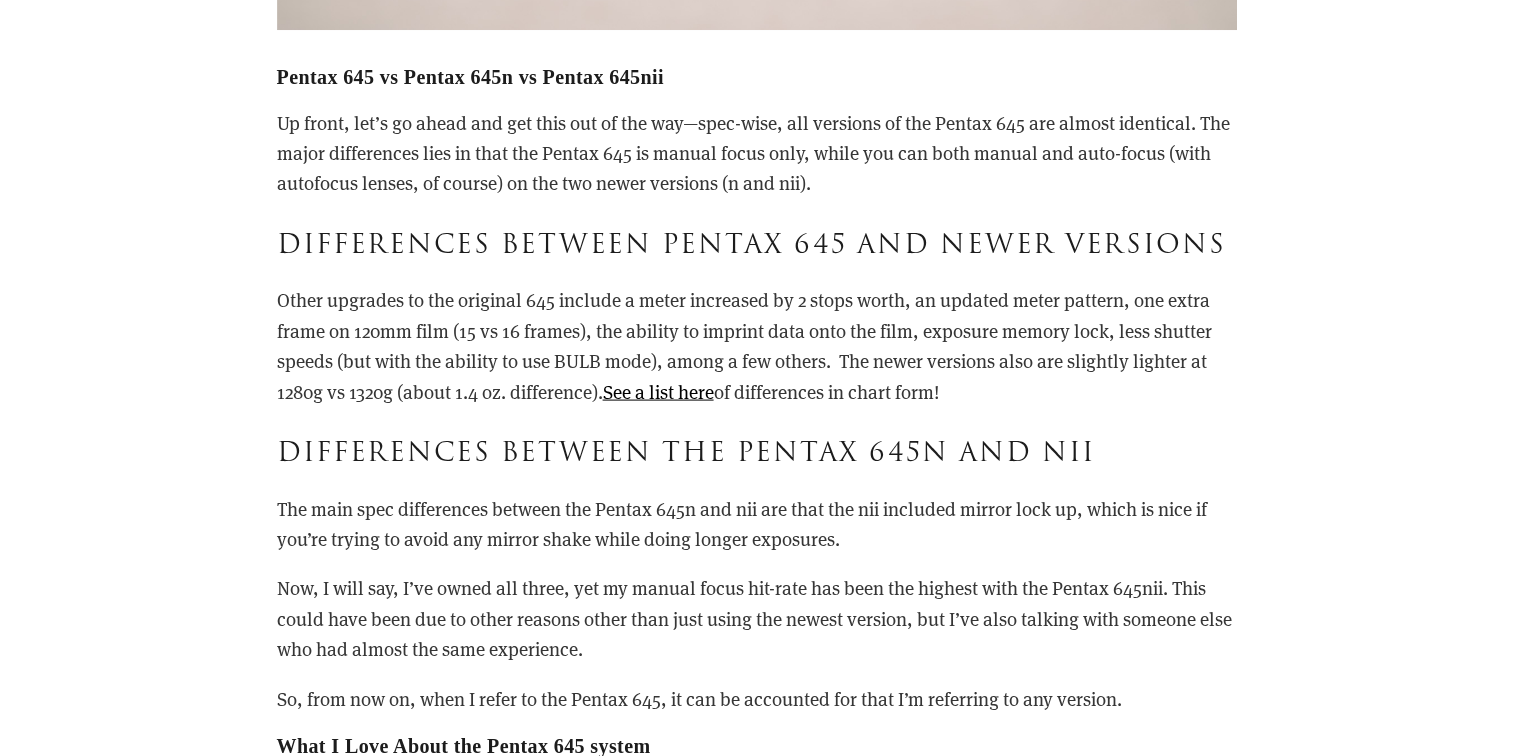 click on "Up front, let’s go ahead and get this out of the way—spec-wise, all versions of the Pentax 645 are almost identical. The major differences lies in that the Pentax 645 is manual focus only, while you can both manual and auto-focus (with autofocus lenses, of course) on the two newer versions (n and nii)." at bounding box center (757, 153) 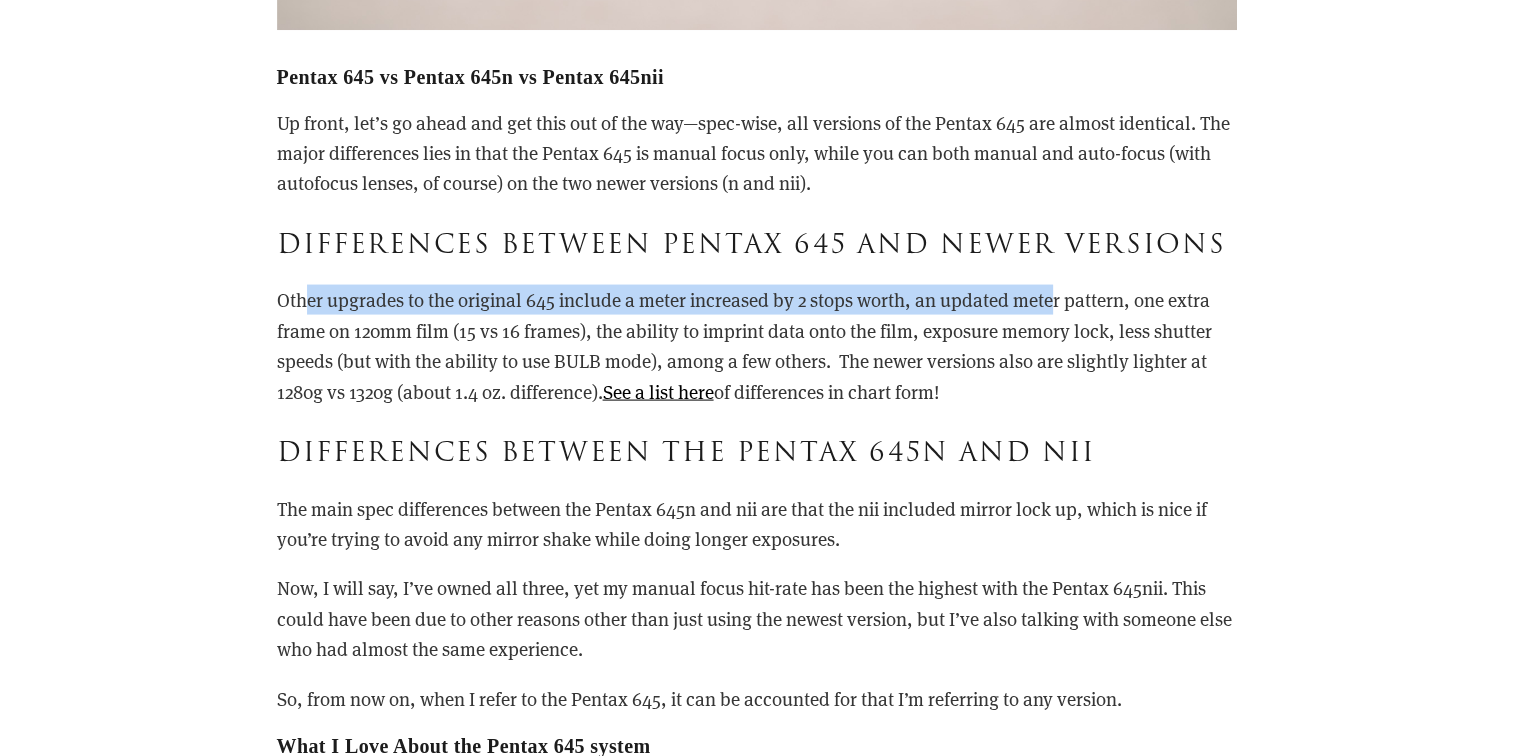 drag, startPoint x: 306, startPoint y: 303, endPoint x: 1058, endPoint y: 302, distance: 752.0007 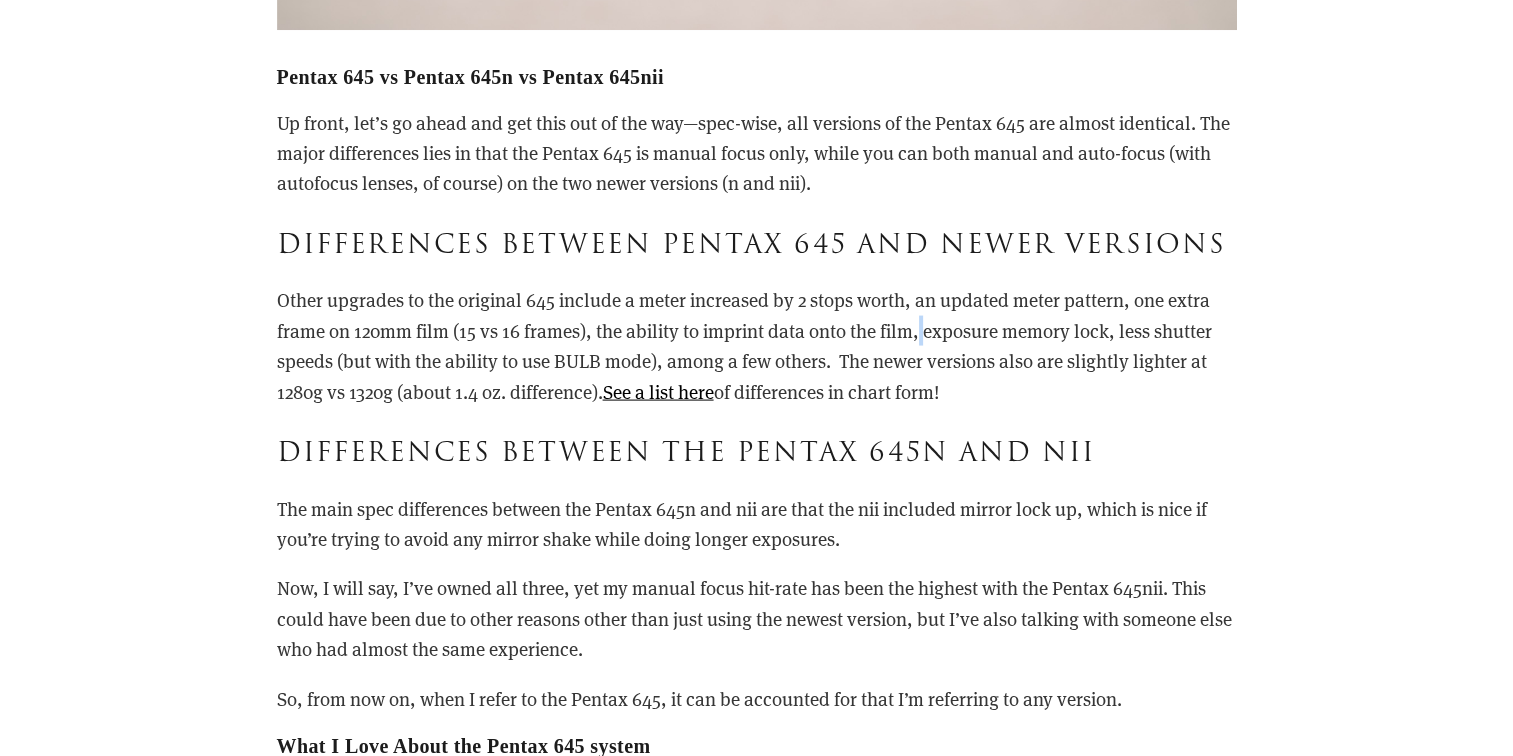 drag, startPoint x: 1058, startPoint y: 302, endPoint x: 923, endPoint y: 326, distance: 137.11674 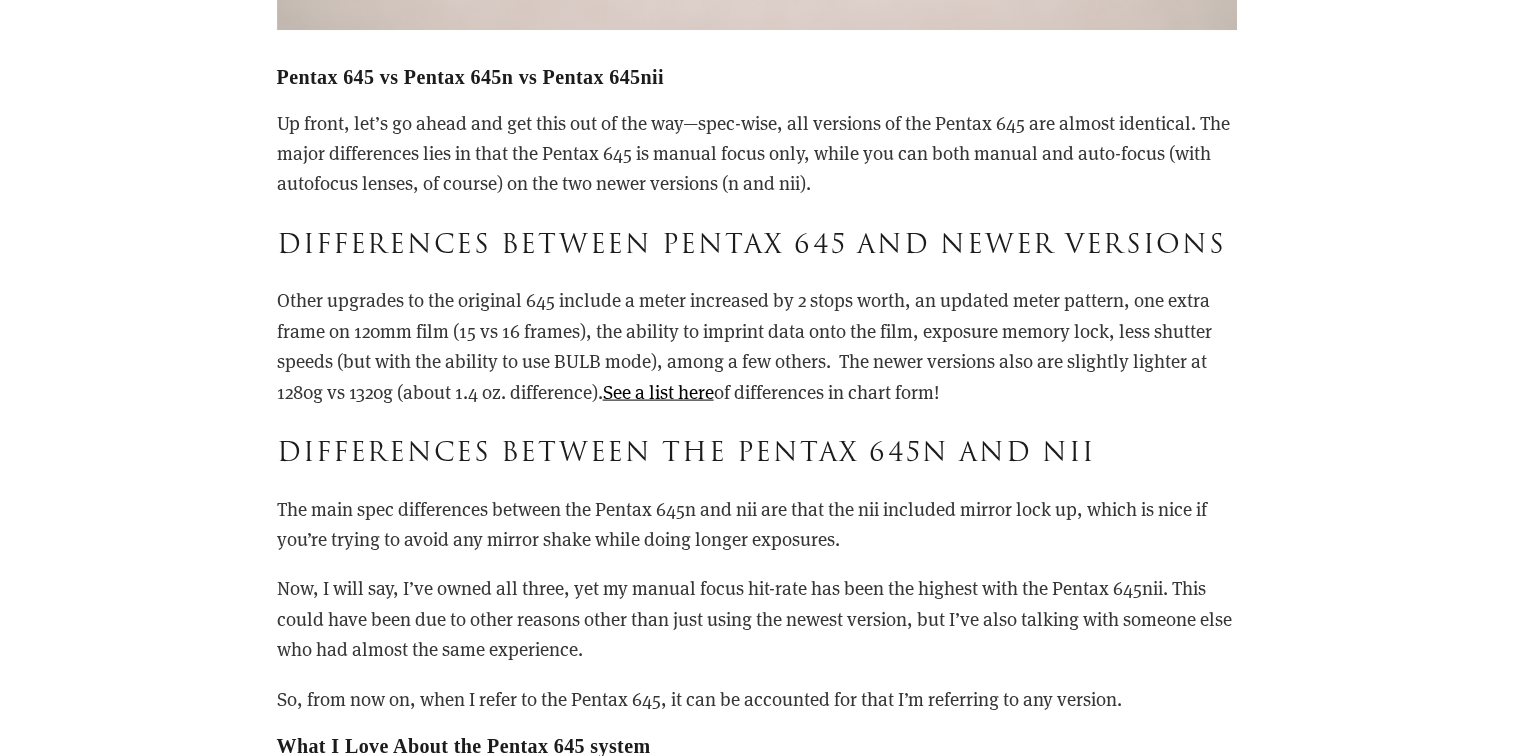 click on "Other upgrades to the original 645 include a meter increased by 2 stops worth, an updated meter pattern, one extra frame on 120mm film (15 vs 16 frames), the ability to imprint data onto the film, exposure memory lock, less shutter speeds (but with the ability to use BULB mode), among a few others.  The newer versions also are slightly lighter at 1280g vs 1320g (about 1.4 oz. difference).  See a list here  of differences in chart form!" at bounding box center (757, 346) 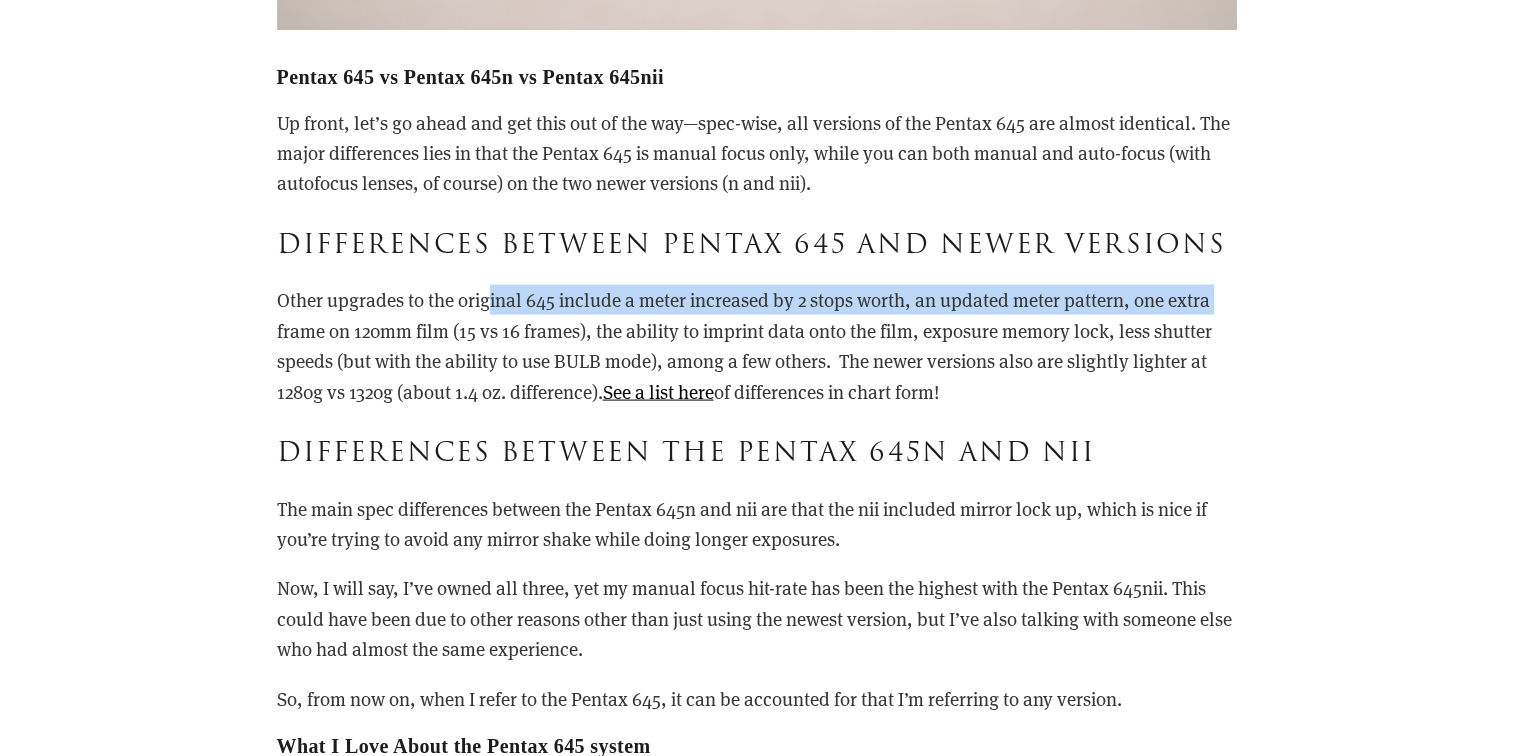 drag, startPoint x: 492, startPoint y: 296, endPoint x: 1262, endPoint y: 303, distance: 770.0318 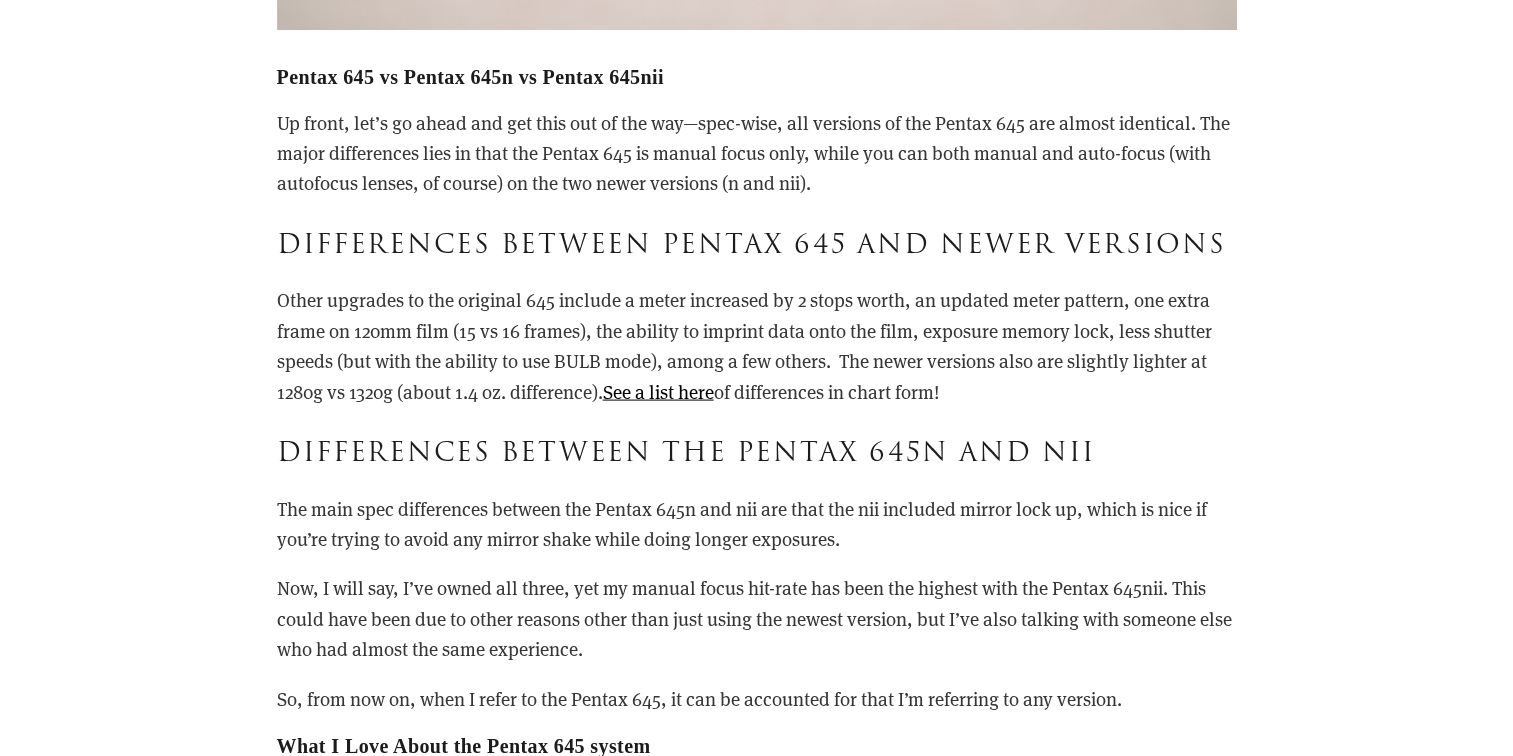 drag, startPoint x: 1262, startPoint y: 303, endPoint x: 1171, endPoint y: 338, distance: 97.49872 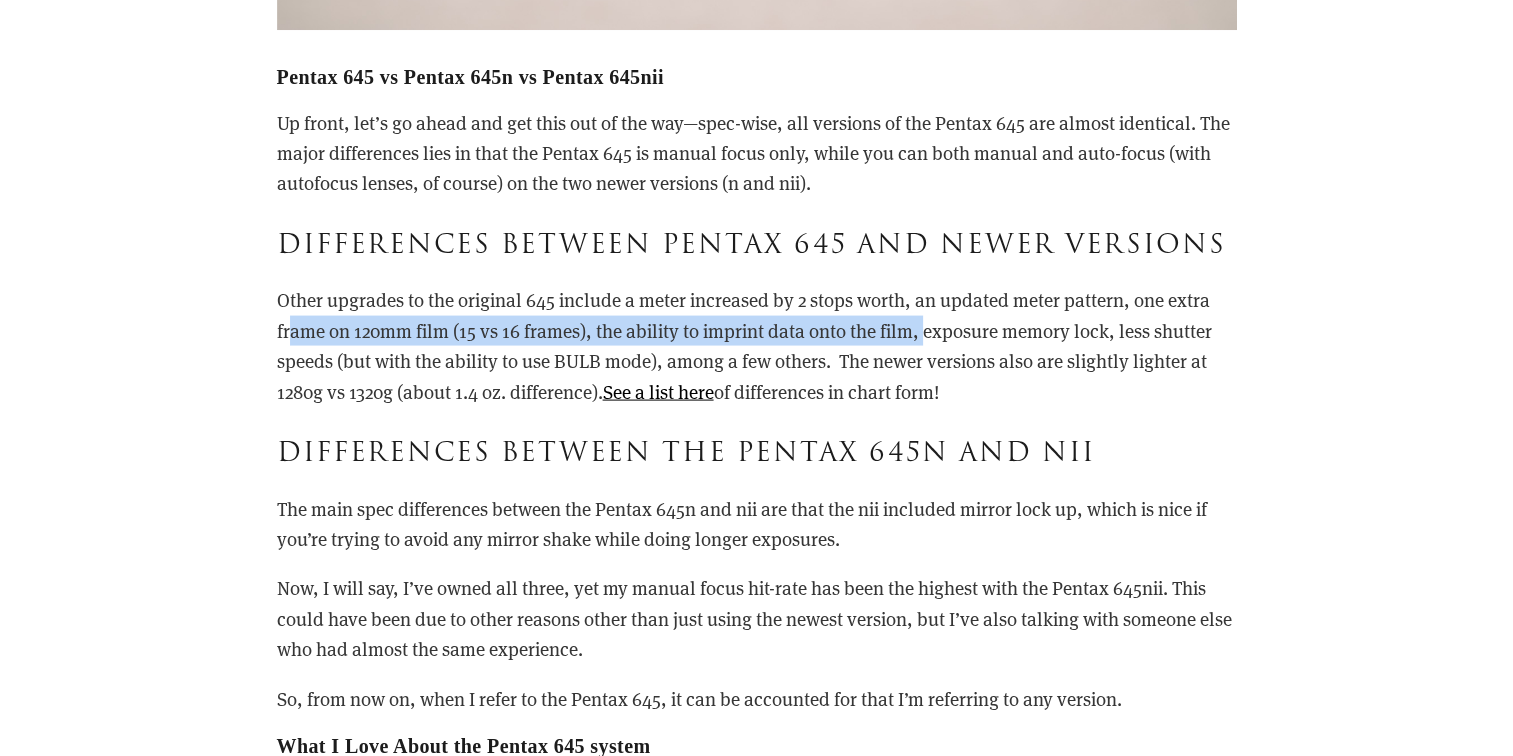 drag, startPoint x: 290, startPoint y: 334, endPoint x: 924, endPoint y: 333, distance: 634.0008 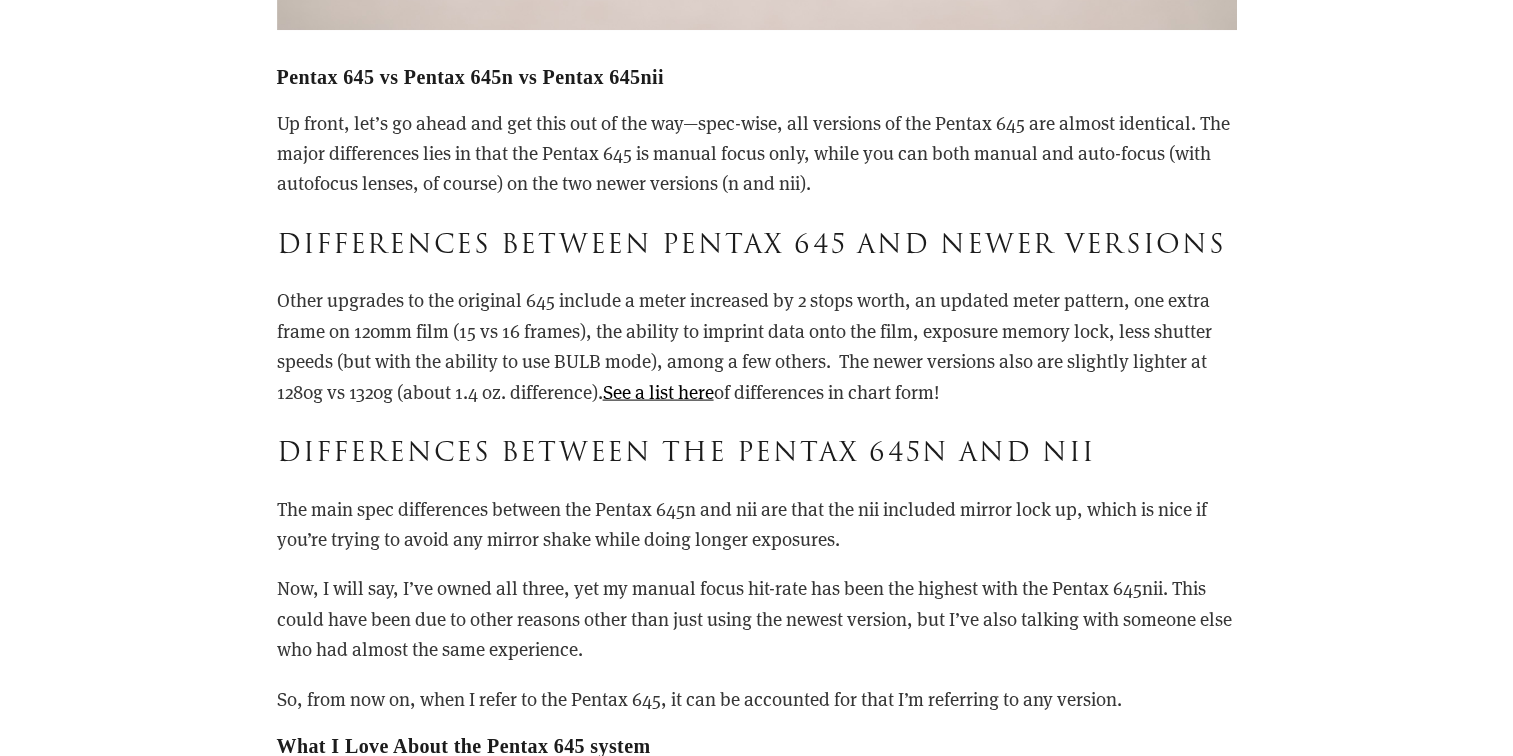click on "Other upgrades to the original 645 include a meter increased by 2 stops worth, an updated meter pattern, one extra frame on 120mm film (15 vs 16 frames), the ability to imprint data onto the film, exposure memory lock, less shutter speeds (but with the ability to use BULB mode), among a few others.  The newer versions also are slightly lighter at 1280g vs 1320g (about 1.4 oz. difference).  See a list here  of differences in chart form!" at bounding box center (757, 346) 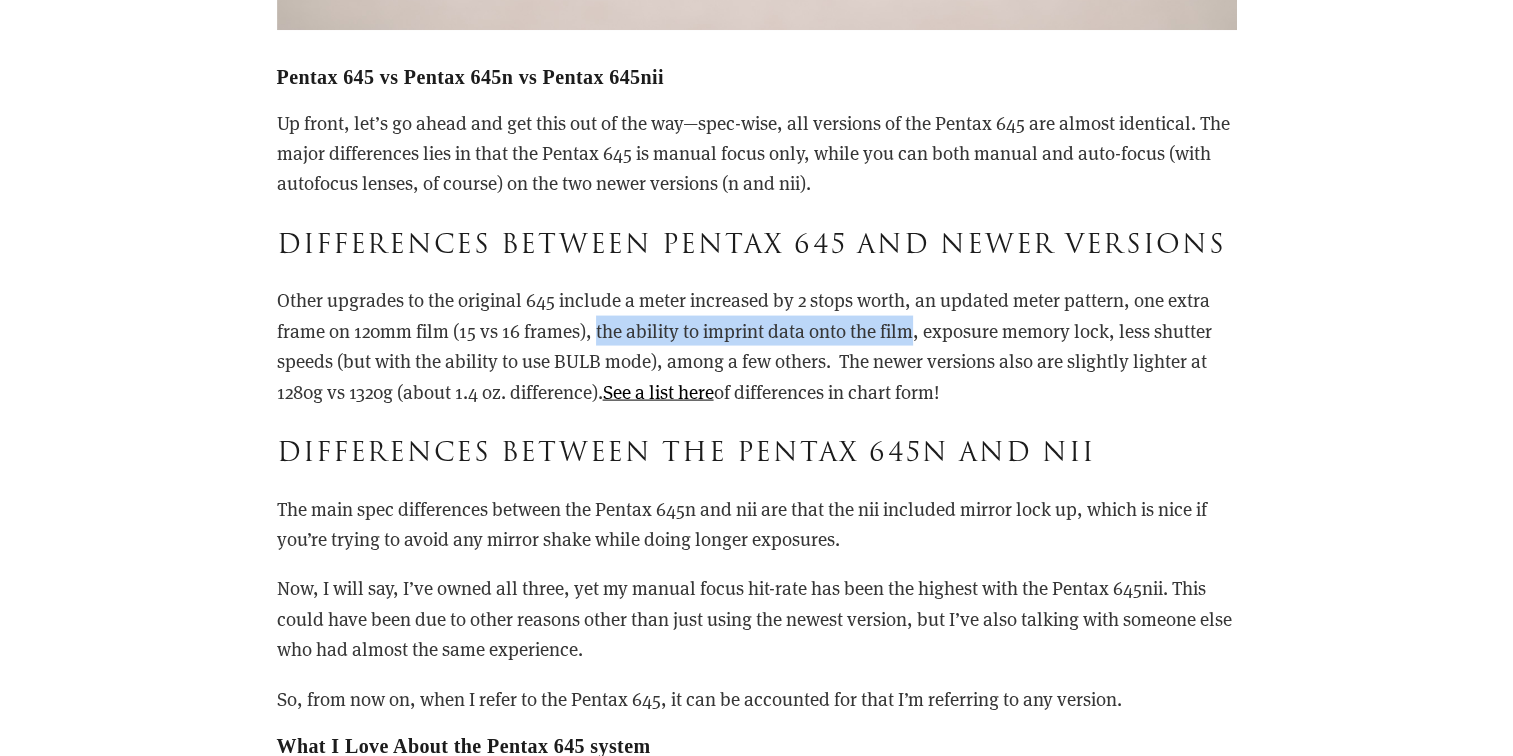 drag, startPoint x: 598, startPoint y: 325, endPoint x: 913, endPoint y: 326, distance: 315.0016 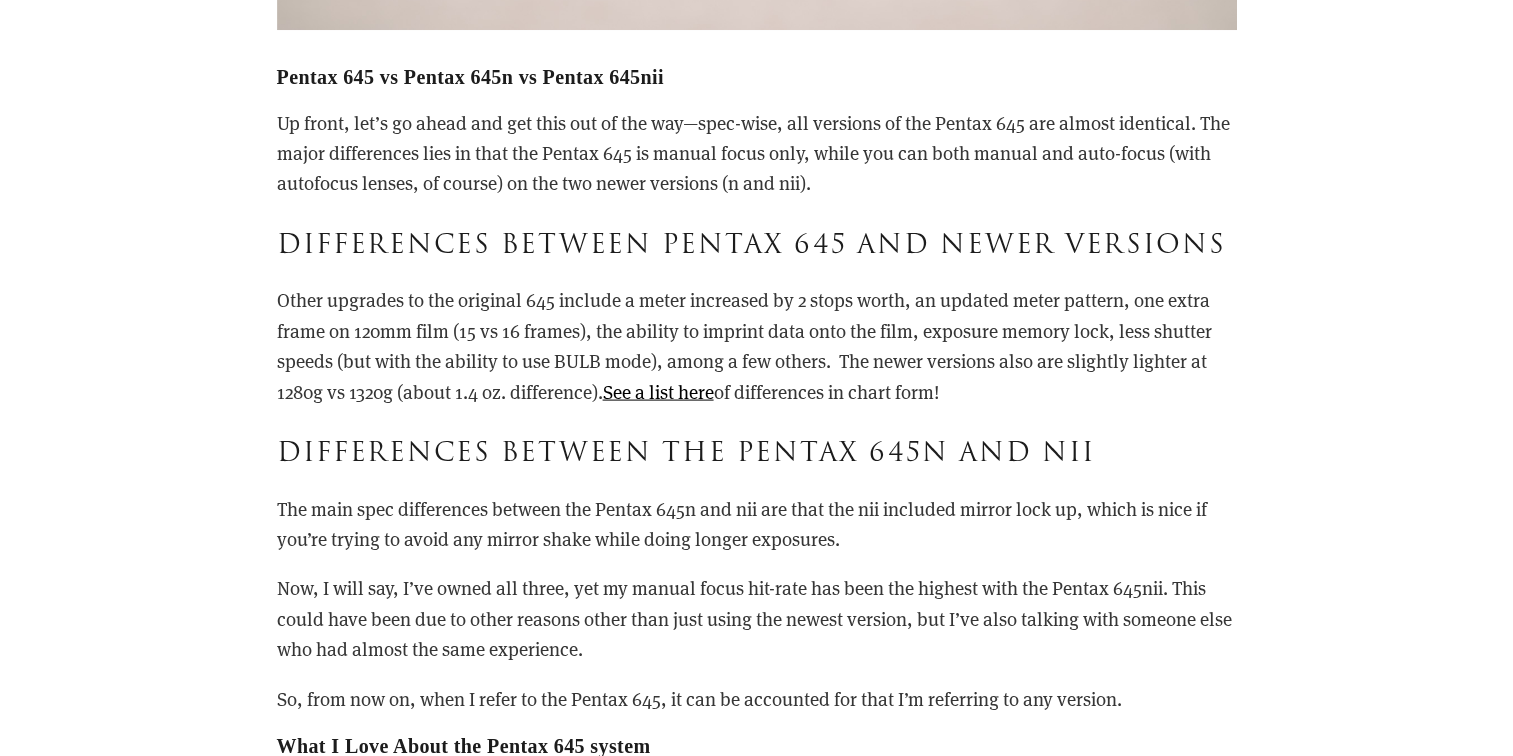drag, startPoint x: 913, startPoint y: 326, endPoint x: 788, endPoint y: 292, distance: 129.5415 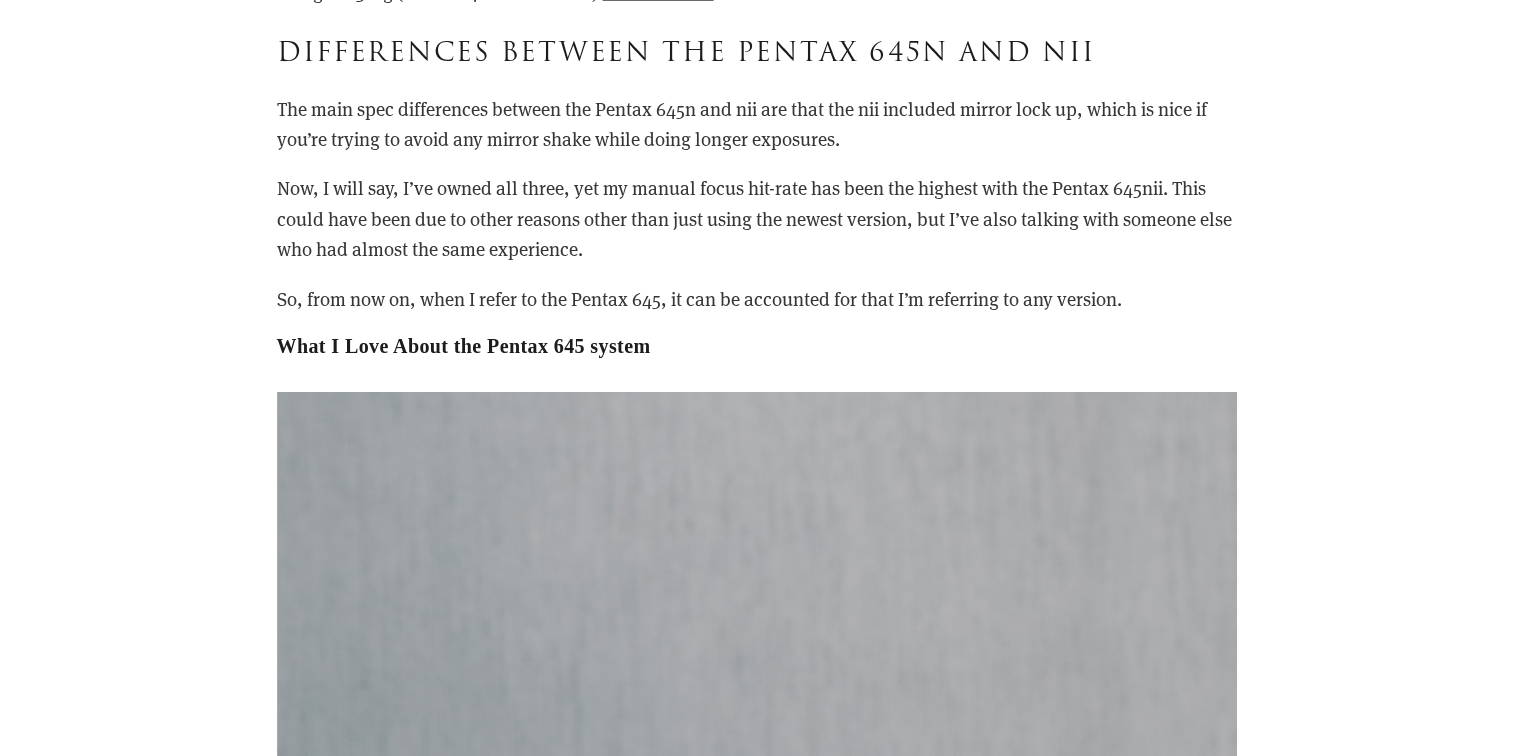 scroll, scrollTop: 4300, scrollLeft: 0, axis: vertical 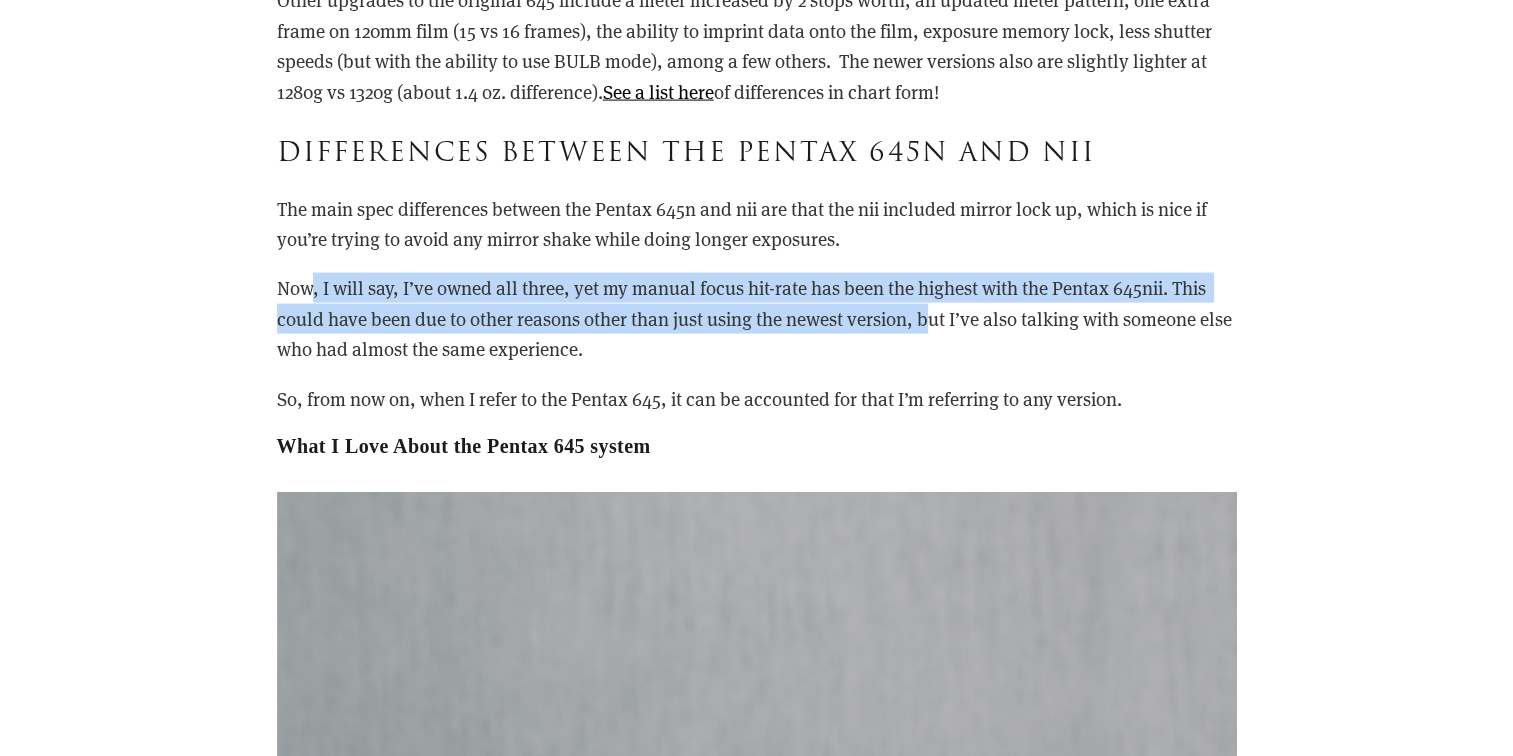 drag, startPoint x: 311, startPoint y: 285, endPoint x: 934, endPoint y: 311, distance: 623.5423 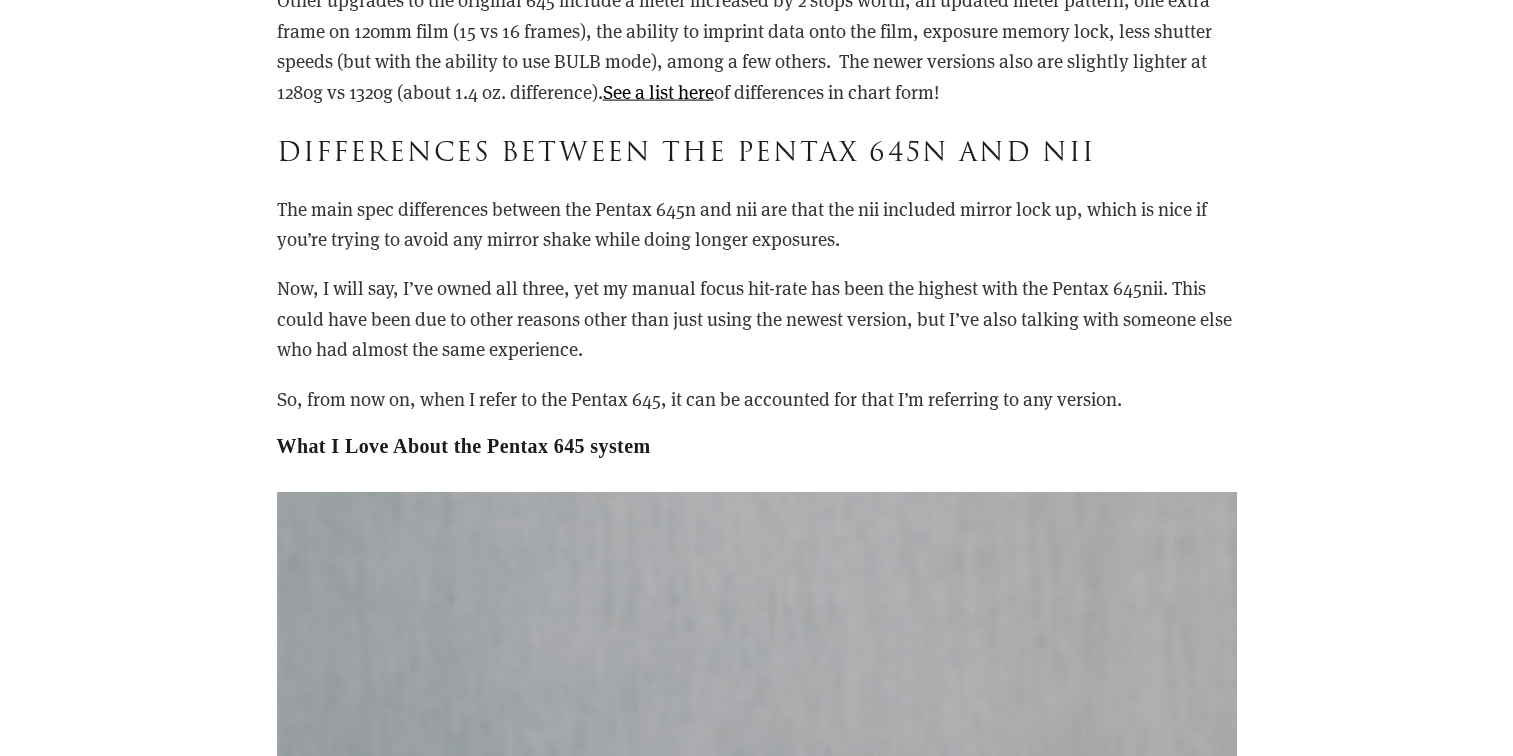 click on "Now, I will say, I’ve owned all three, yet my manual focus hit-rate has been the highest with the Pentax 645nii. This could have been due to other reasons other than just using the newest version, but I’ve also talking with someone else who had almost the same experience." at bounding box center [757, 318] 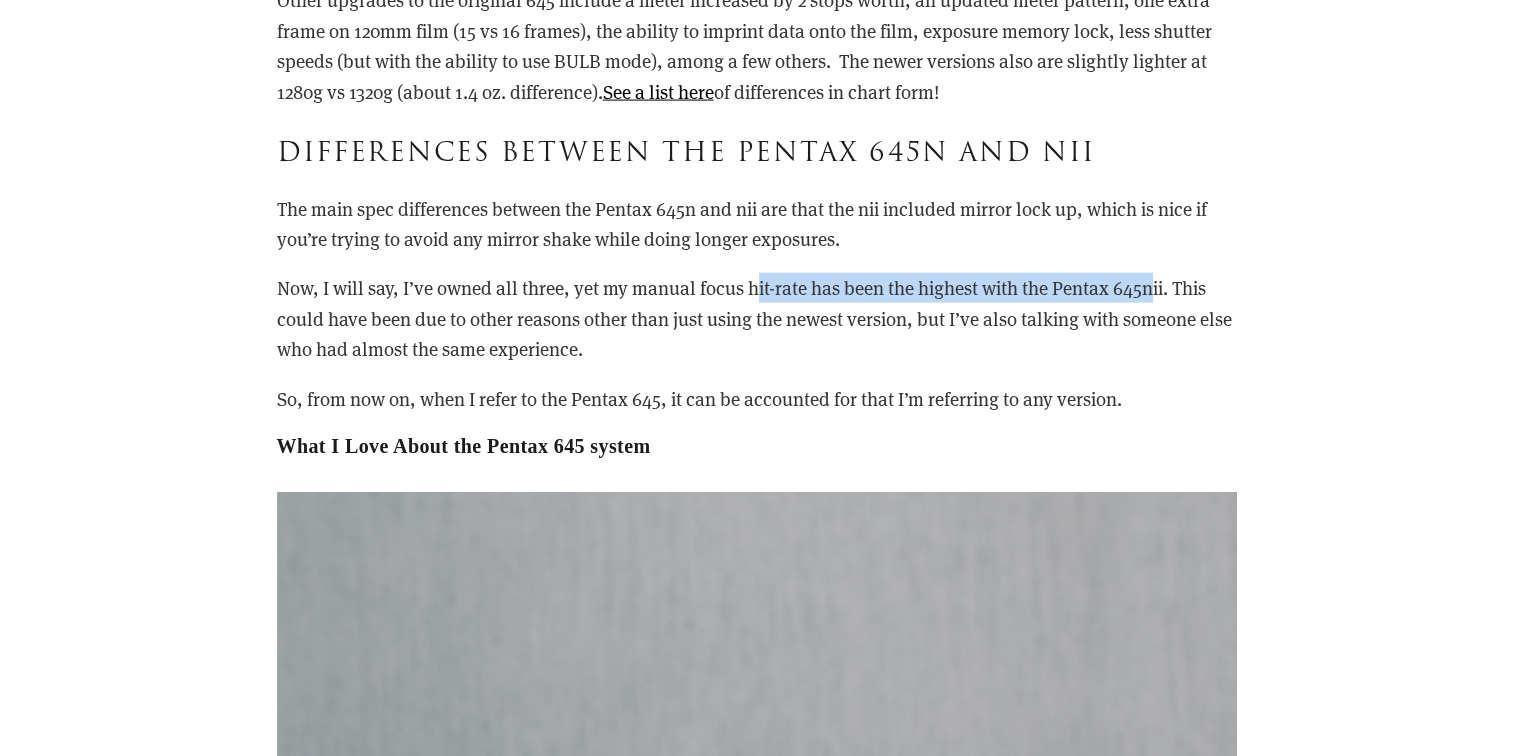 drag, startPoint x: 755, startPoint y: 286, endPoint x: 1157, endPoint y: 285, distance: 402.00125 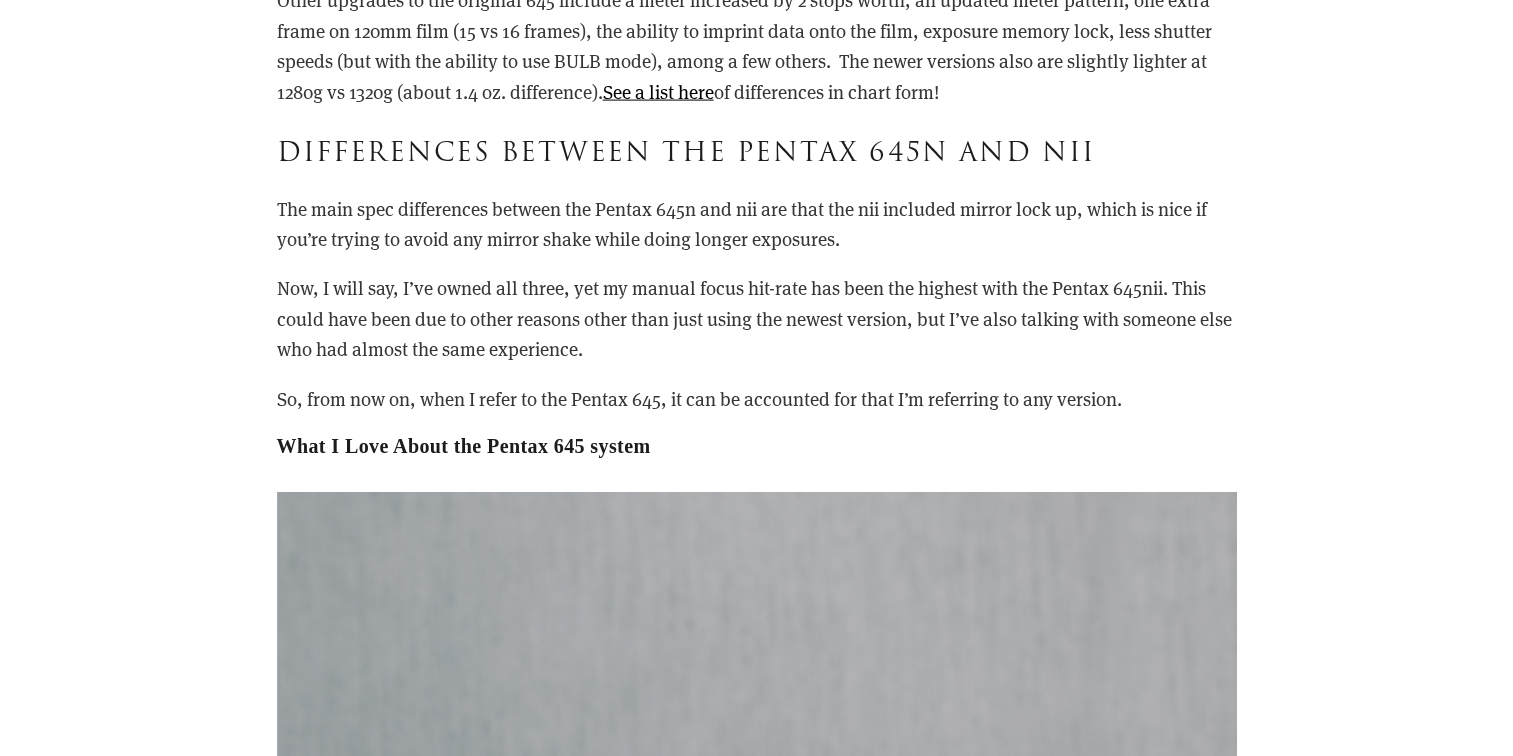 click on "Pentax 645 vs Pentax 645n vs Pentax 645nii Up front, let’s go ahead and get this out of the way—spec-wise, all versions of the Pentax 645 are almost identical. The major differences lies in that the Pentax 645 is manual focus only, while you can both manual and auto-focus (with autofocus lenses, of course) on the two newer versions (n and nii). Differences between pentax 645 and newer versions Other upgrades to the original 645 include a meter increased by 2 stops worth, an updated meter pattern, one extra frame on 120mm film (15 vs 16 frames), the ability to imprint data onto the film, exposure memory lock, less shutter speeds (but with the ability to use BULB mode), among a few others.  The newer versions also are slightly lighter at 1280g vs 1320g (about 1.4 oz. difference).  See a list here  of differences in chart form! differences between the Pentax 645n and nii So, from now on, when I refer to the Pentax 645, it can be accounted for that I’m referring to any version." at bounding box center [757, 111] 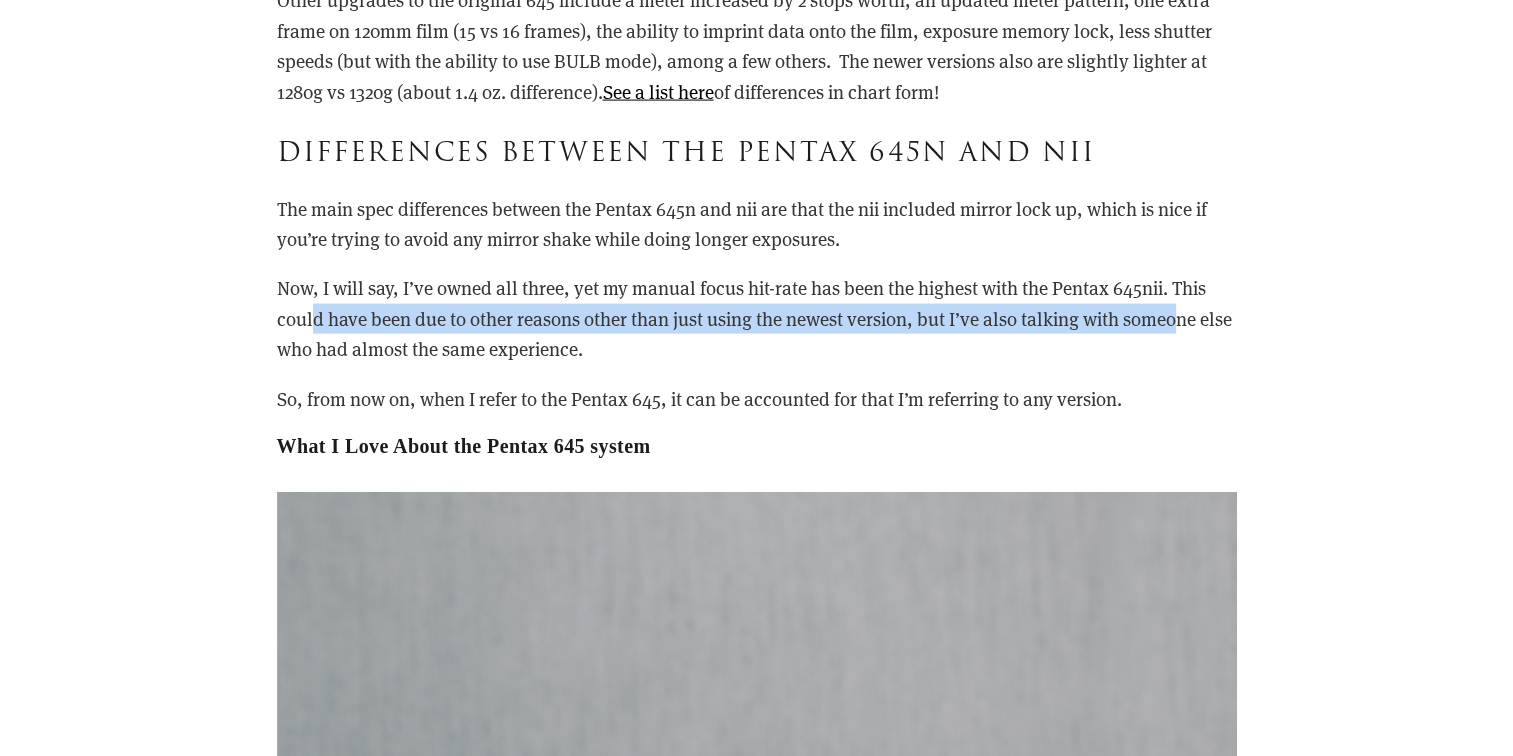 drag, startPoint x: 312, startPoint y: 317, endPoint x: 1179, endPoint y: 318, distance: 867.00055 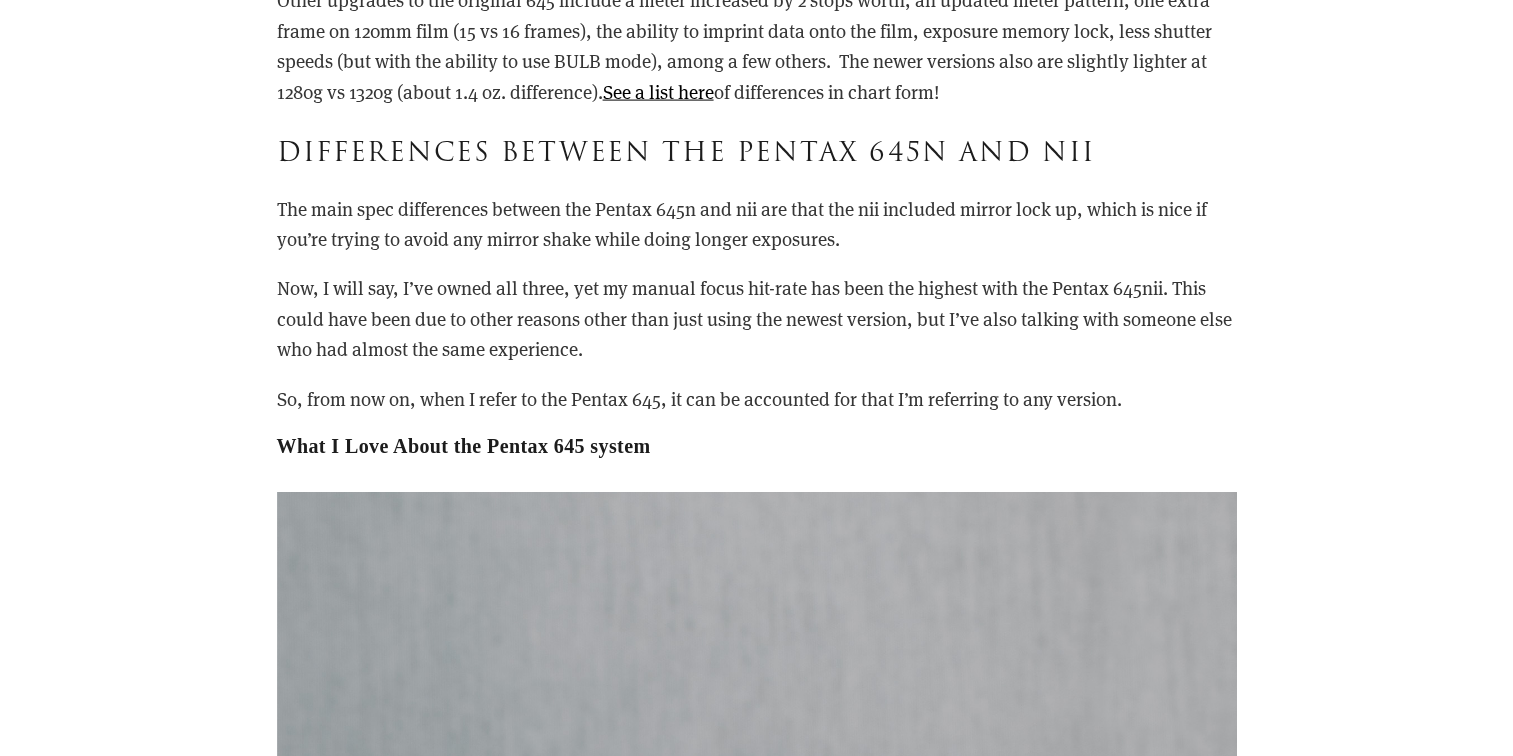drag, startPoint x: 1179, startPoint y: 318, endPoint x: 1100, endPoint y: 351, distance: 85.61542 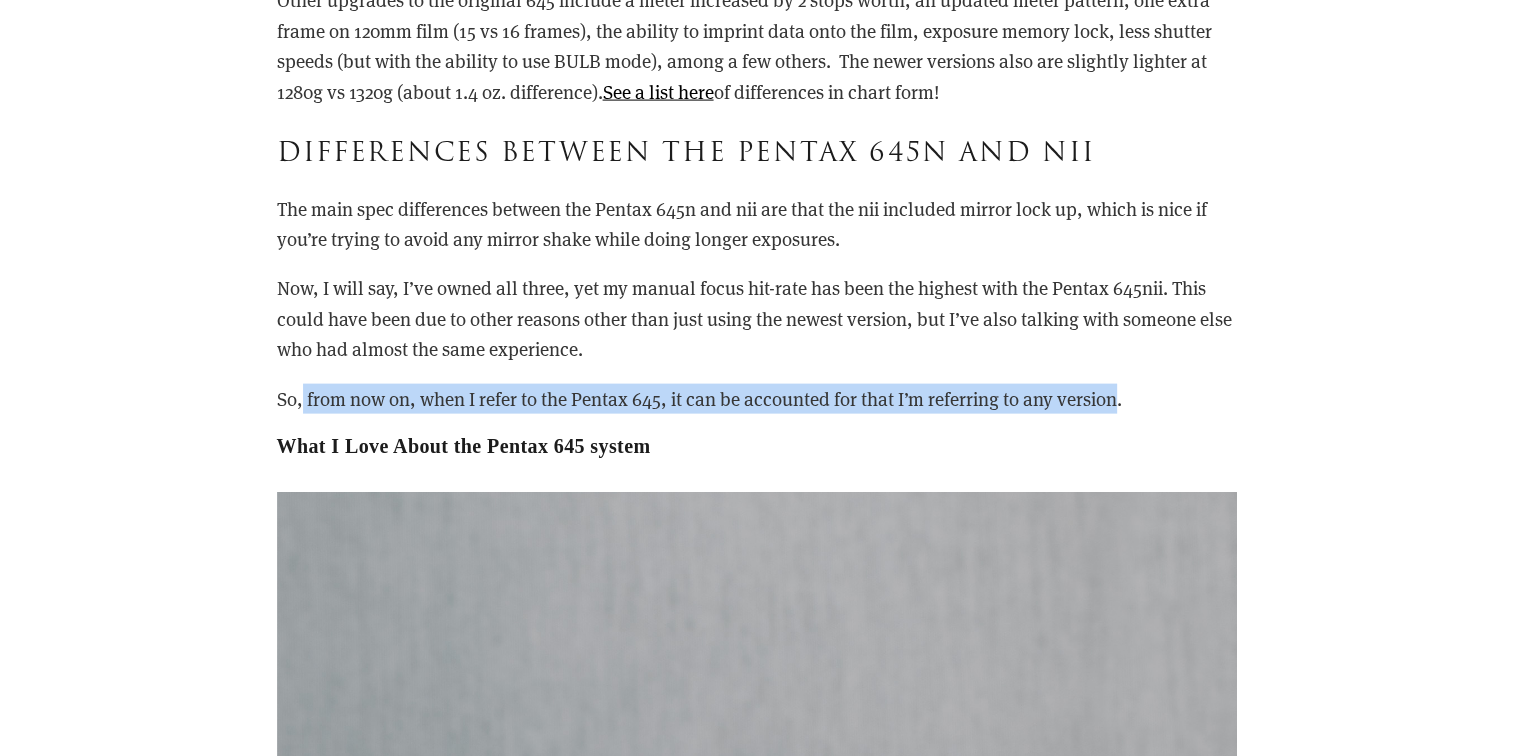 drag, startPoint x: 300, startPoint y: 402, endPoint x: 1119, endPoint y: 402, distance: 819 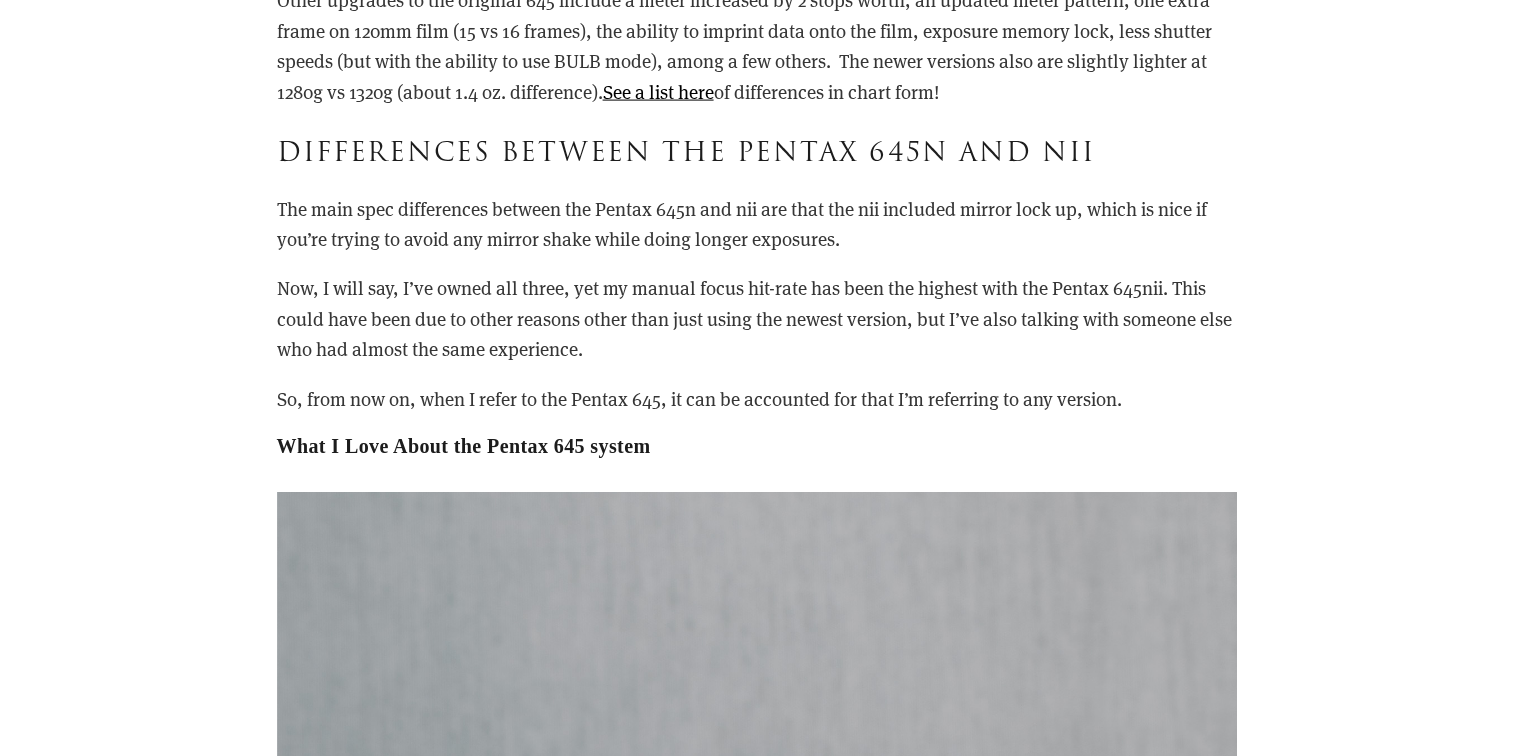 drag, startPoint x: 1119, startPoint y: 402, endPoint x: 996, endPoint y: 354, distance: 132.03409 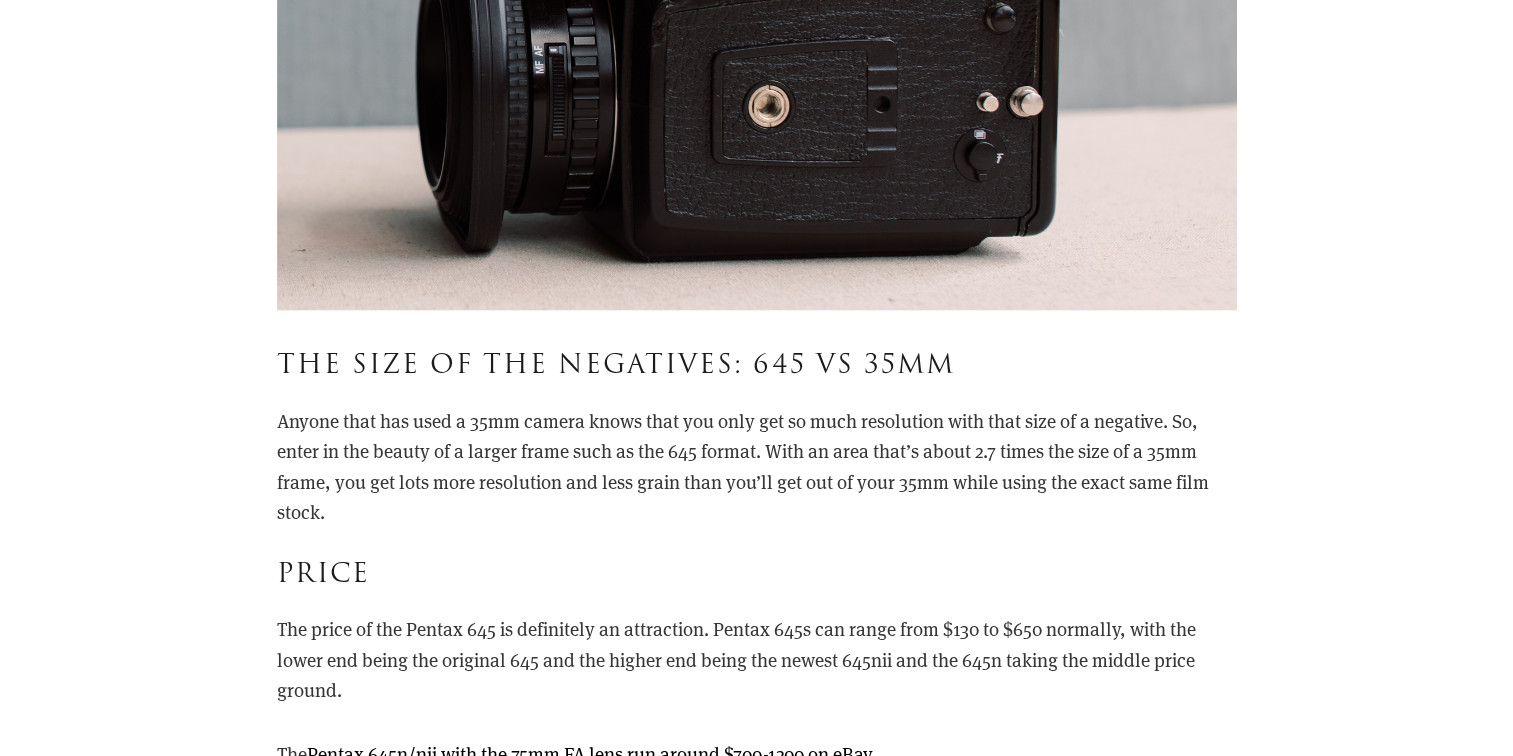 scroll, scrollTop: 5400, scrollLeft: 0, axis: vertical 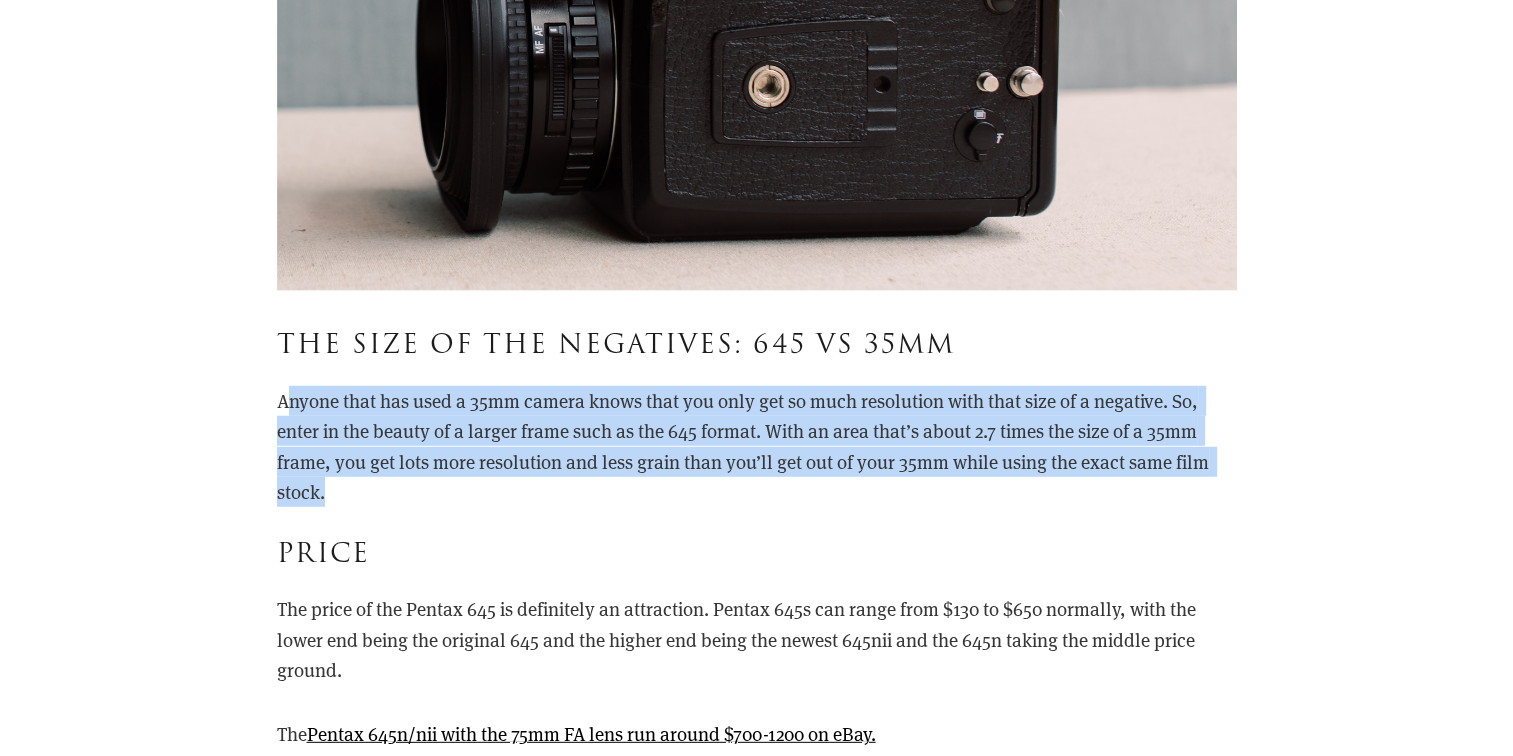 drag, startPoint x: 400, startPoint y: 406, endPoint x: 1046, endPoint y: 486, distance: 650.9347 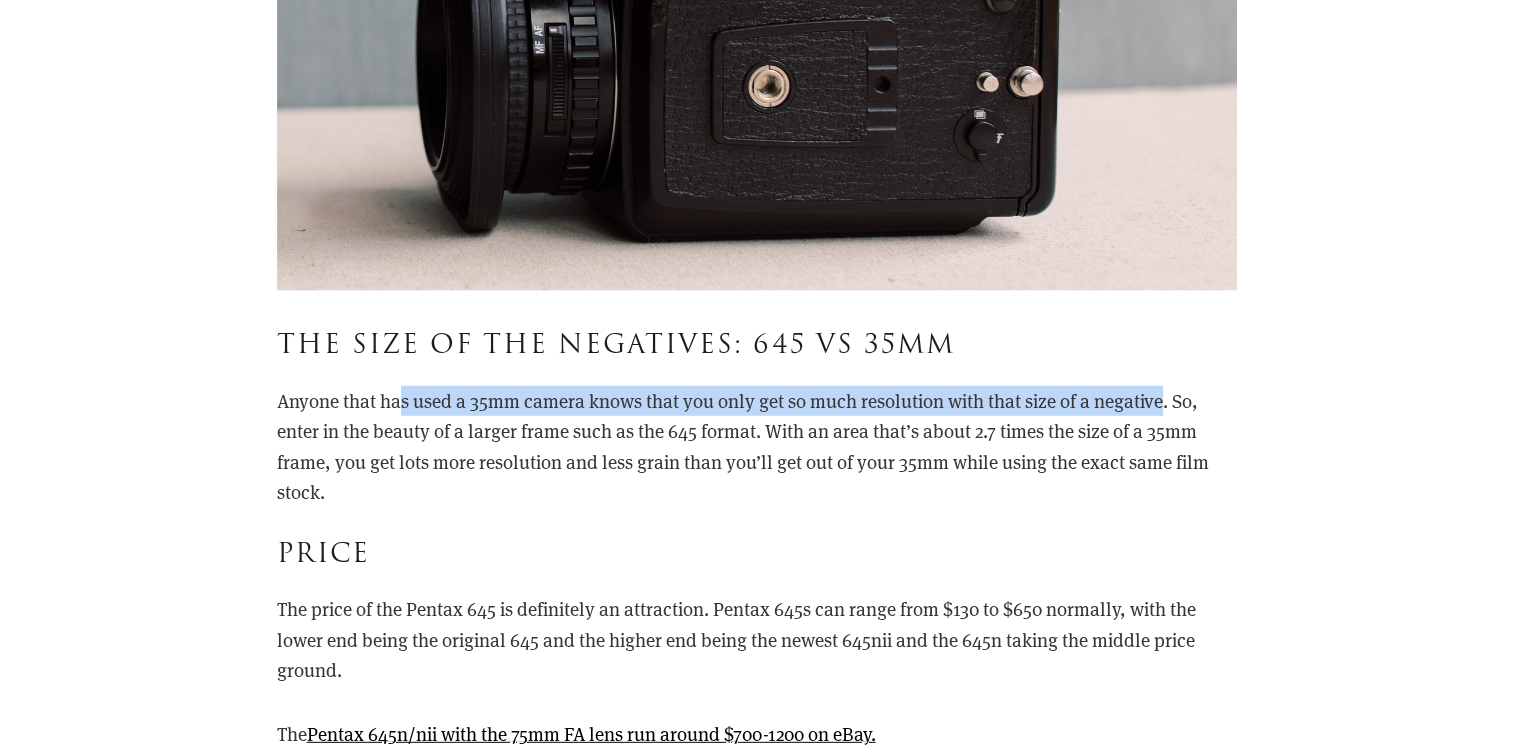 drag, startPoint x: 404, startPoint y: 410, endPoint x: 1164, endPoint y: 404, distance: 760.0237 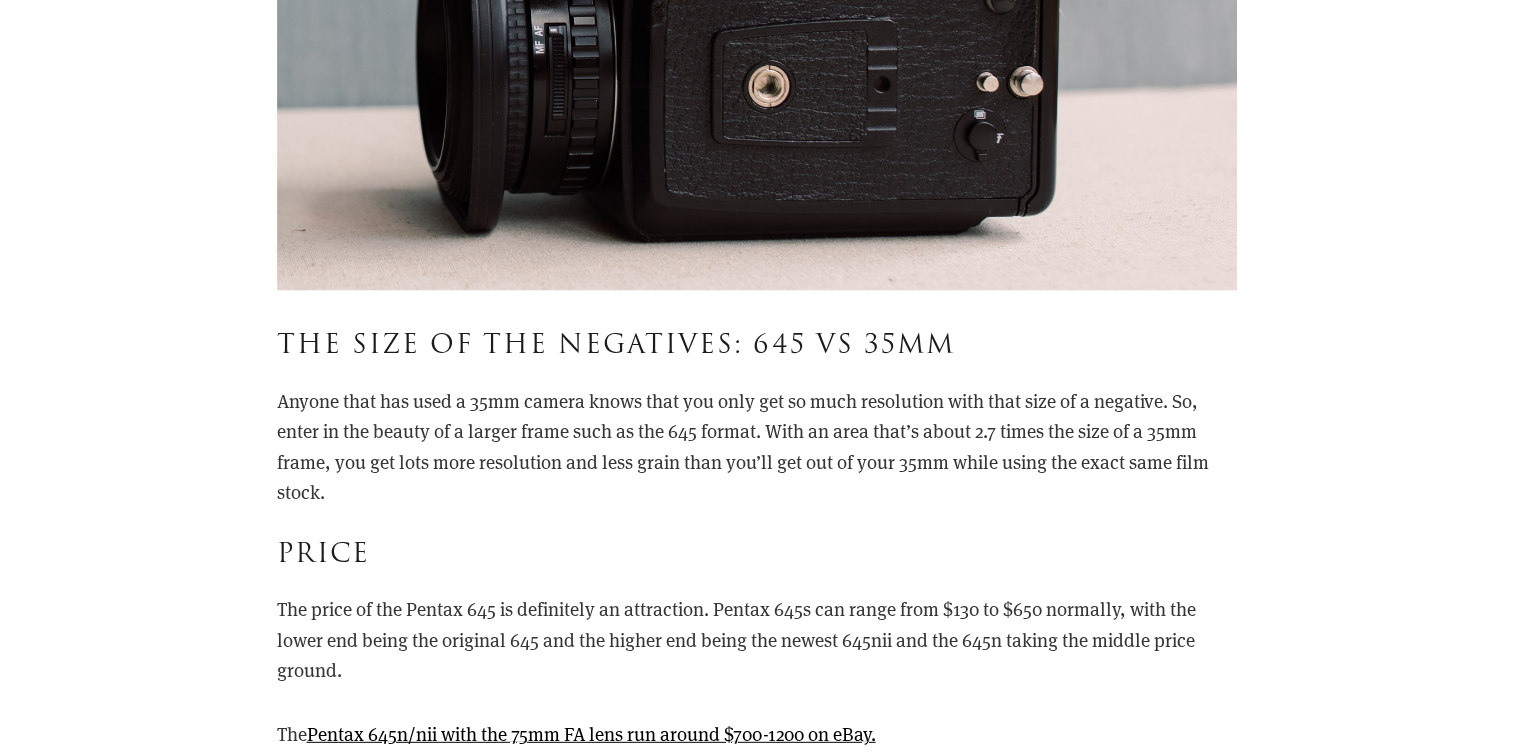 drag, startPoint x: 1164, startPoint y: 404, endPoint x: 758, endPoint y: 458, distance: 409.57538 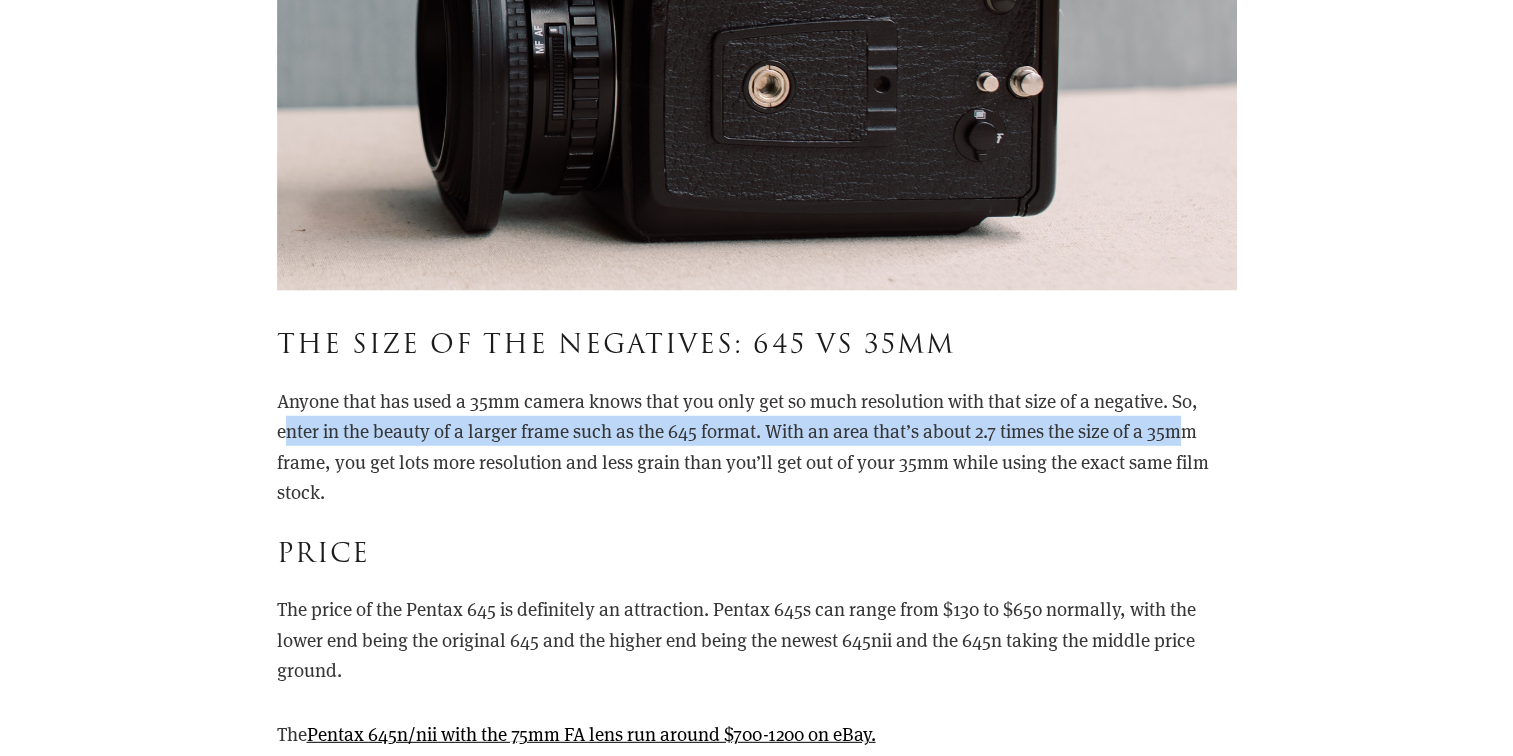 drag, startPoint x: 289, startPoint y: 427, endPoint x: 1179, endPoint y: 440, distance: 890.0949 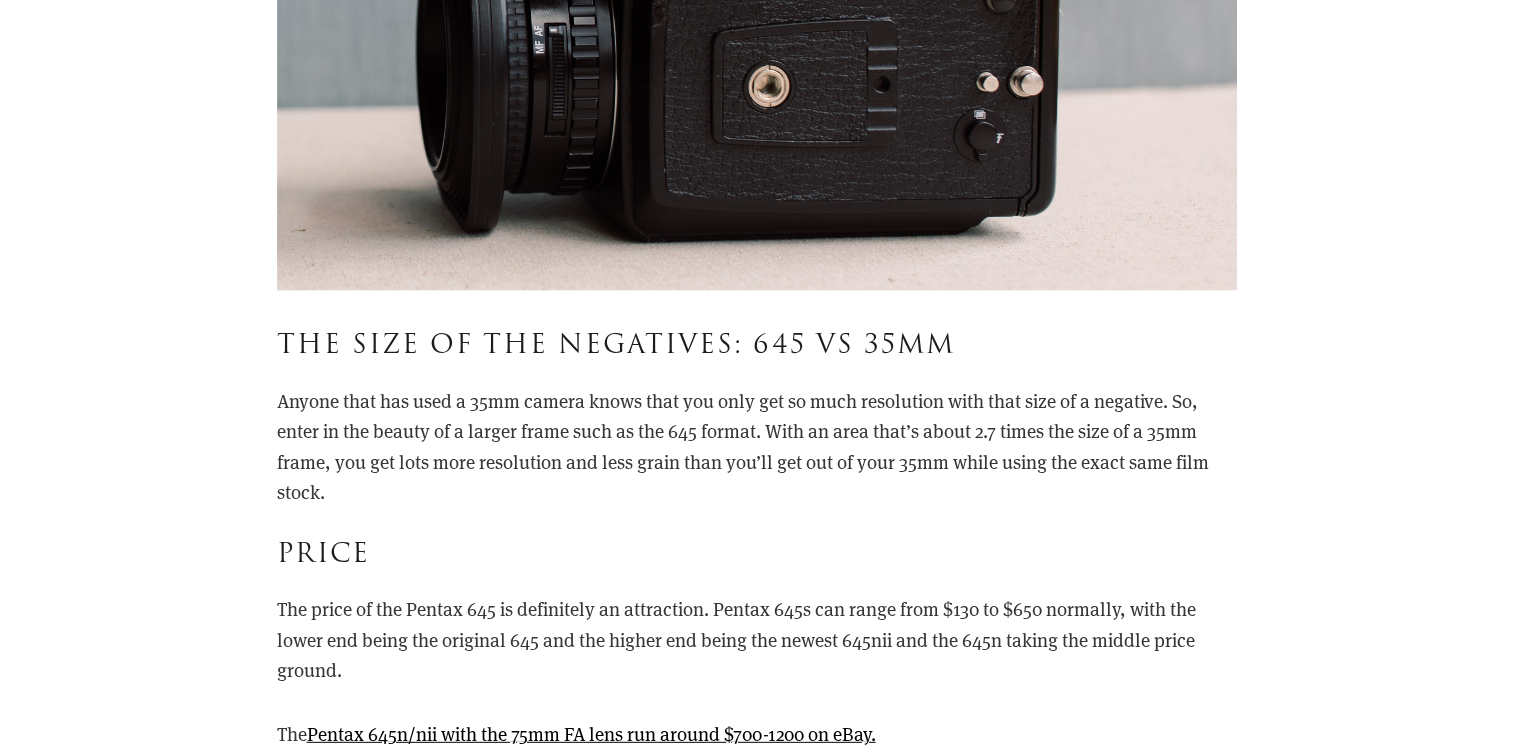 drag, startPoint x: 1179, startPoint y: 440, endPoint x: 1014, endPoint y: 477, distance: 169.09761 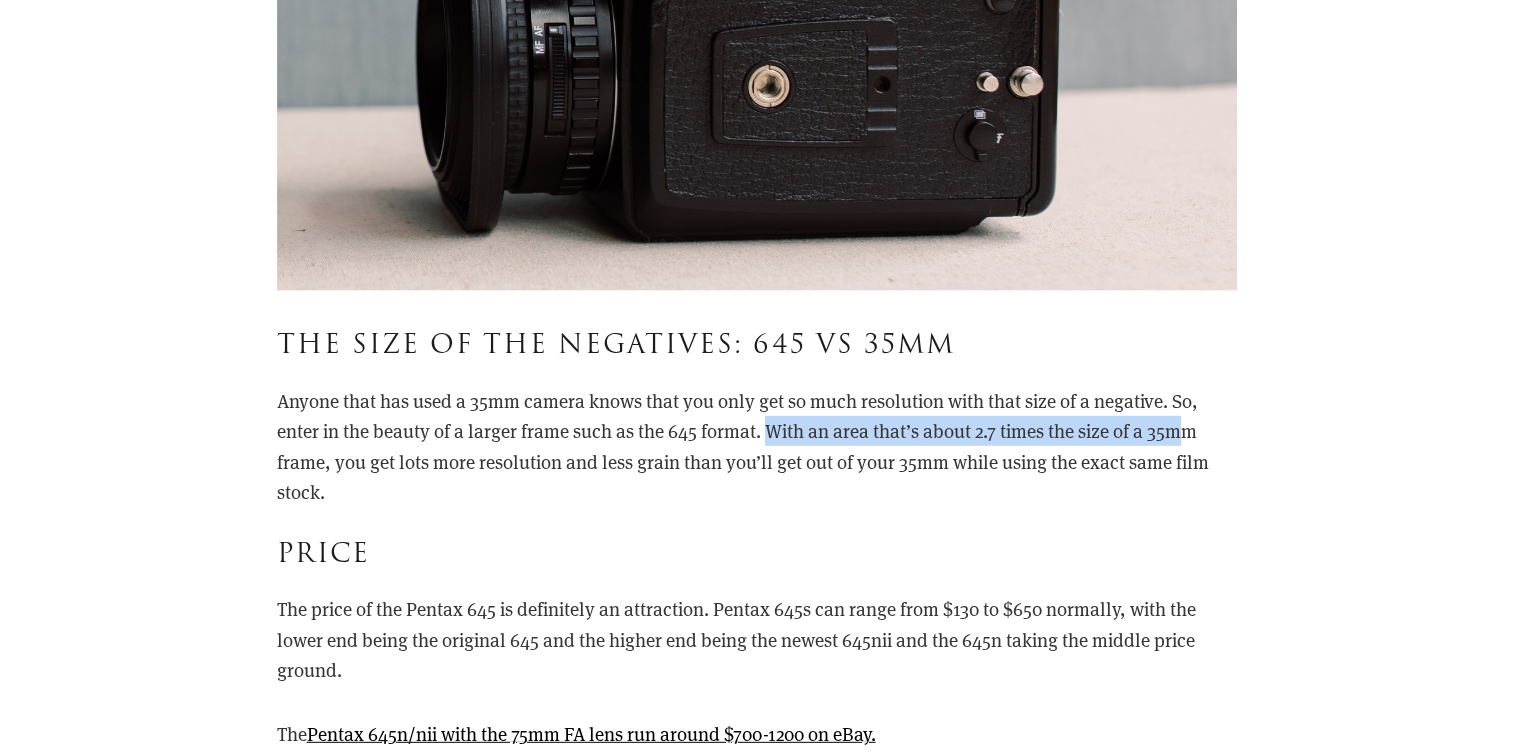 drag, startPoint x: 764, startPoint y: 437, endPoint x: 1182, endPoint y: 440, distance: 418.01077 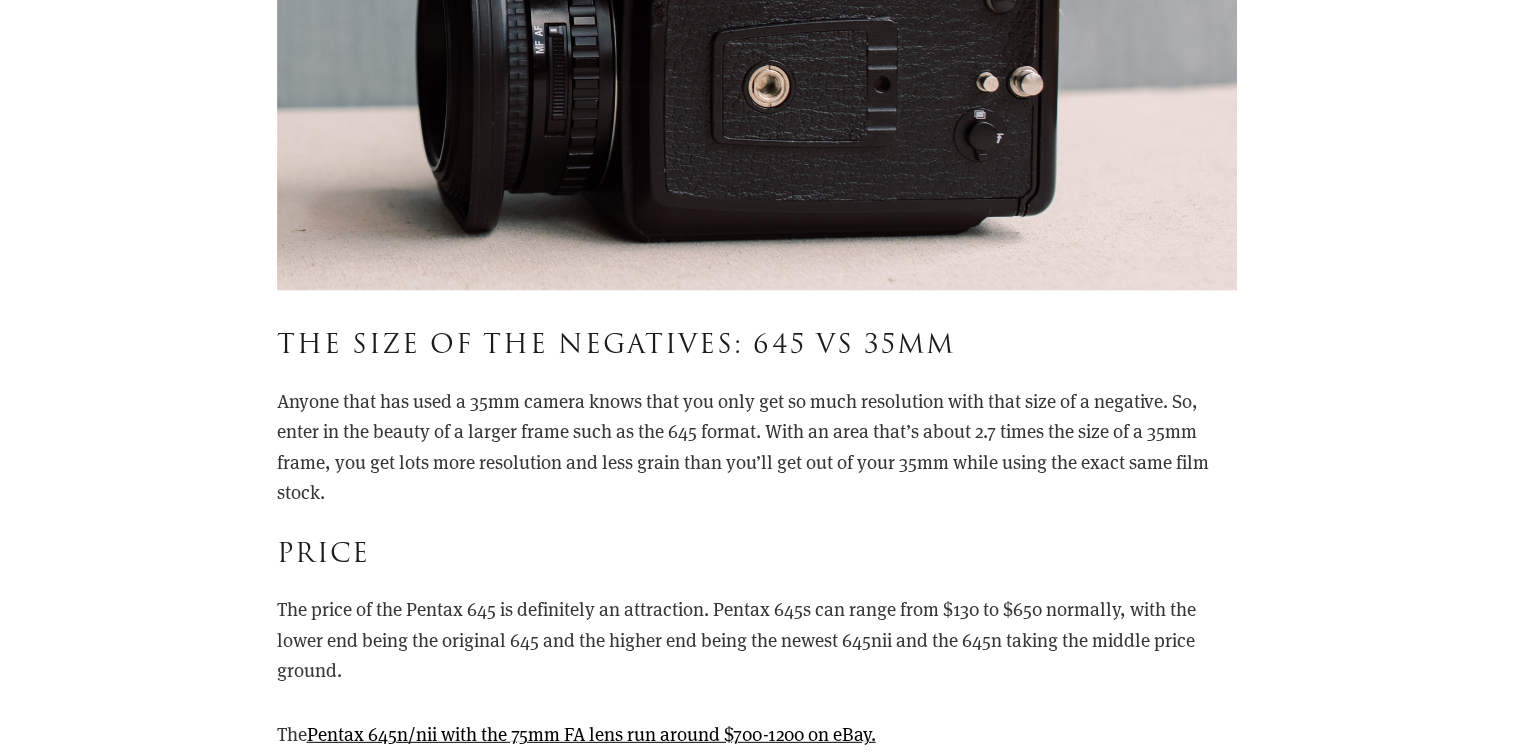 drag, startPoint x: 1182, startPoint y: 440, endPoint x: 1163, endPoint y: 453, distance: 23.021729 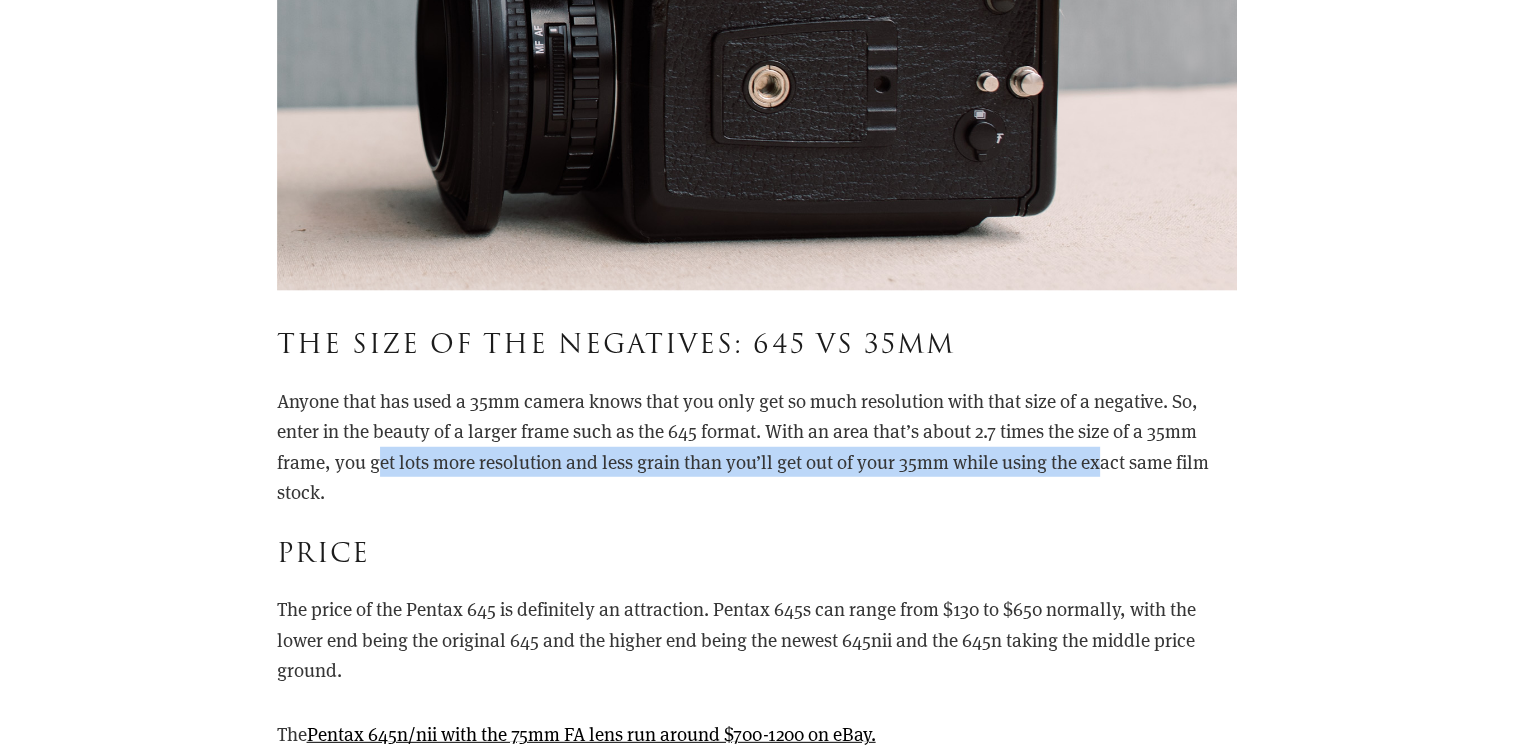 drag, startPoint x: 382, startPoint y: 463, endPoint x: 1101, endPoint y: 449, distance: 719.1363 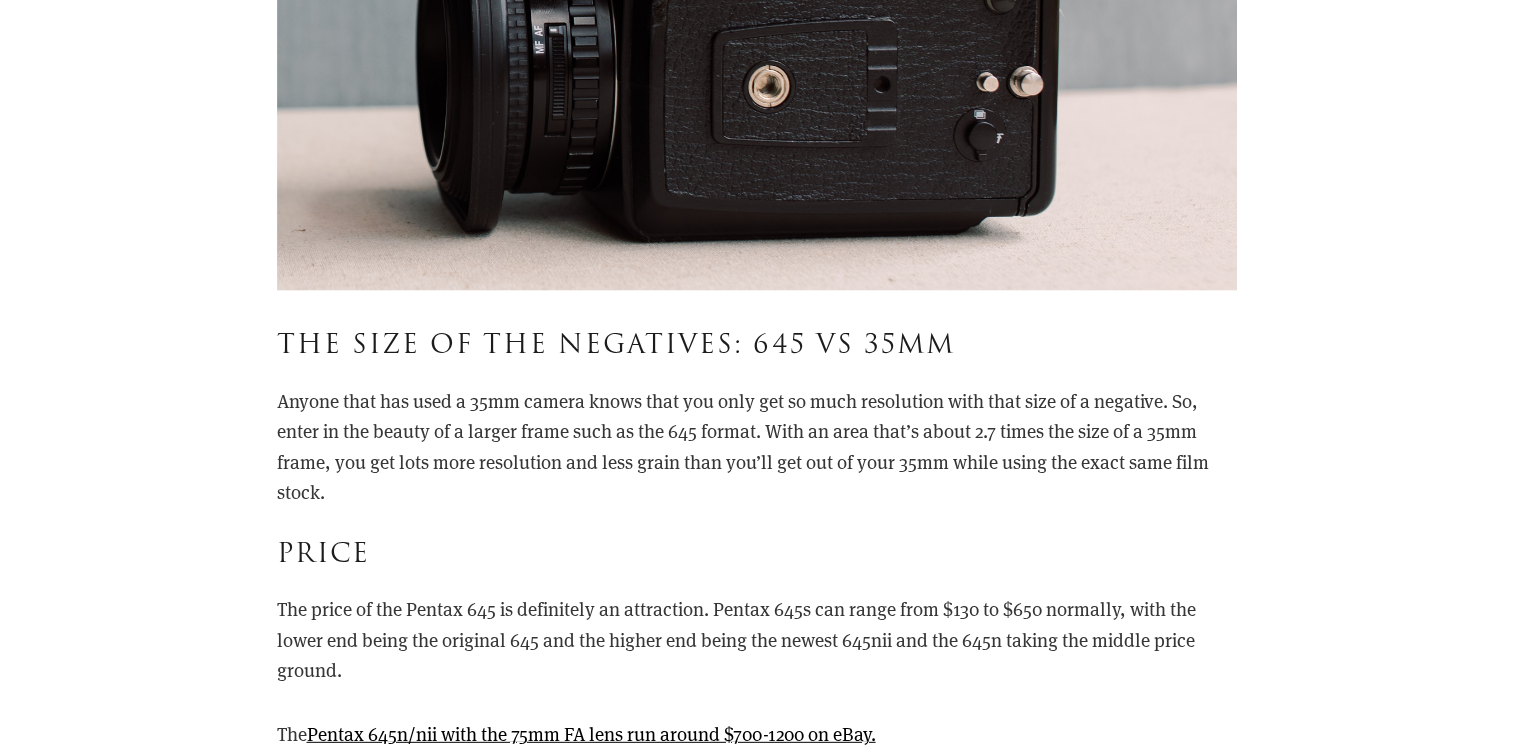 drag, startPoint x: 1101, startPoint y: 449, endPoint x: 939, endPoint y: 534, distance: 182.94534 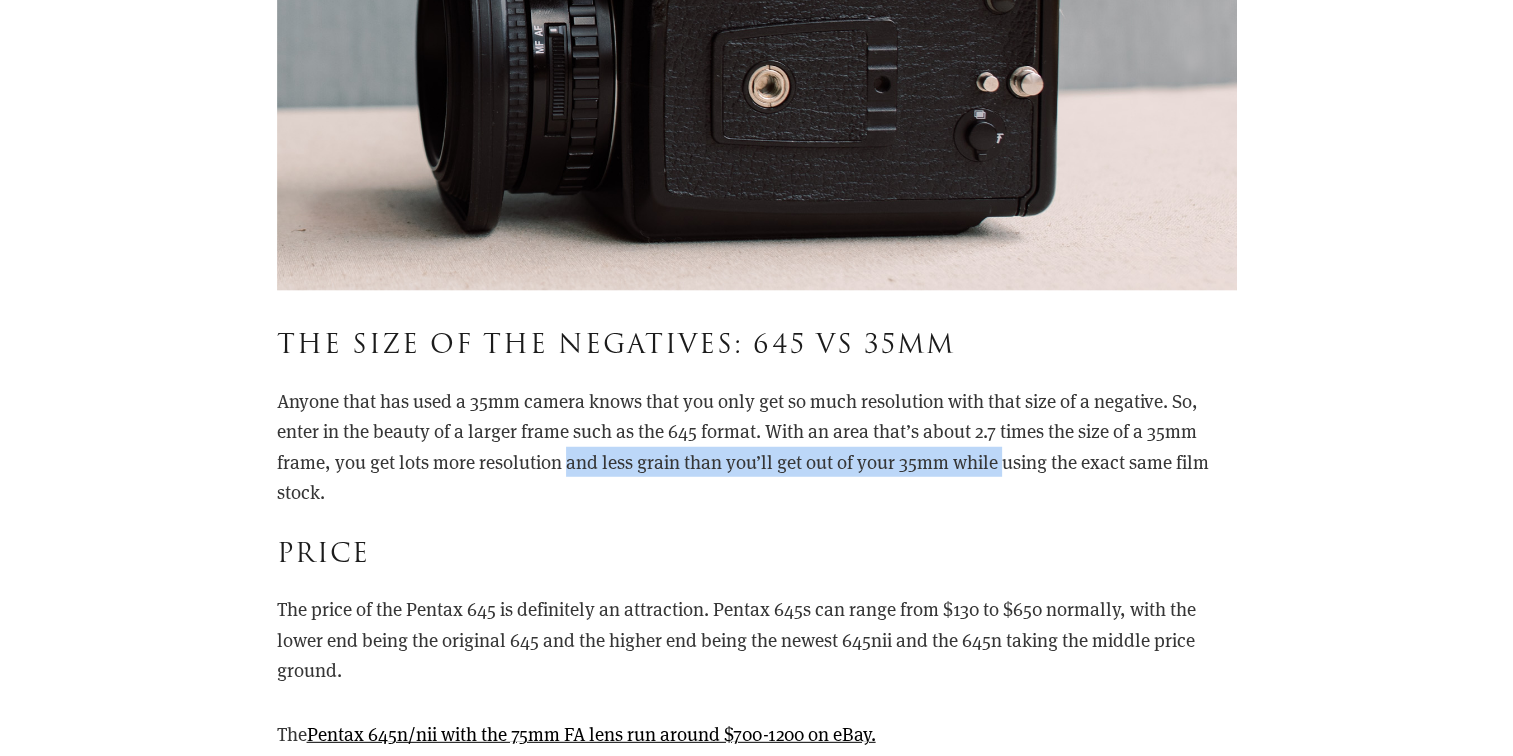 drag, startPoint x: 586, startPoint y: 462, endPoint x: 991, endPoint y: 470, distance: 405.079 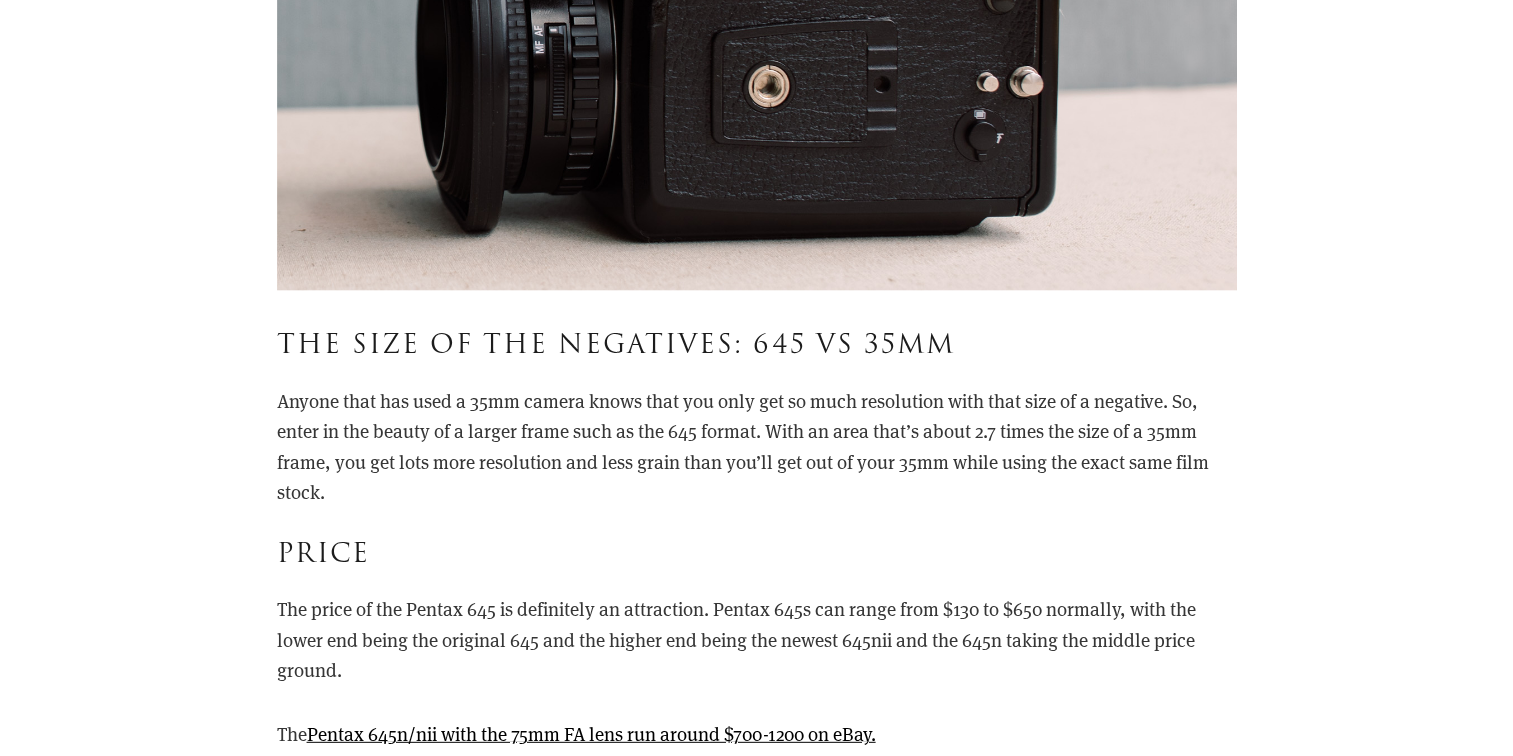 drag, startPoint x: 991, startPoint y: 470, endPoint x: 885, endPoint y: 531, distance: 122.29881 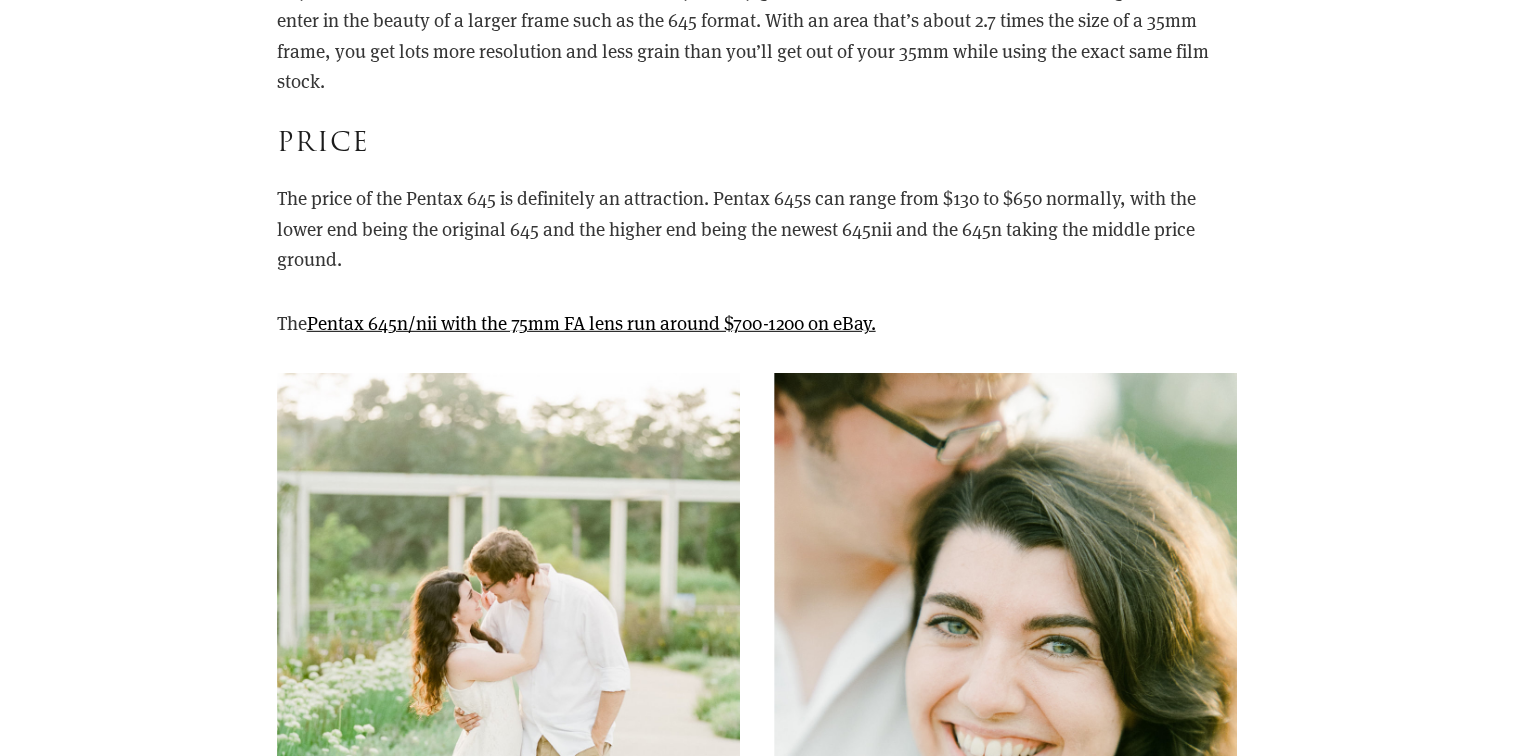 scroll, scrollTop: 5800, scrollLeft: 0, axis: vertical 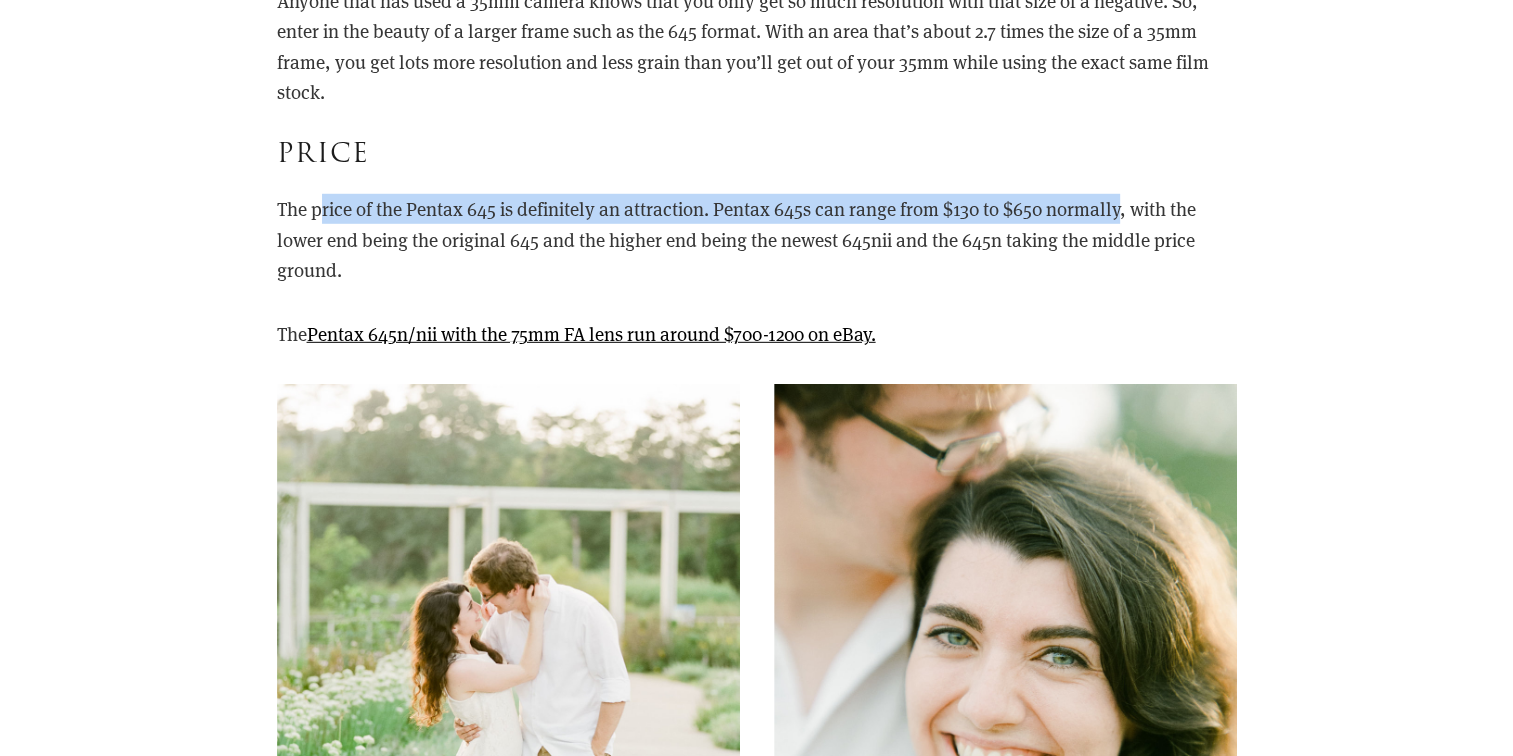 drag, startPoint x: 332, startPoint y: 218, endPoint x: 1120, endPoint y: 218, distance: 788 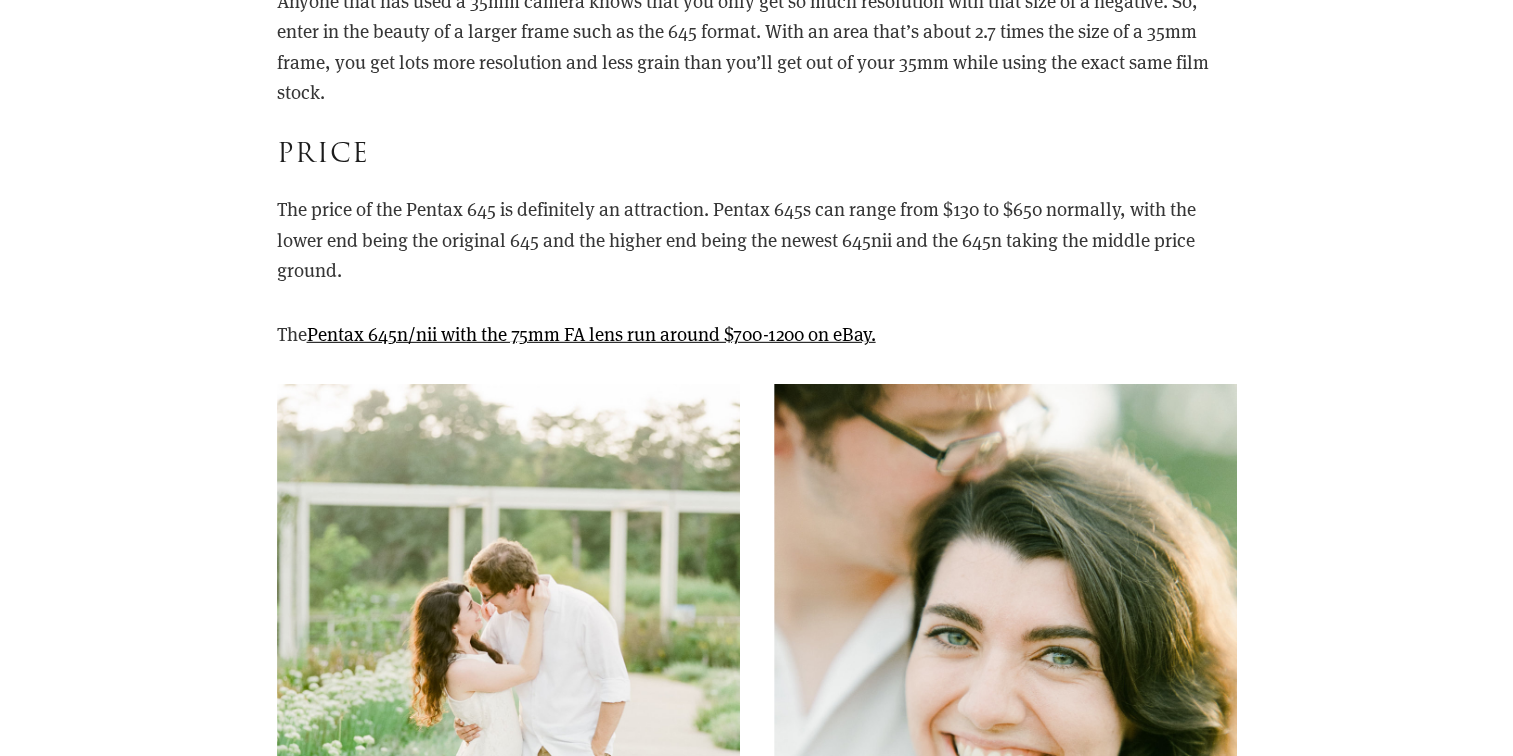 drag, startPoint x: 1120, startPoint y: 218, endPoint x: 1023, endPoint y: 257, distance: 104.54664 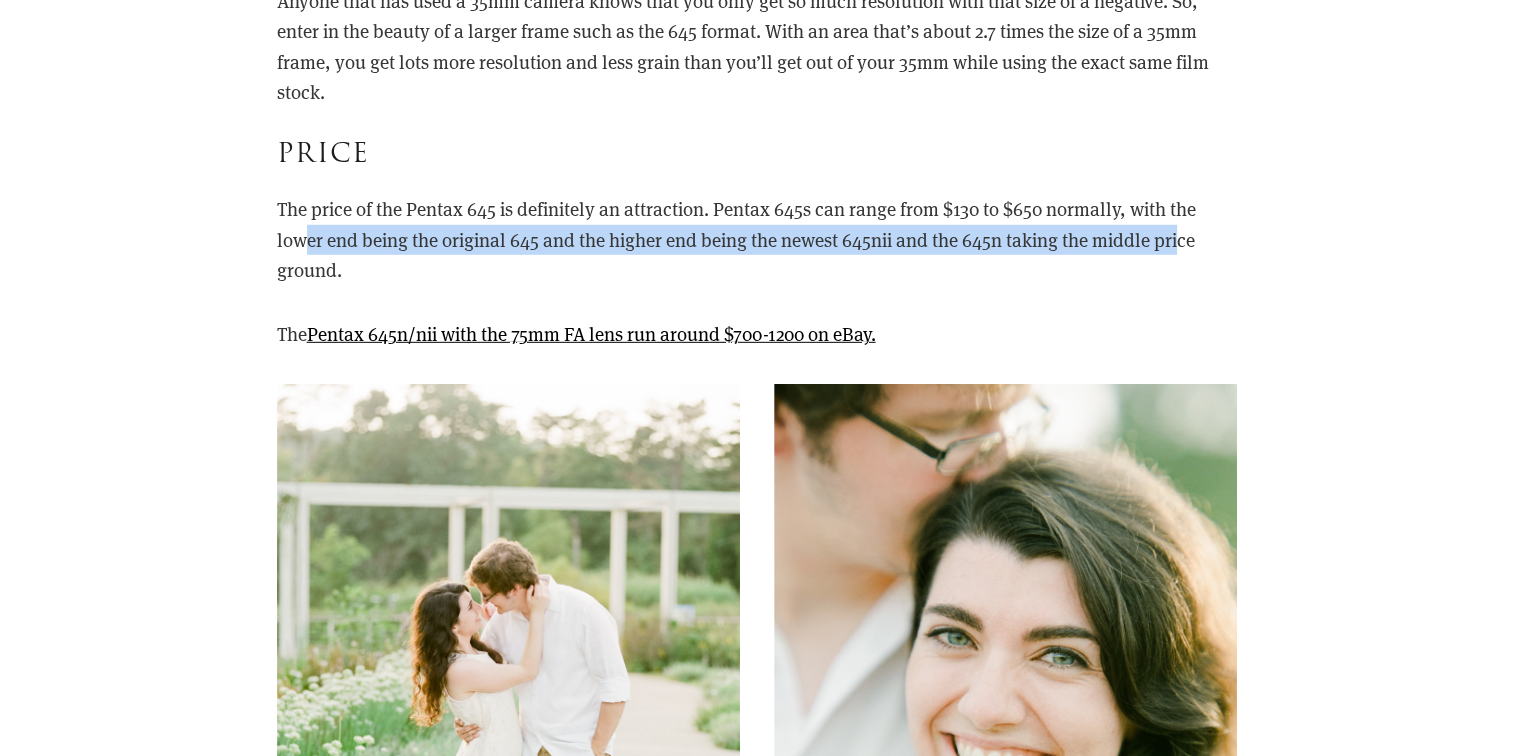 drag, startPoint x: 328, startPoint y: 234, endPoint x: 1180, endPoint y: 238, distance: 852.0094 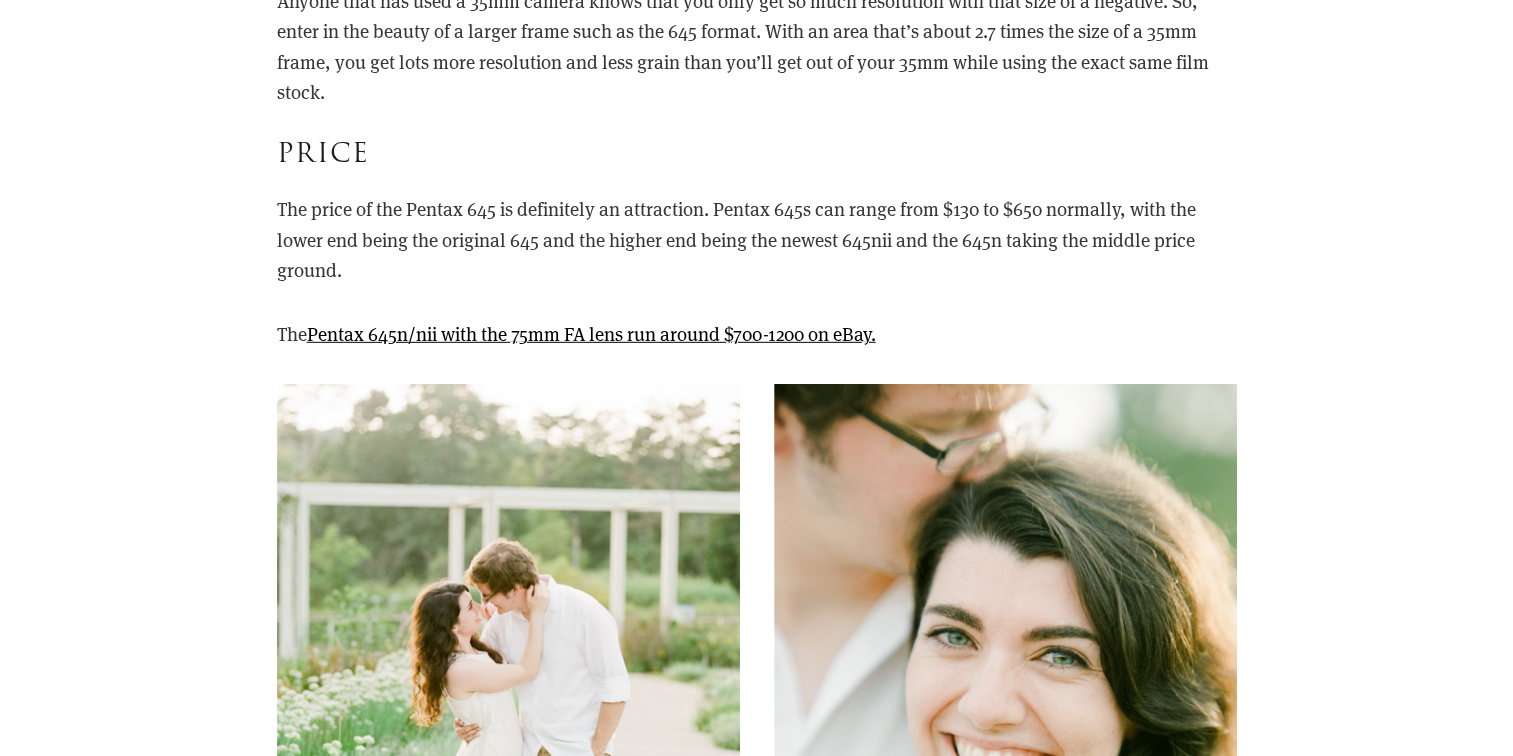drag, startPoint x: 1180, startPoint y: 238, endPoint x: 1134, endPoint y: 290, distance: 69.426216 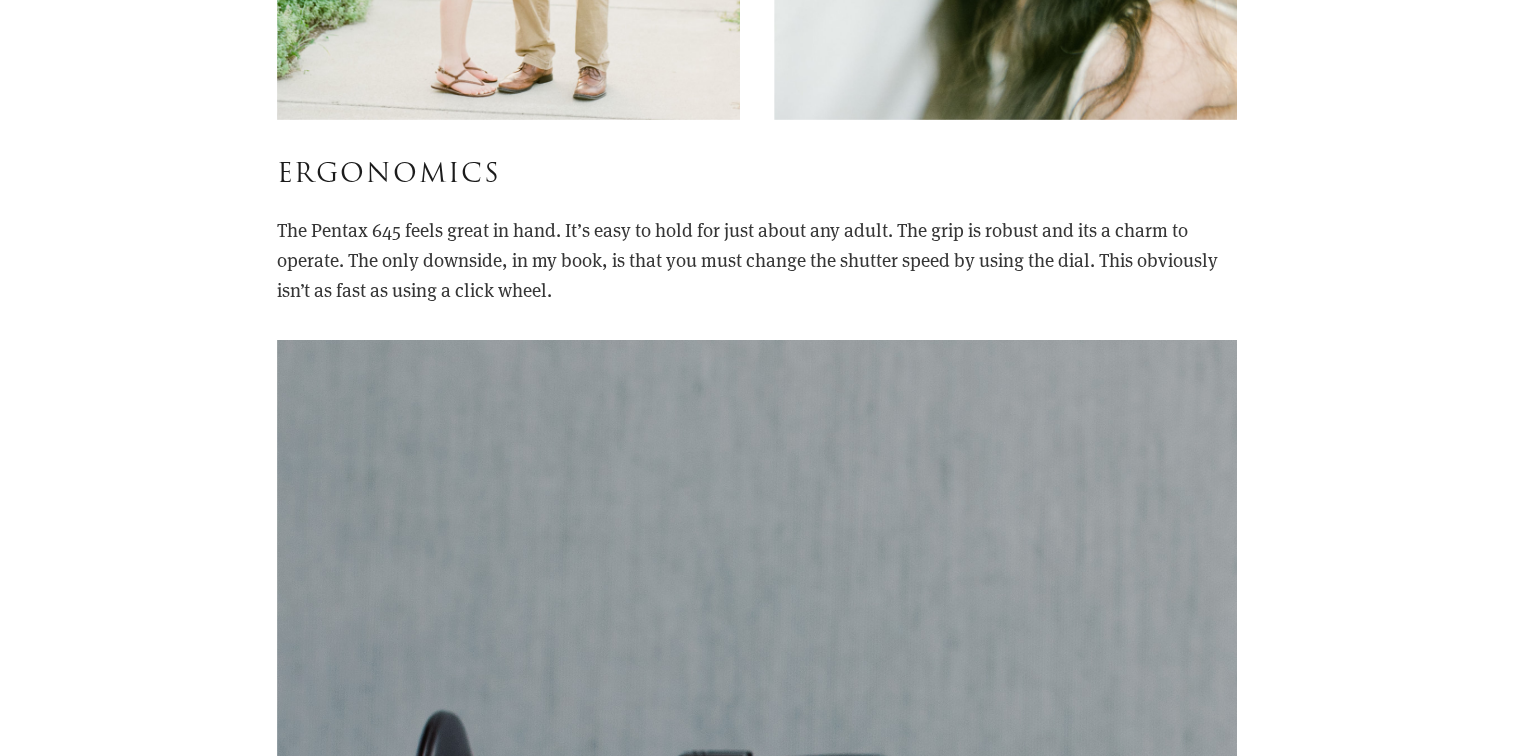 scroll, scrollTop: 6600, scrollLeft: 0, axis: vertical 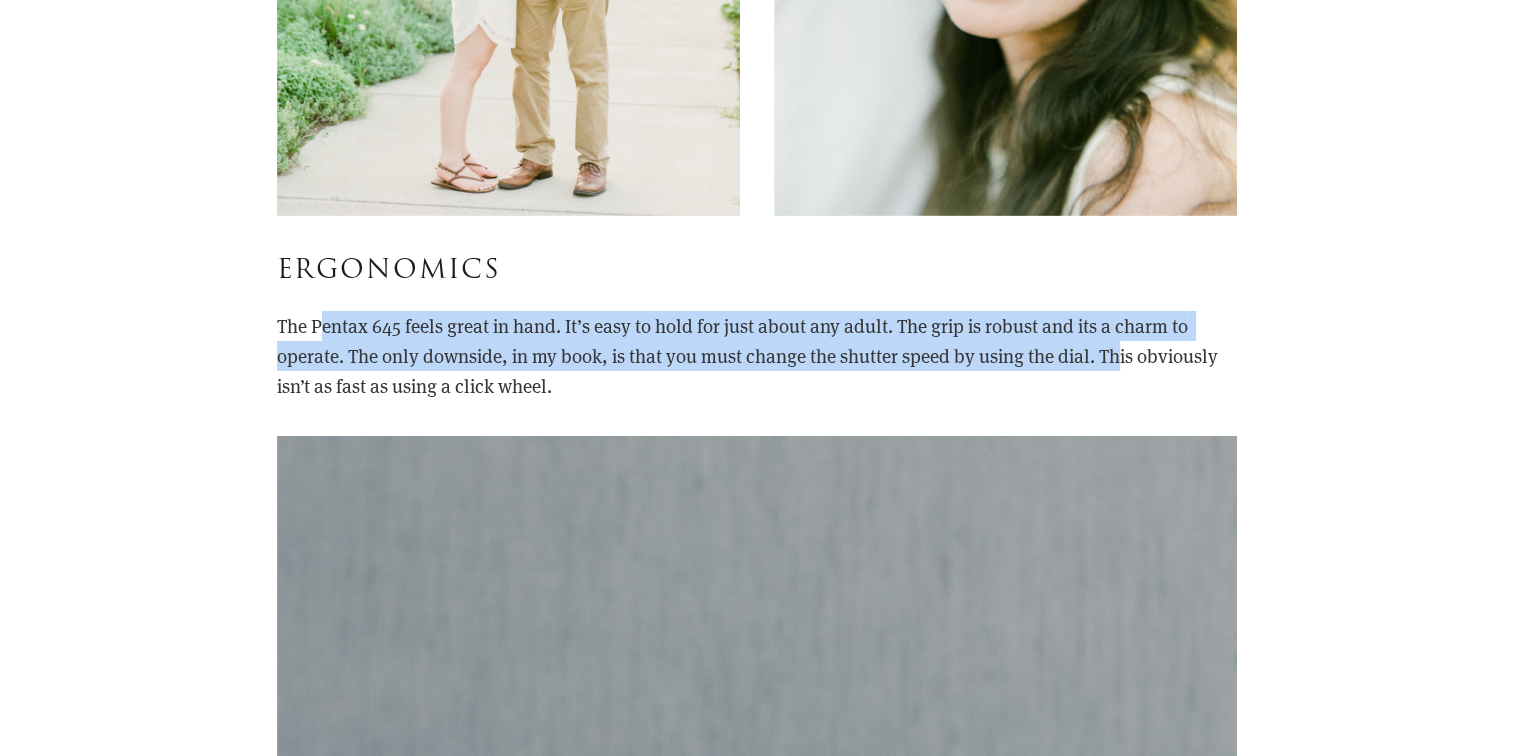 drag, startPoint x: 320, startPoint y: 328, endPoint x: 1124, endPoint y: 345, distance: 804.1797 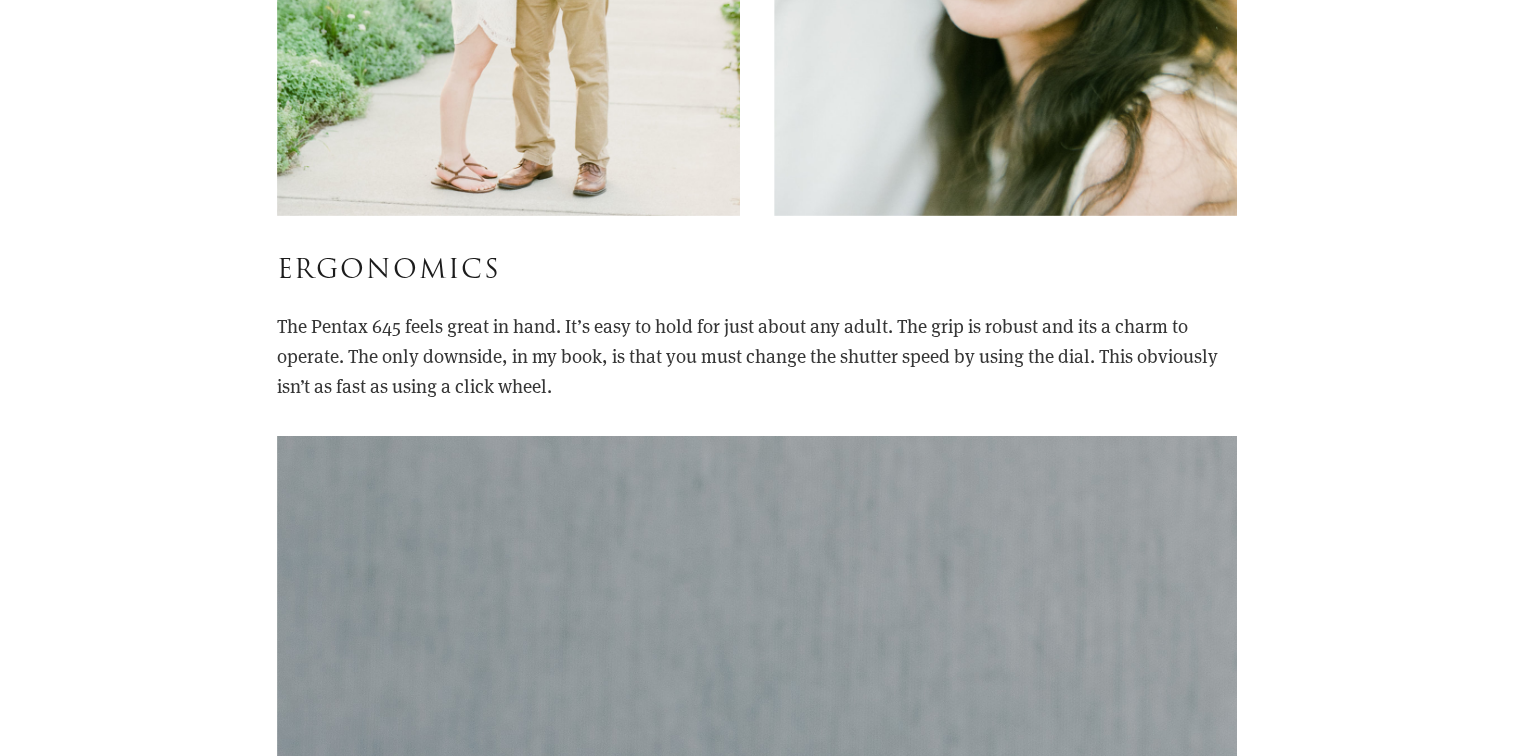 click on "Pentax 645nii with Schneider Cine-Xenon 120mm f/2 Projector Lens from  The Boutique Lens
Note: This post is part of our  "Learn Blog"  for photographers. For workshops, coaching, and other resources designed to help grow your skills as a photographer  click here
Ah, the Pentax 645—one of my all time favorite film cameras, and for good reason! It’s  cheaper and generally more reliable than a Contax 645 ." at bounding box center (756, 3983) 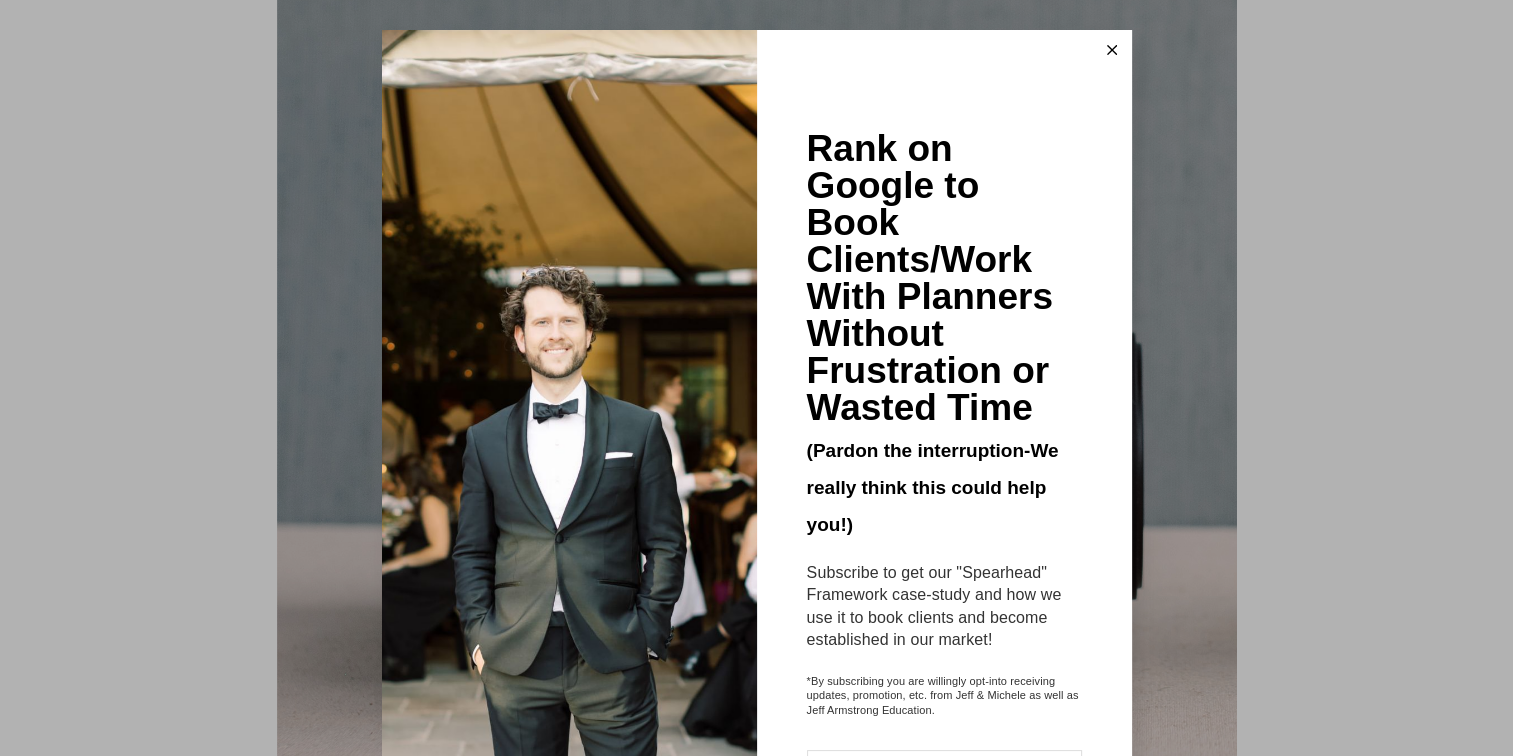 scroll, scrollTop: 7400, scrollLeft: 0, axis: vertical 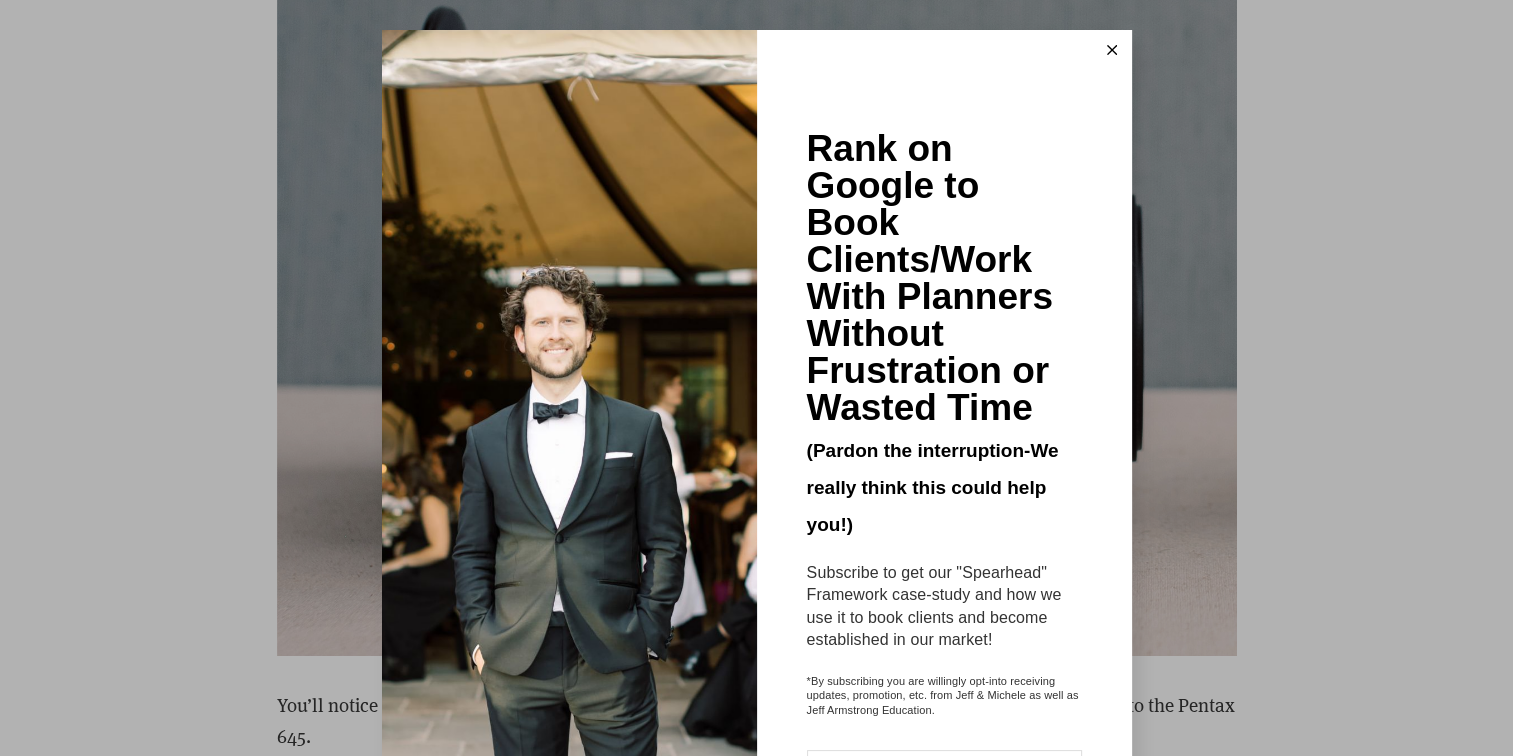 click 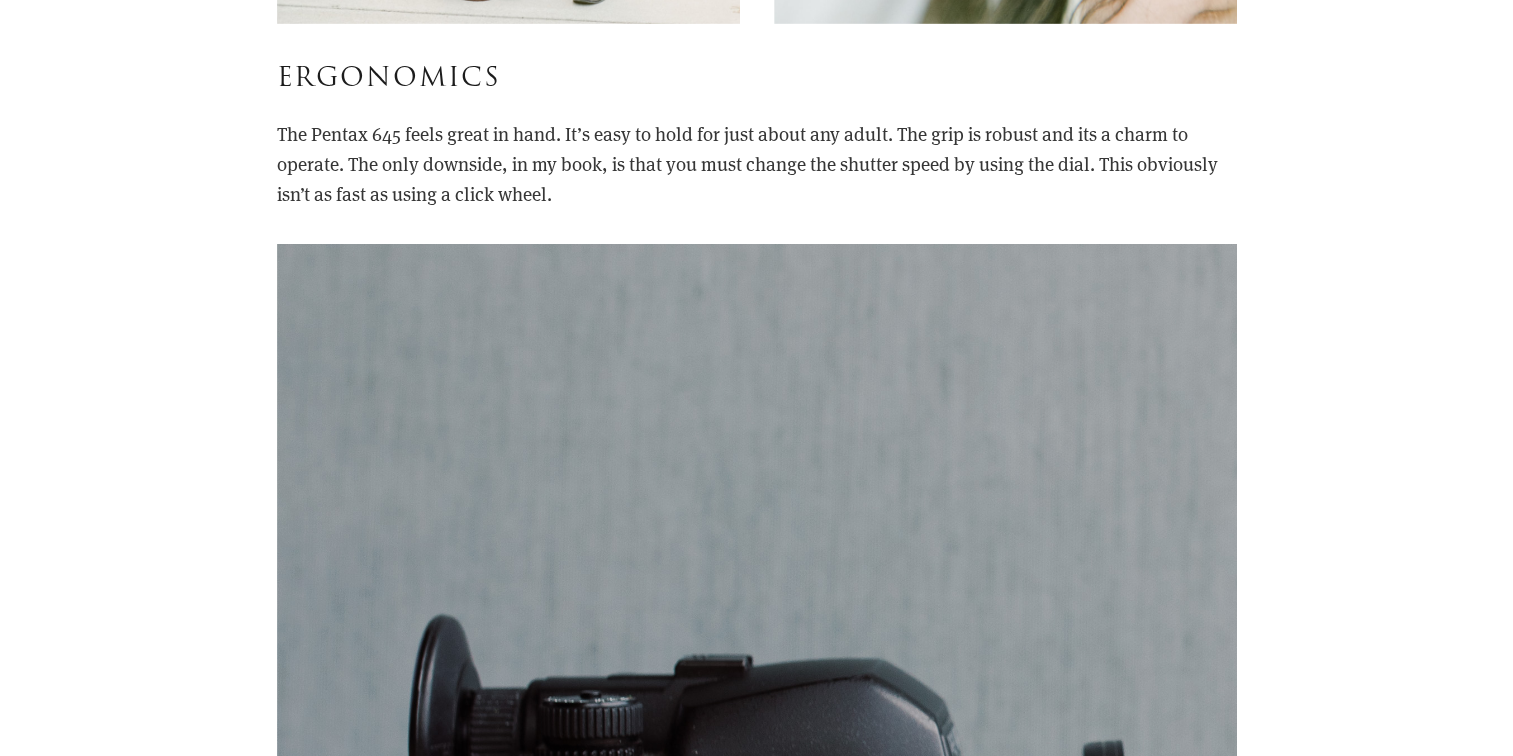 scroll, scrollTop: 6500, scrollLeft: 0, axis: vertical 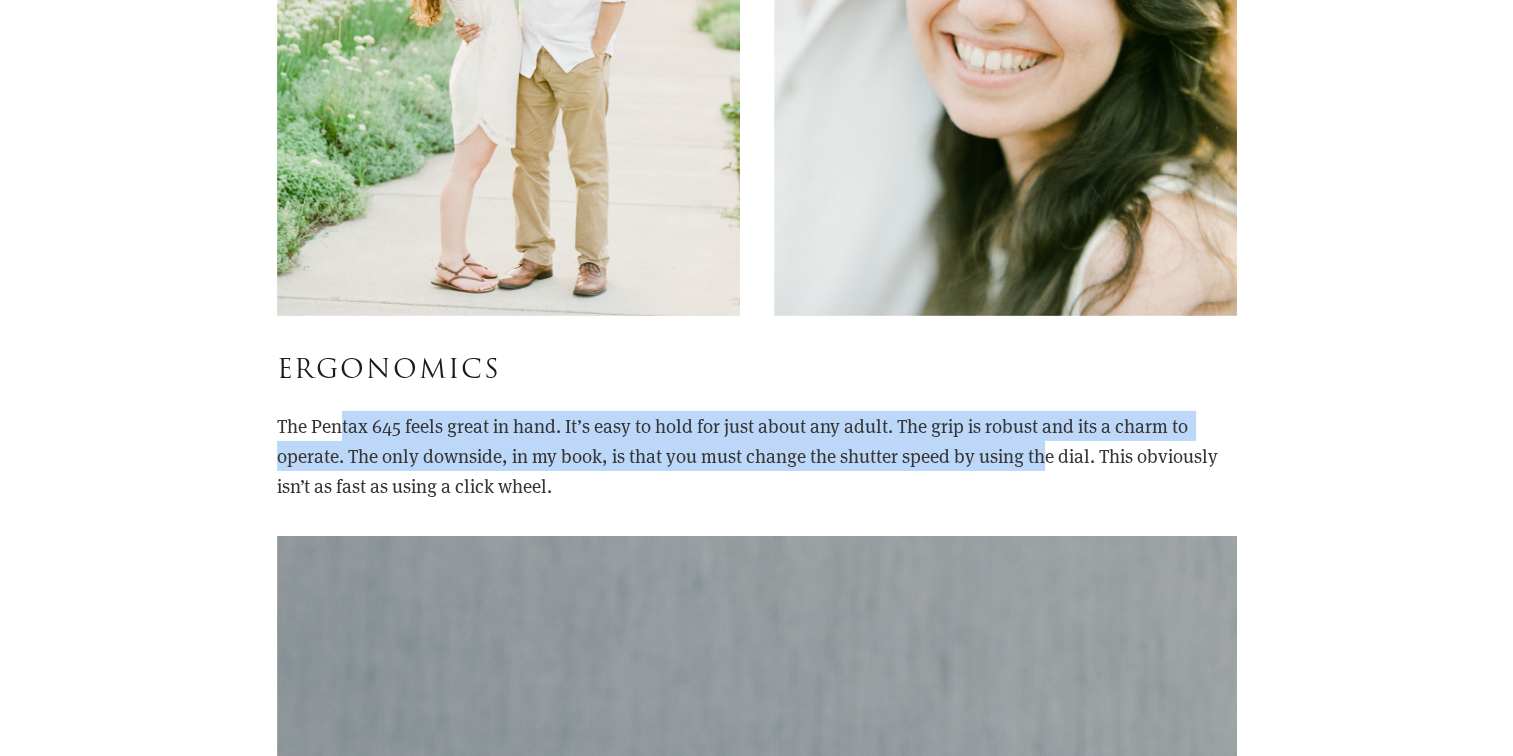 drag, startPoint x: 337, startPoint y: 432, endPoint x: 1051, endPoint y: 454, distance: 714.33887 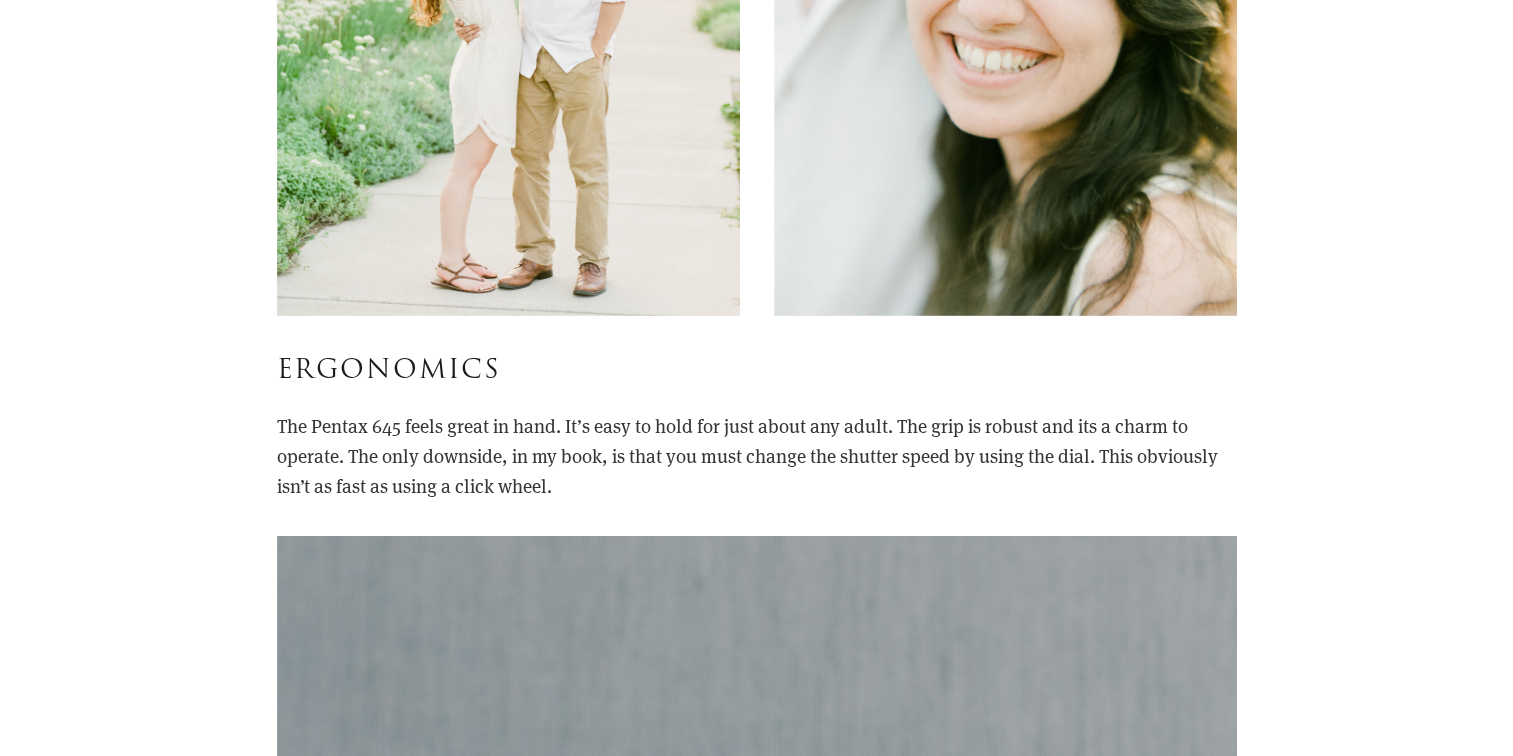 click on "The Pentax 645 feels great in hand. It’s easy to hold for just about any adult. The grip is robust and its a charm to operate. The only downside, in my book, is that you must change the shutter speed by using the dial. This obviously isn’t as fast as using a click wheel." at bounding box center (757, 456) 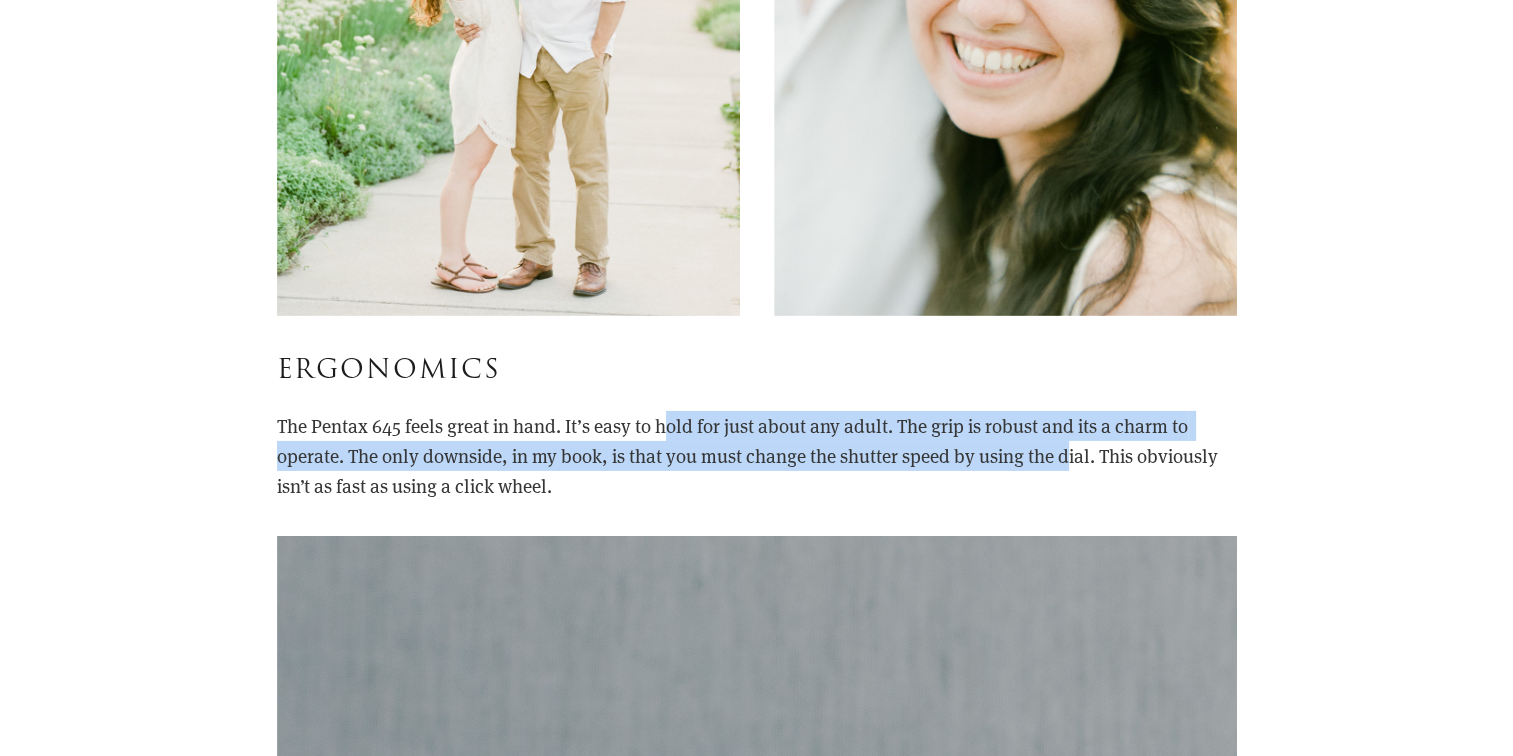 drag, startPoint x: 676, startPoint y: 422, endPoint x: 1076, endPoint y: 450, distance: 400.9788 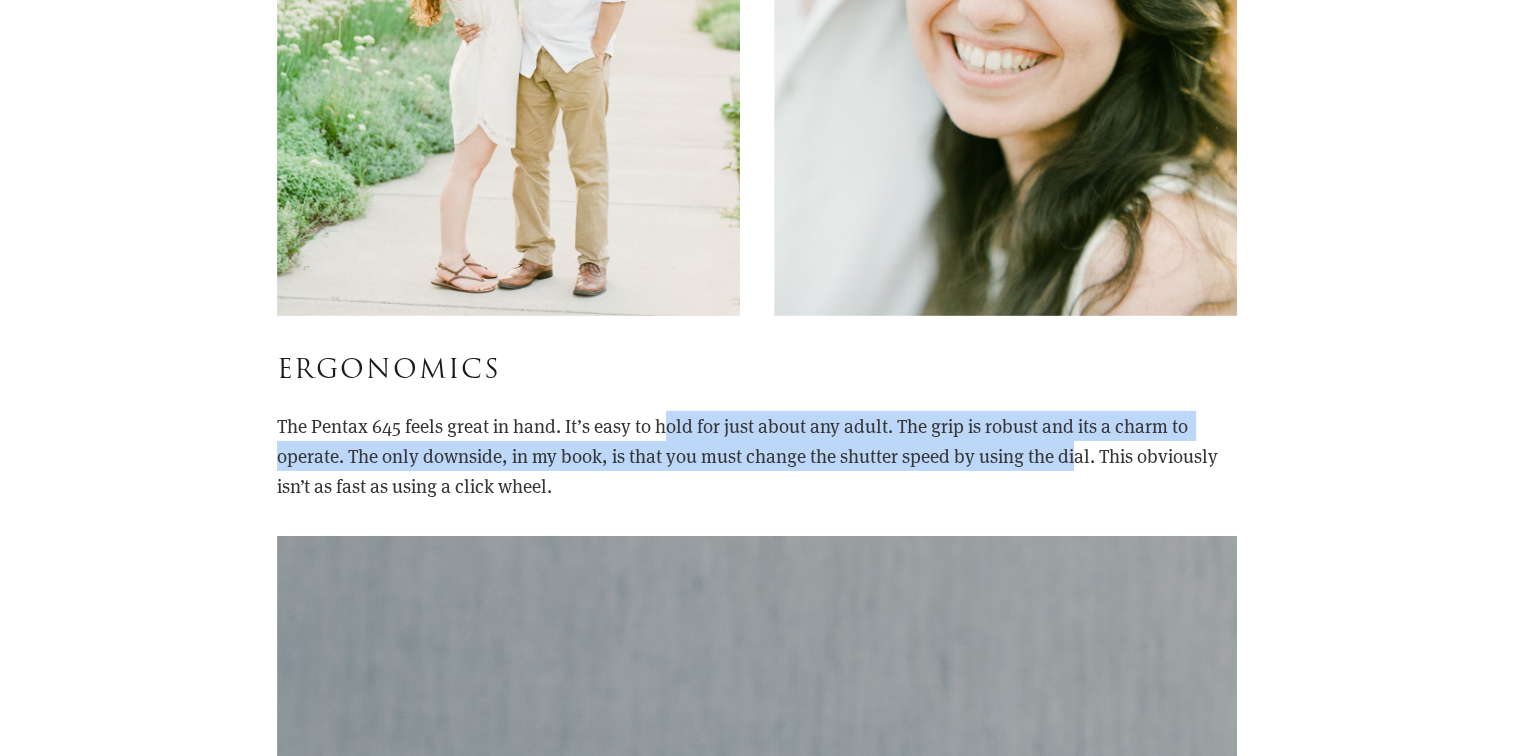 drag, startPoint x: 1076, startPoint y: 450, endPoint x: 922, endPoint y: 446, distance: 154.05194 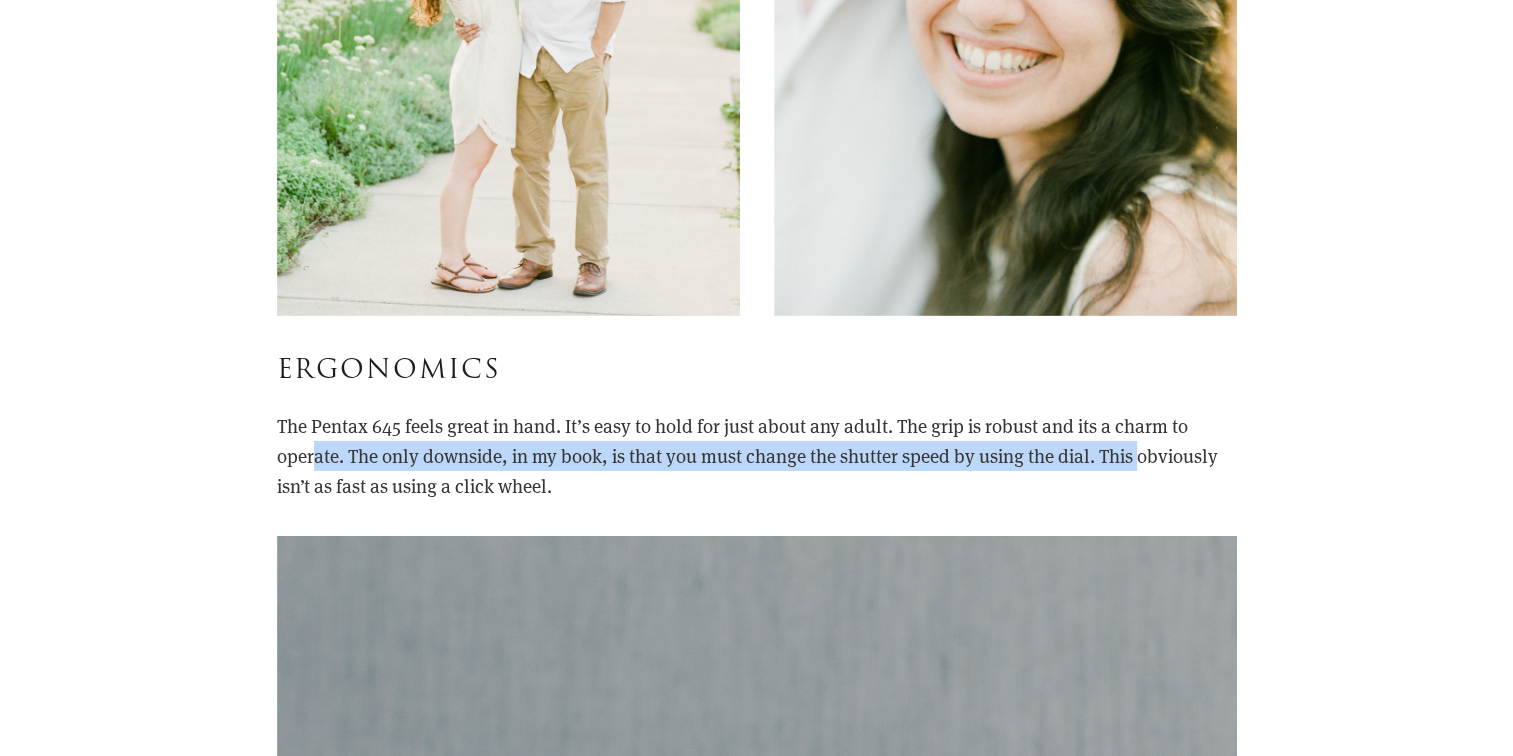 drag, startPoint x: 311, startPoint y: 449, endPoint x: 1167, endPoint y: 464, distance: 856.1314 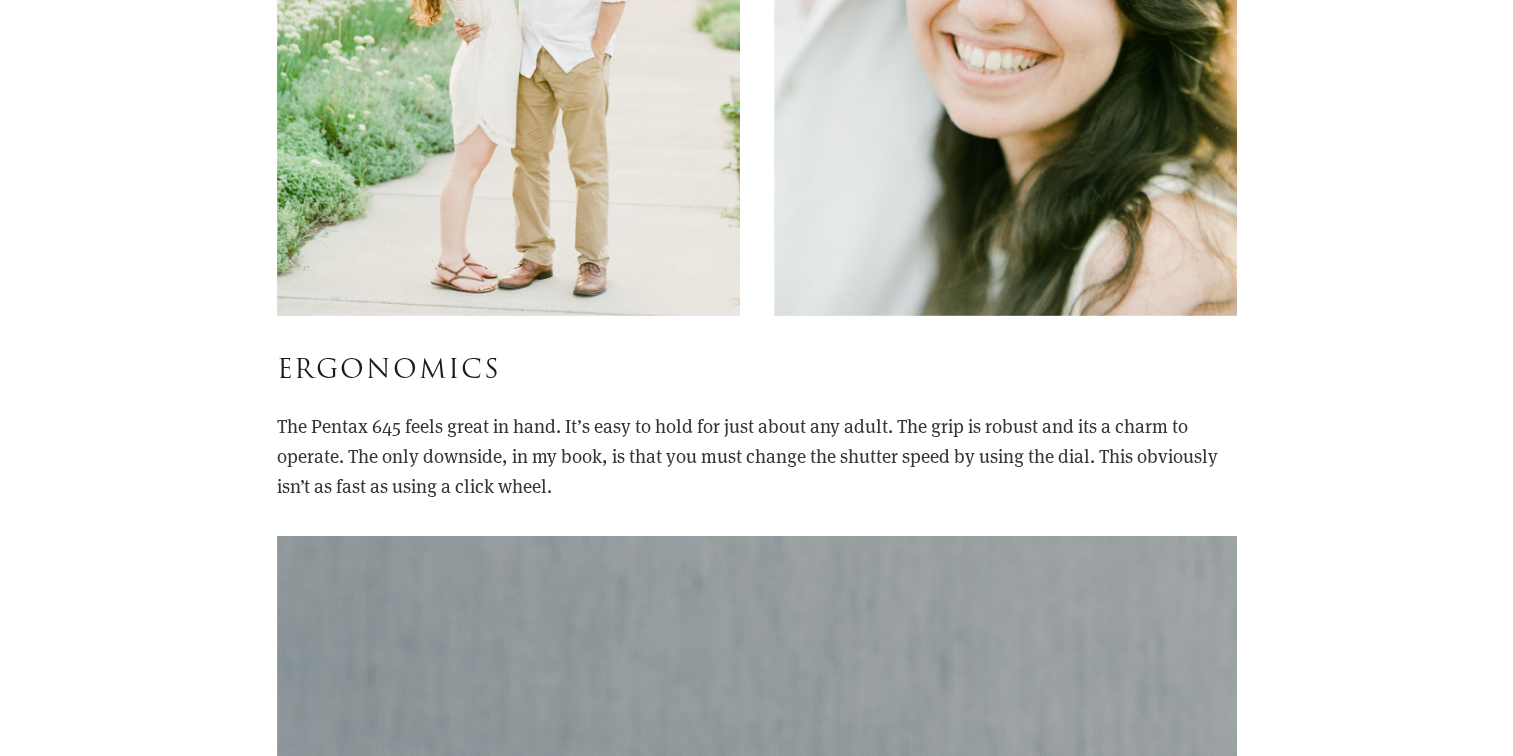 drag, startPoint x: 1167, startPoint y: 464, endPoint x: 1313, endPoint y: 485, distance: 147.50255 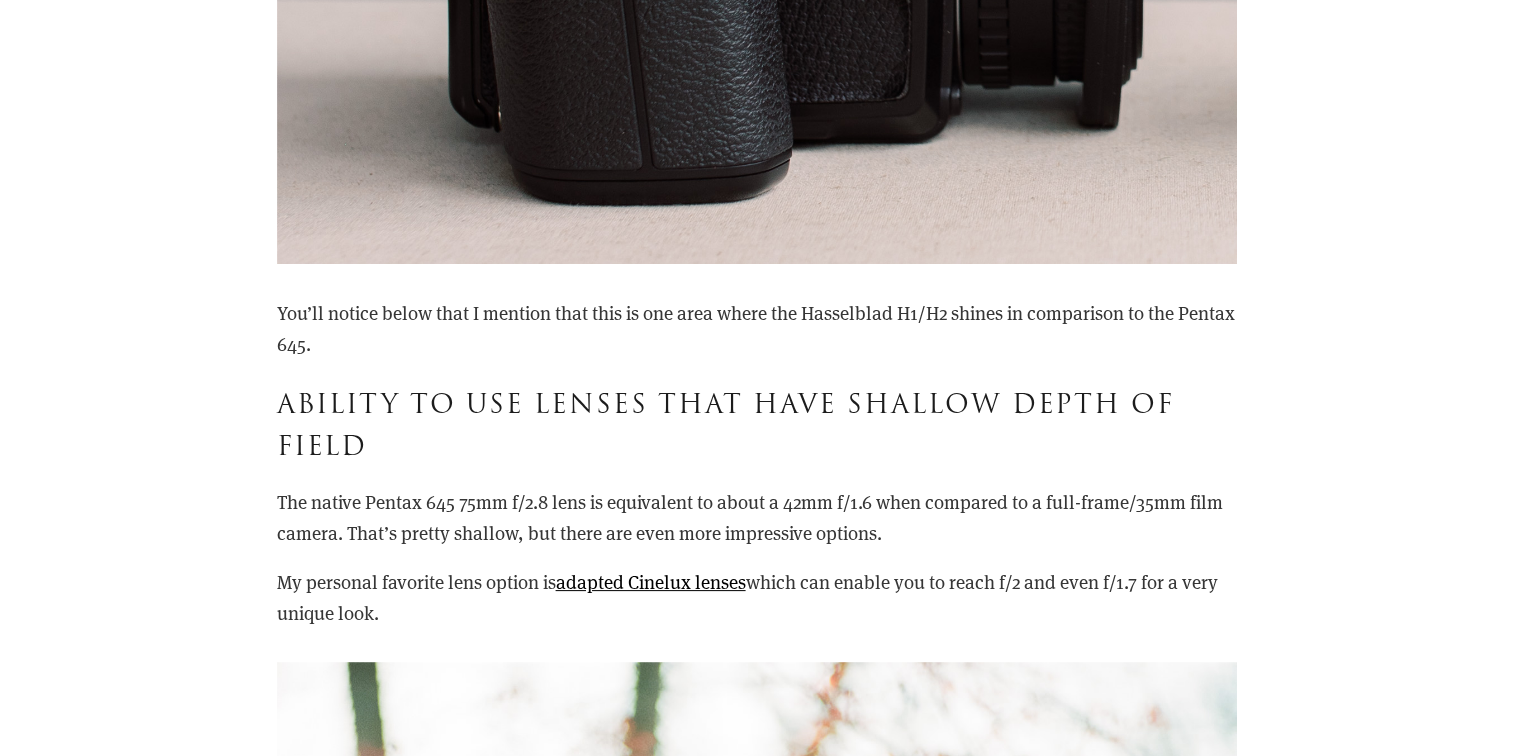 scroll, scrollTop: 7800, scrollLeft: 0, axis: vertical 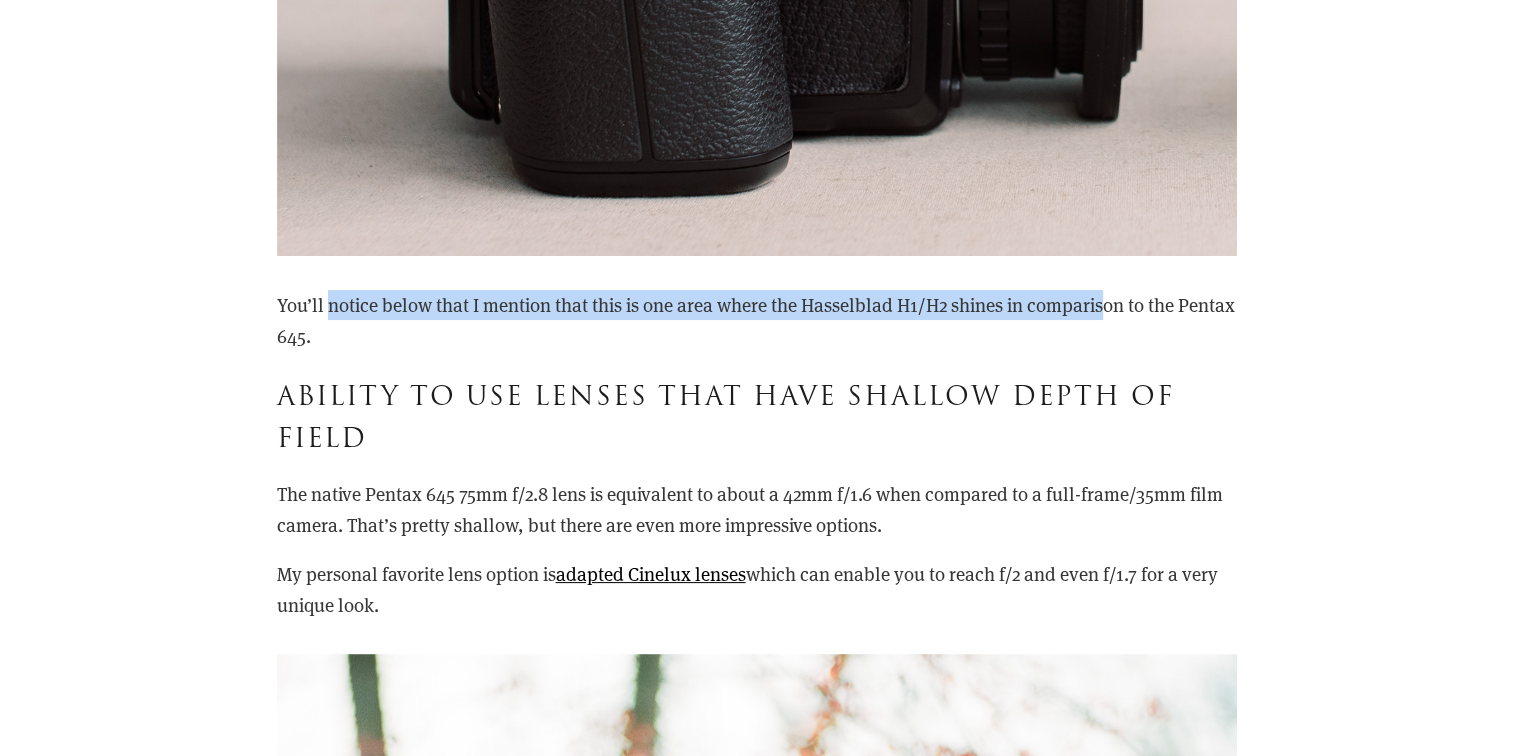 drag, startPoint x: 332, startPoint y: 302, endPoint x: 1109, endPoint y: 301, distance: 777.0007 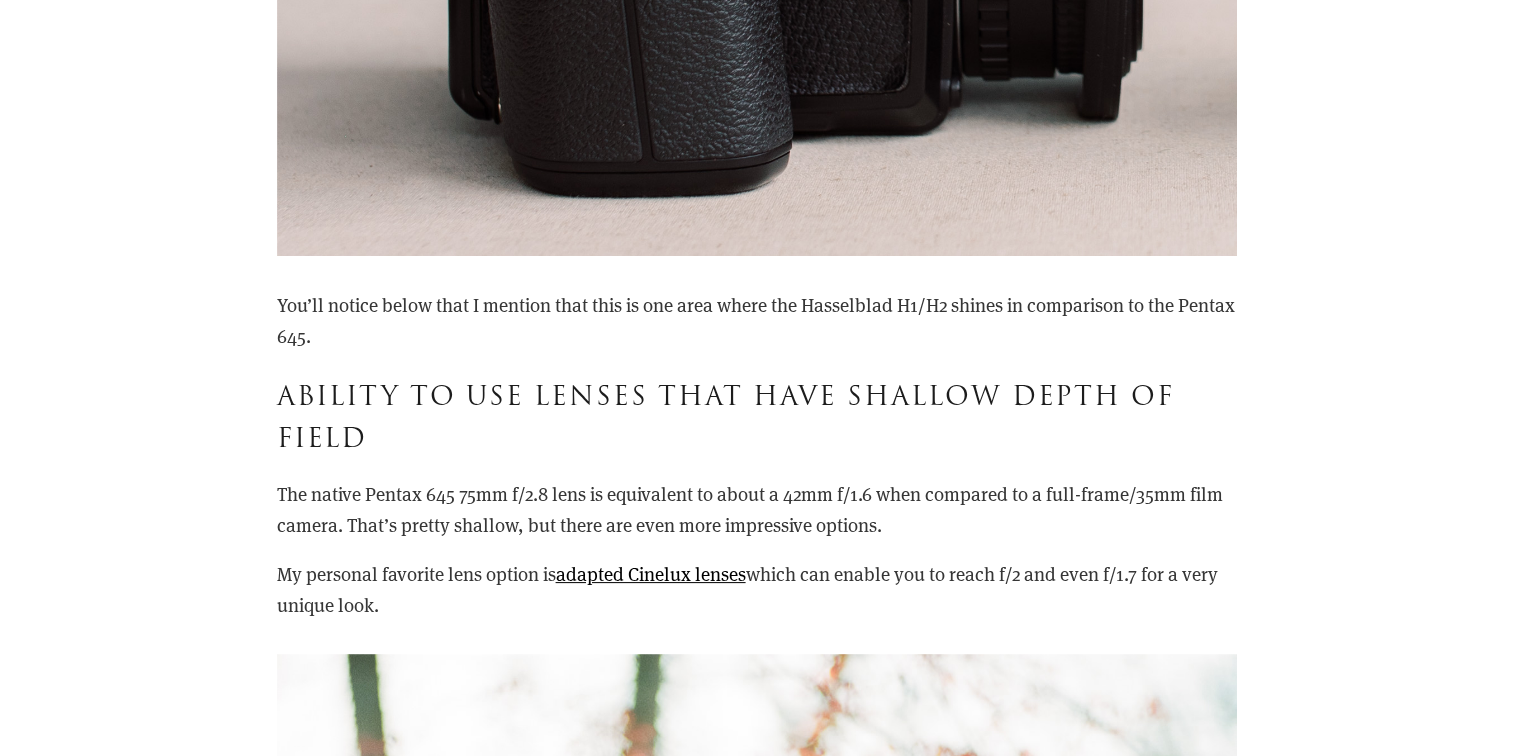 drag, startPoint x: 1109, startPoint y: 301, endPoint x: 928, endPoint y: 390, distance: 201.6978 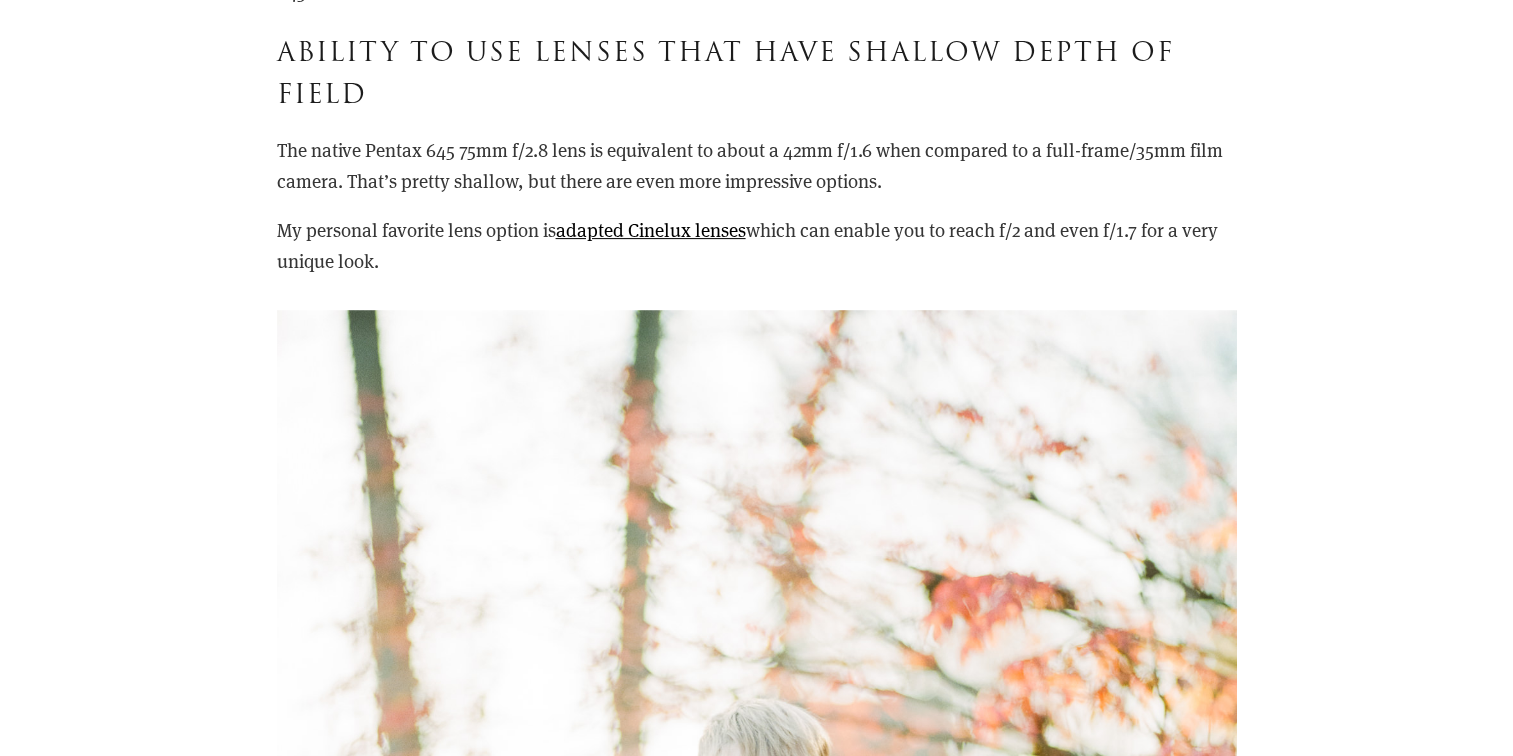 scroll, scrollTop: 8100, scrollLeft: 0, axis: vertical 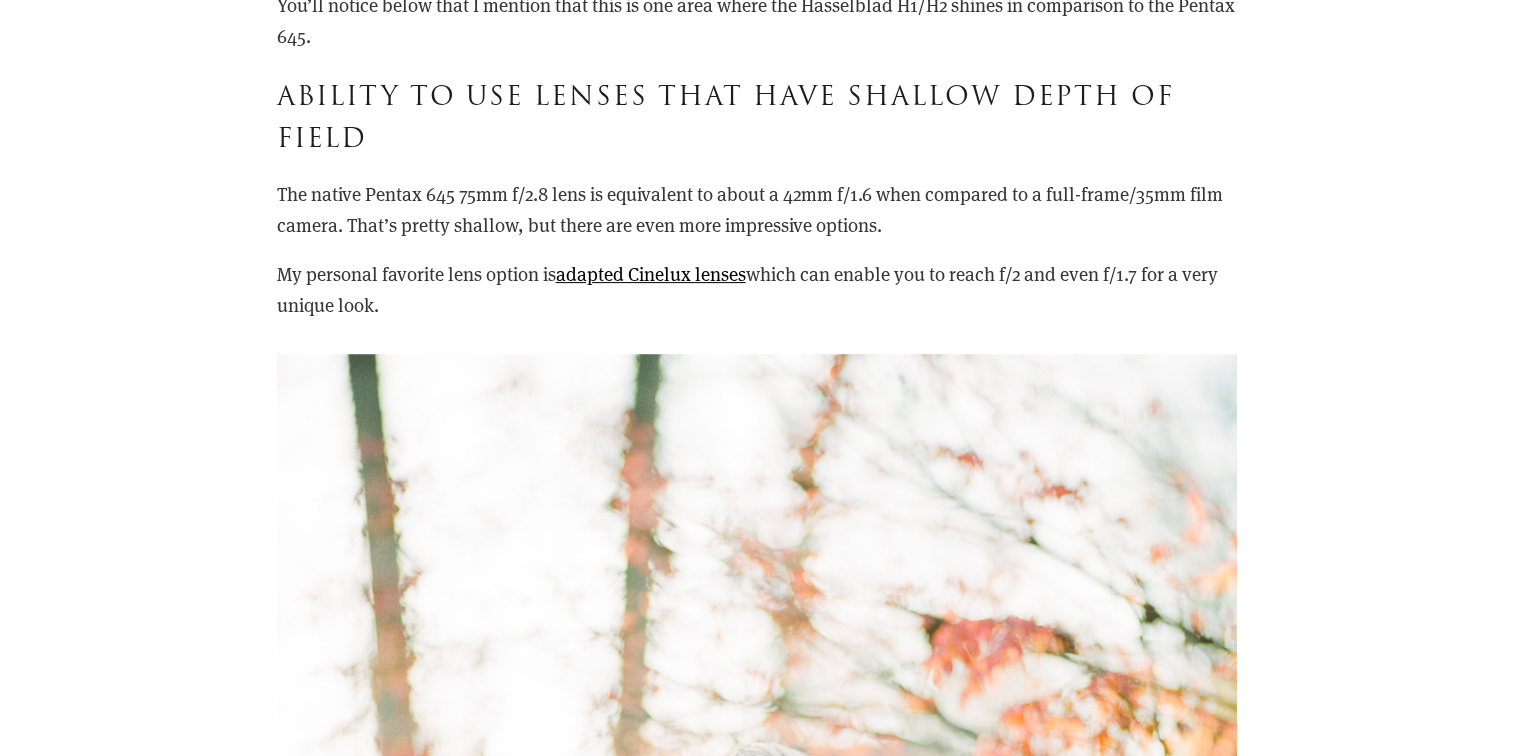 drag, startPoint x: 293, startPoint y: 198, endPoint x: 927, endPoint y: 218, distance: 634.31537 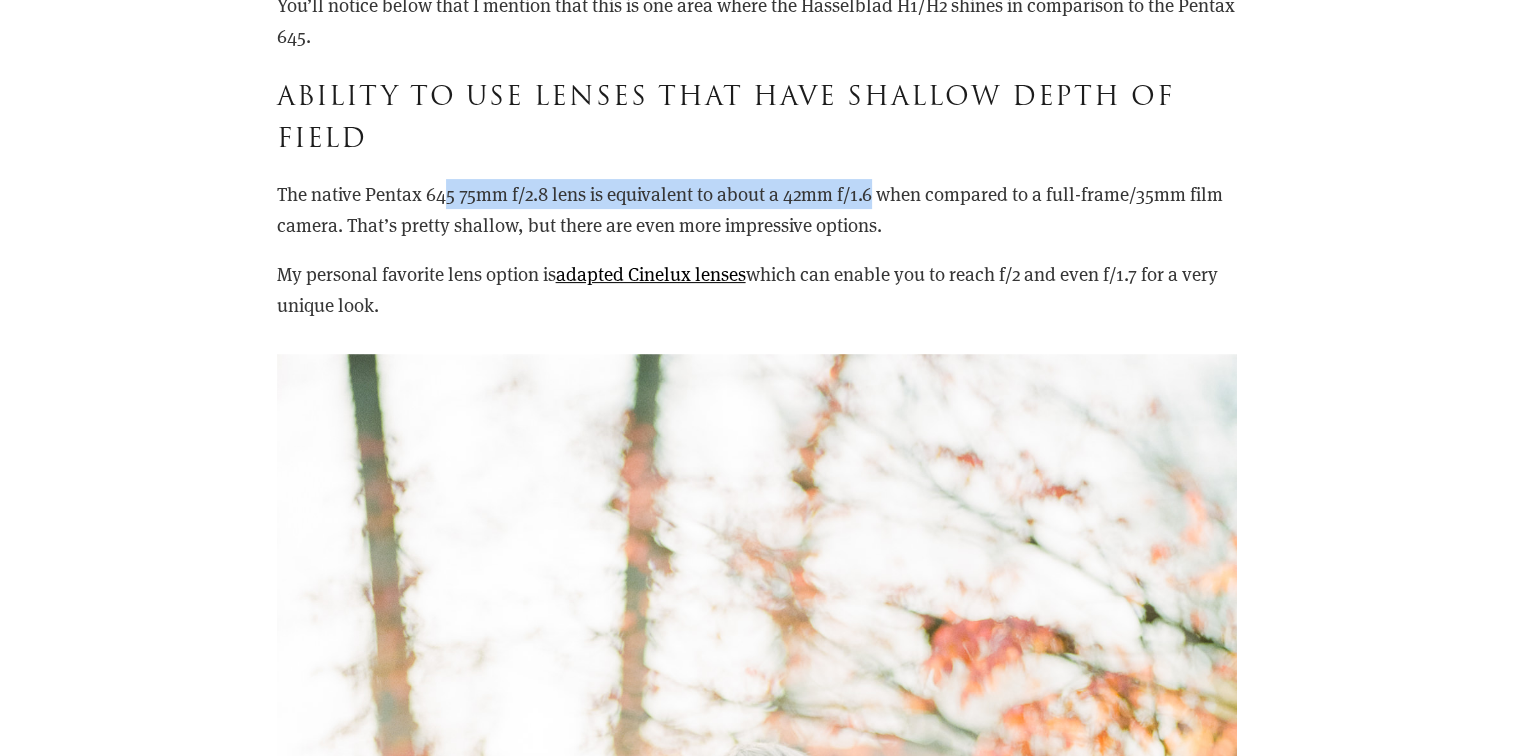 drag, startPoint x: 450, startPoint y: 195, endPoint x: 874, endPoint y: 186, distance: 424.09552 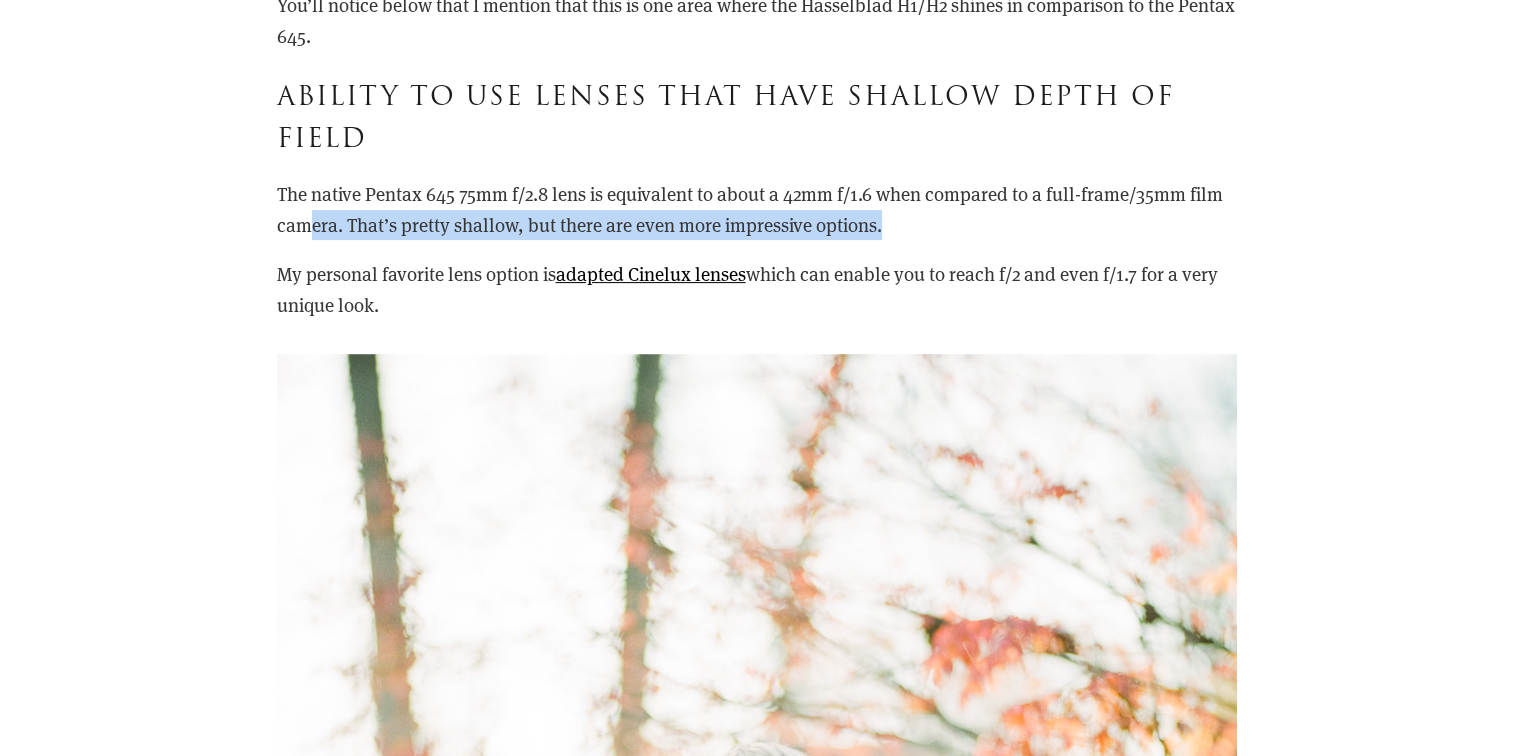 drag, startPoint x: 304, startPoint y: 227, endPoint x: 882, endPoint y: 218, distance: 578.07007 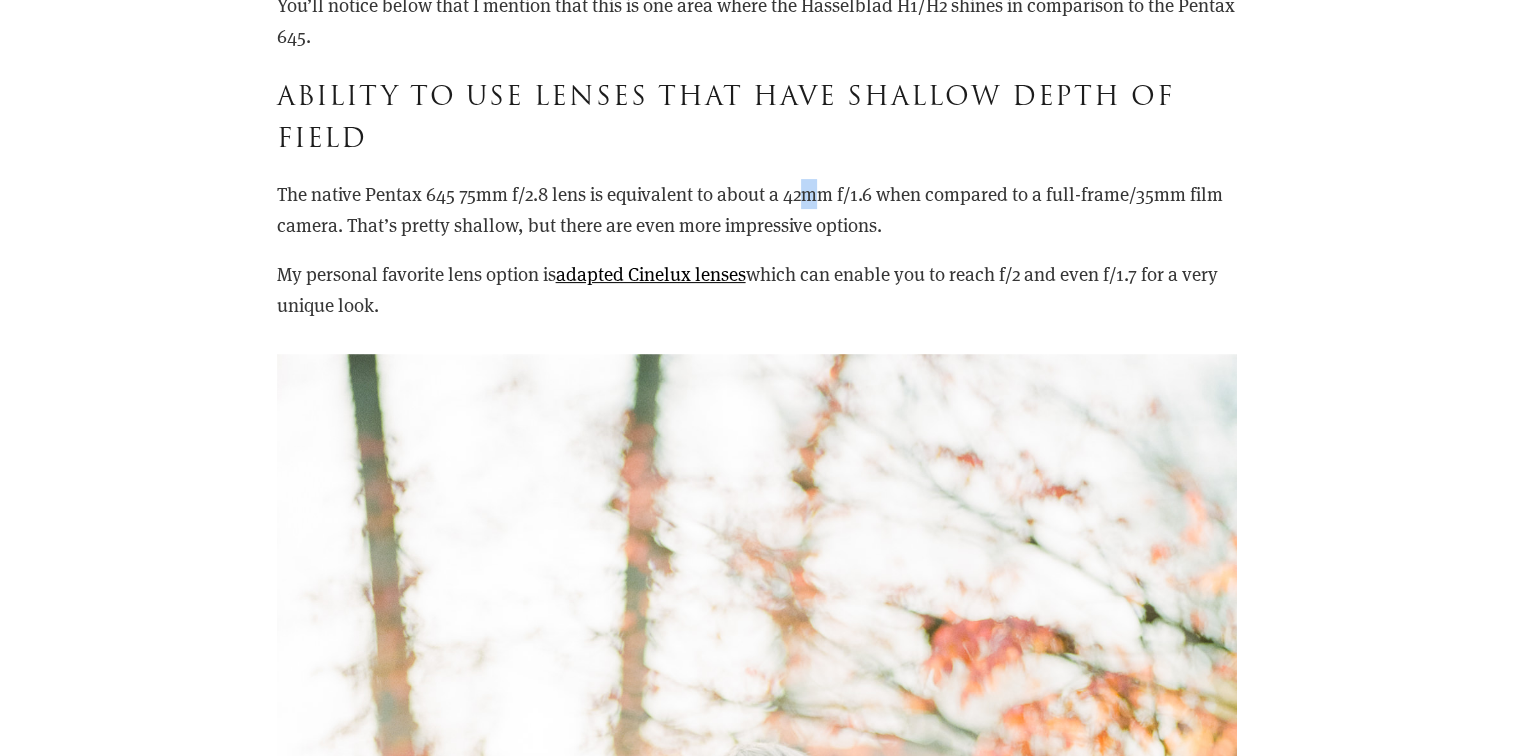 drag, startPoint x: 882, startPoint y: 218, endPoint x: 812, endPoint y: 200, distance: 72.277245 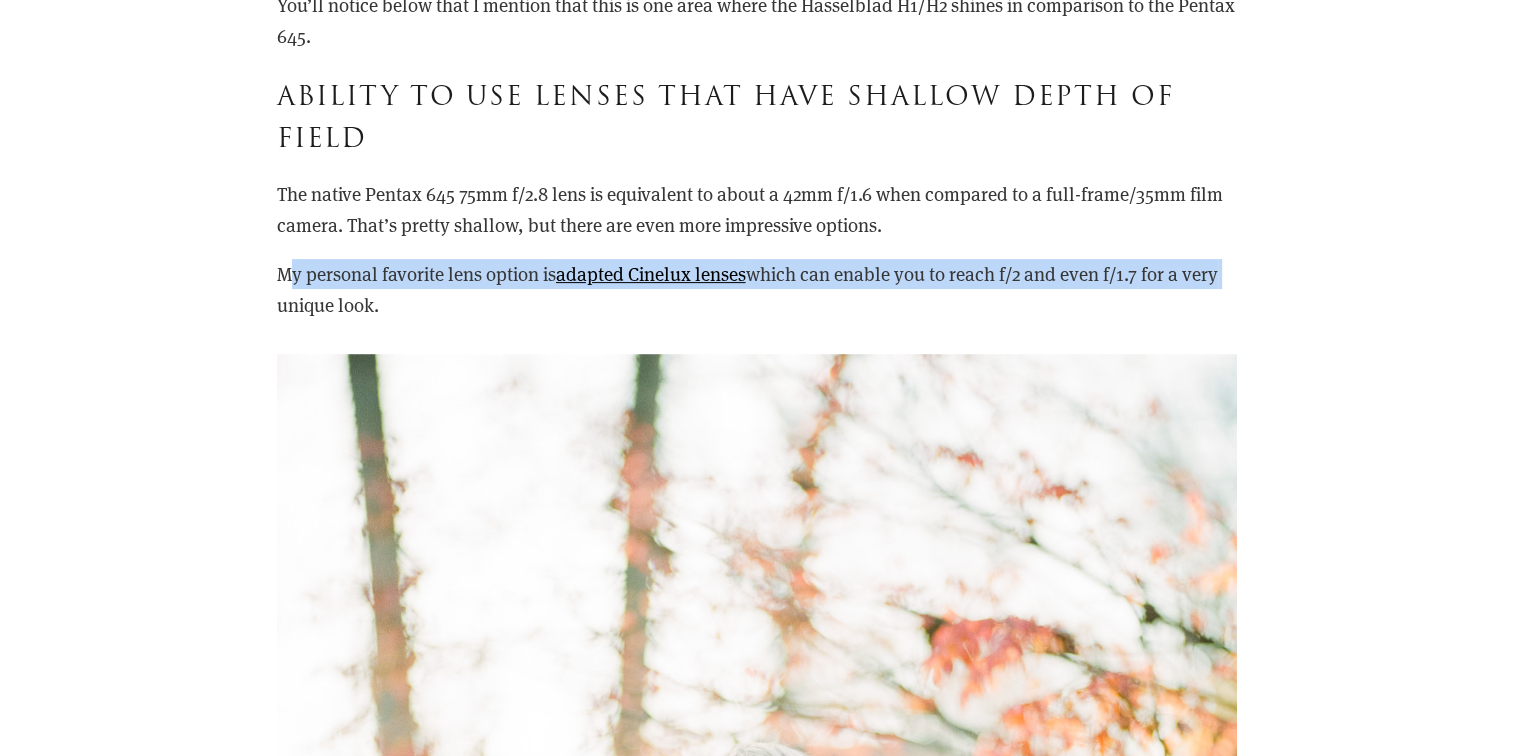 drag, startPoint x: 325, startPoint y: 270, endPoint x: 1227, endPoint y: 262, distance: 902.03546 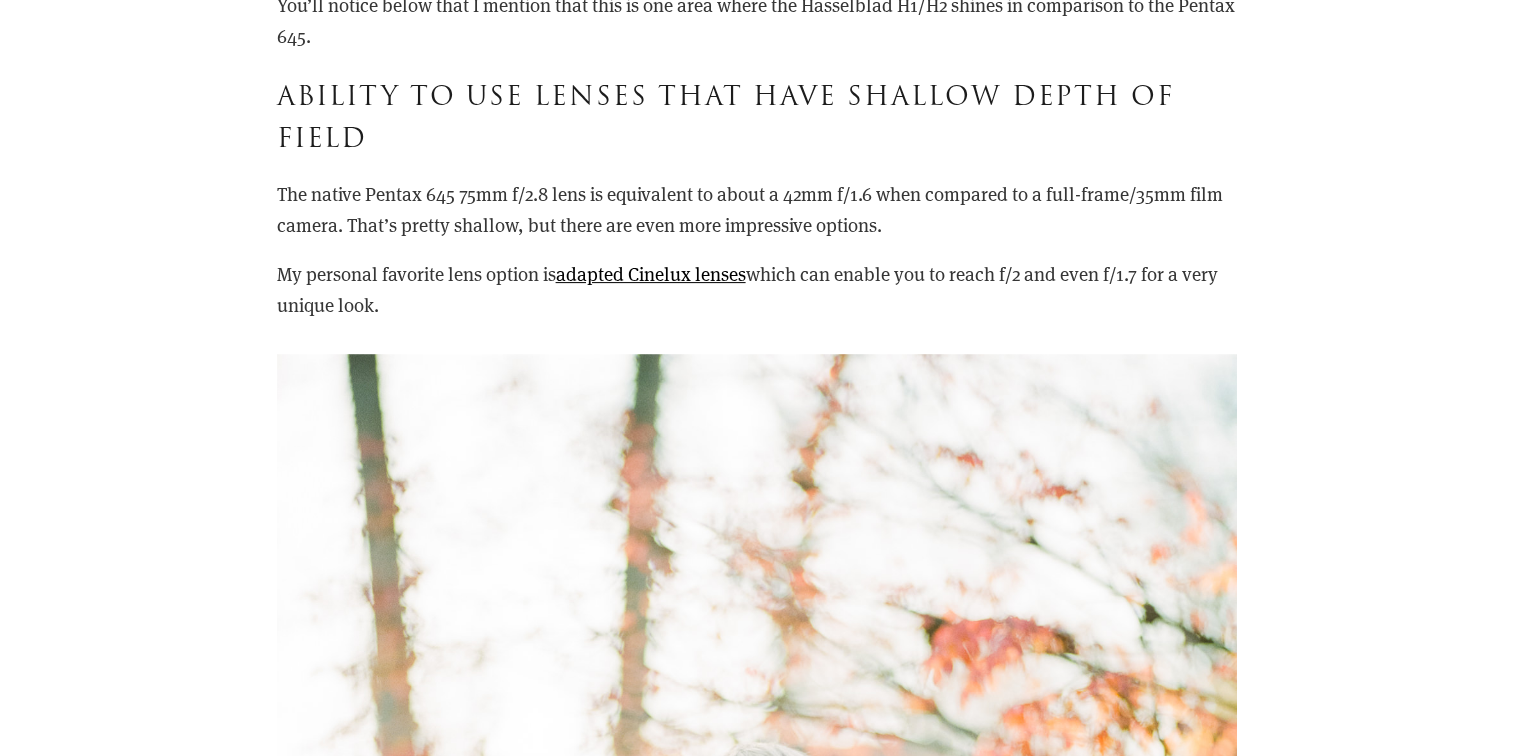 click on "The native Pentax 645 75mm f/2.8 lens is equivalent to about a 42mm f/1.6 when compared to a full-frame/35mm film camera. That’s pretty shallow, but there are even more impressive options." at bounding box center (757, 209) 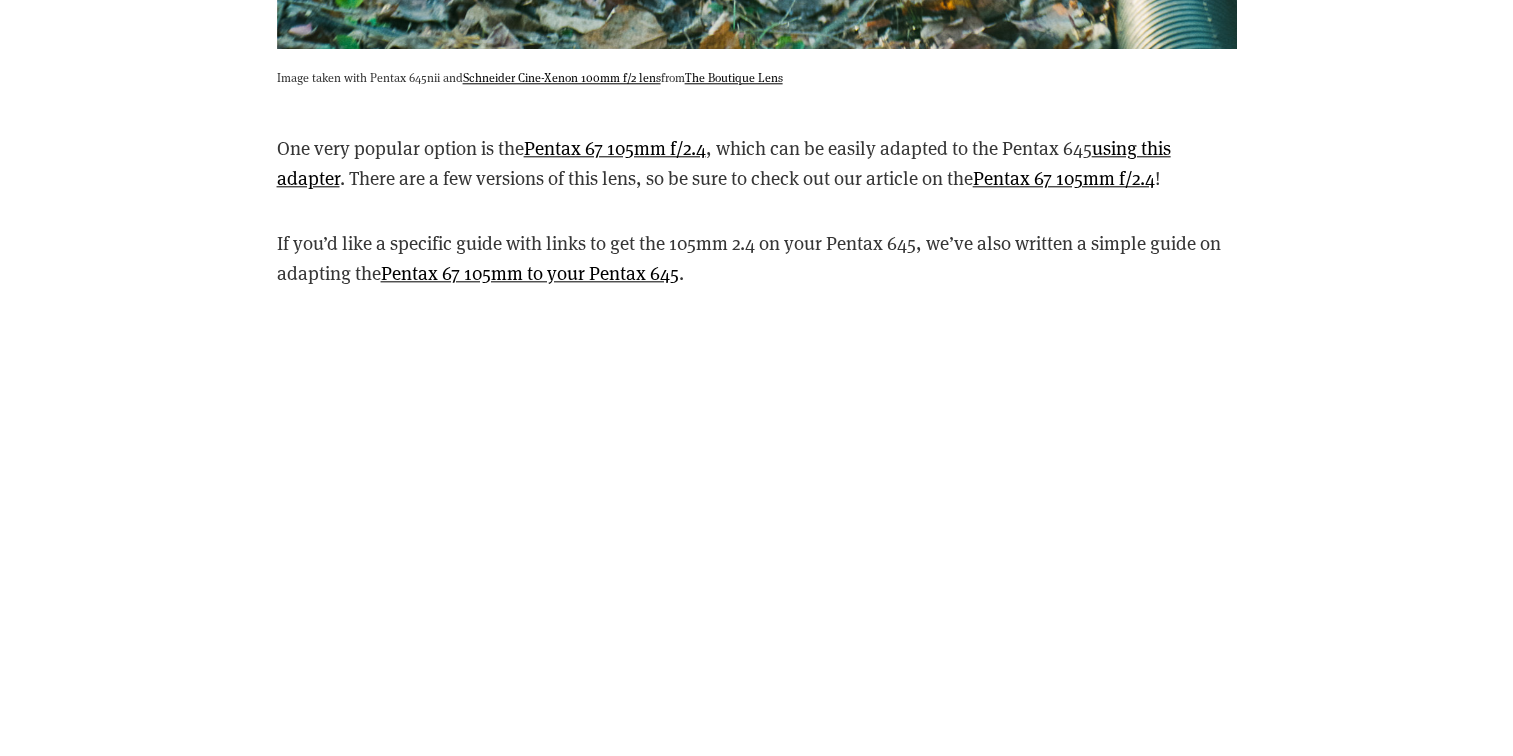 scroll, scrollTop: 9600, scrollLeft: 0, axis: vertical 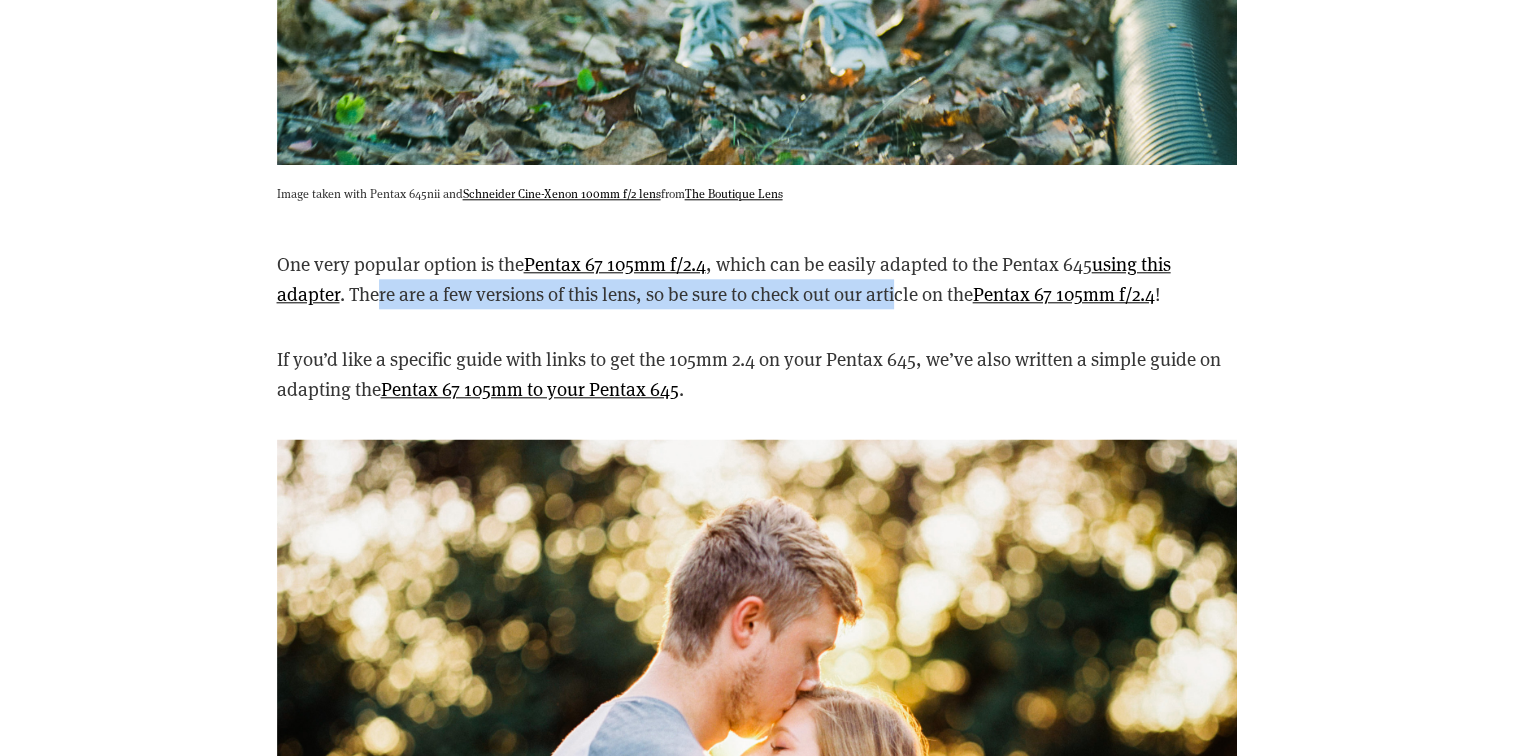 drag, startPoint x: 376, startPoint y: 293, endPoint x: 897, endPoint y: 296, distance: 521.00867 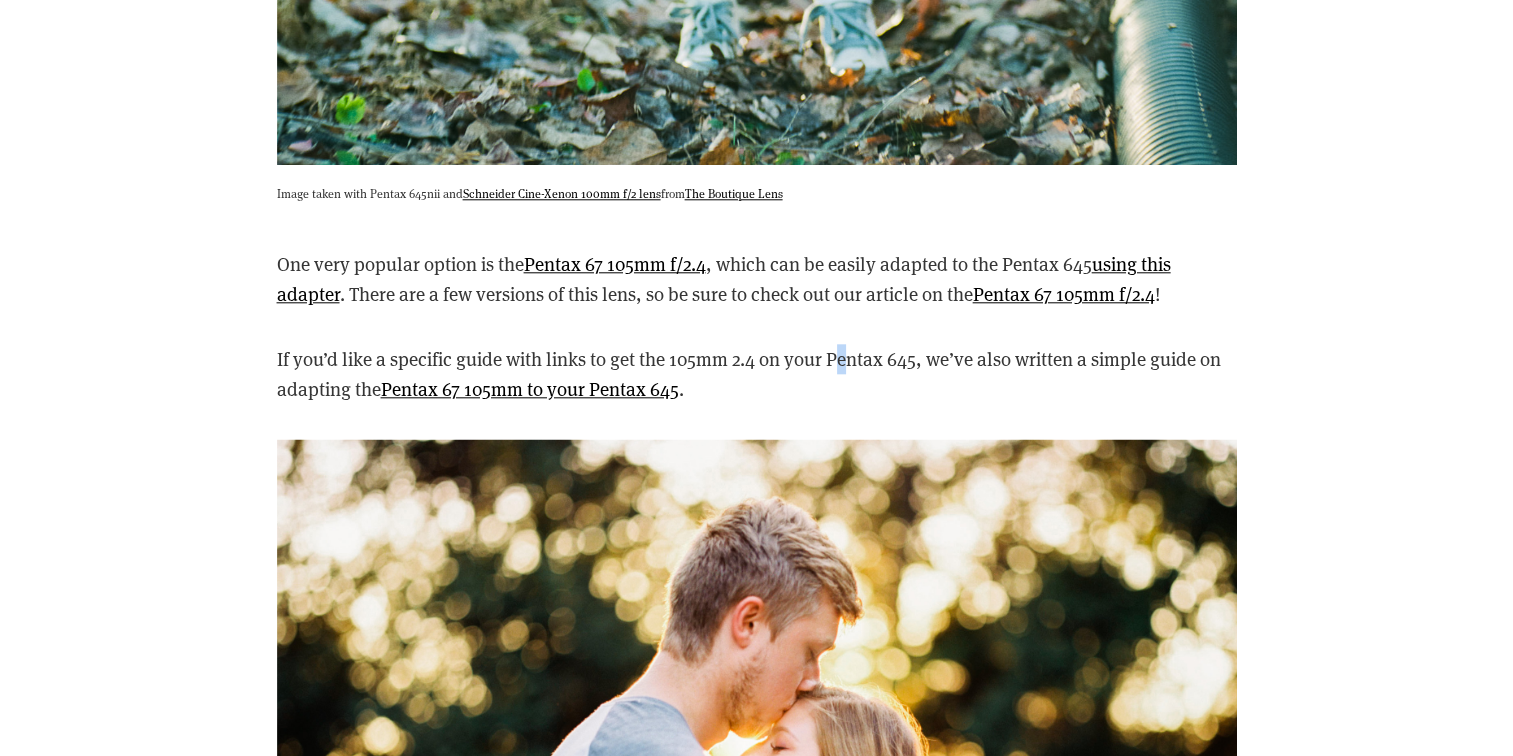 drag, startPoint x: 897, startPoint y: 296, endPoint x: 847, endPoint y: 373, distance: 91.809586 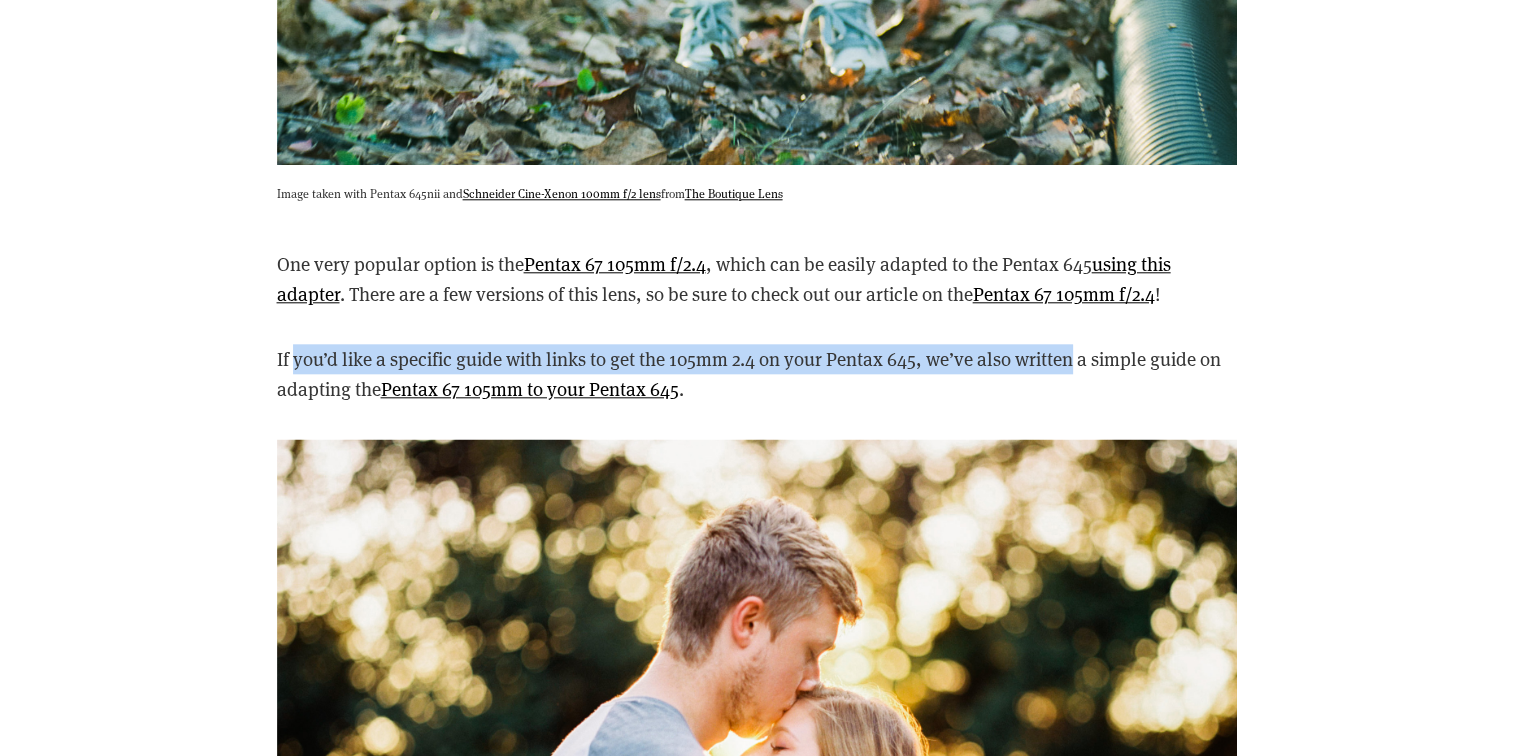 drag, startPoint x: 342, startPoint y: 363, endPoint x: 1076, endPoint y: 372, distance: 734.0552 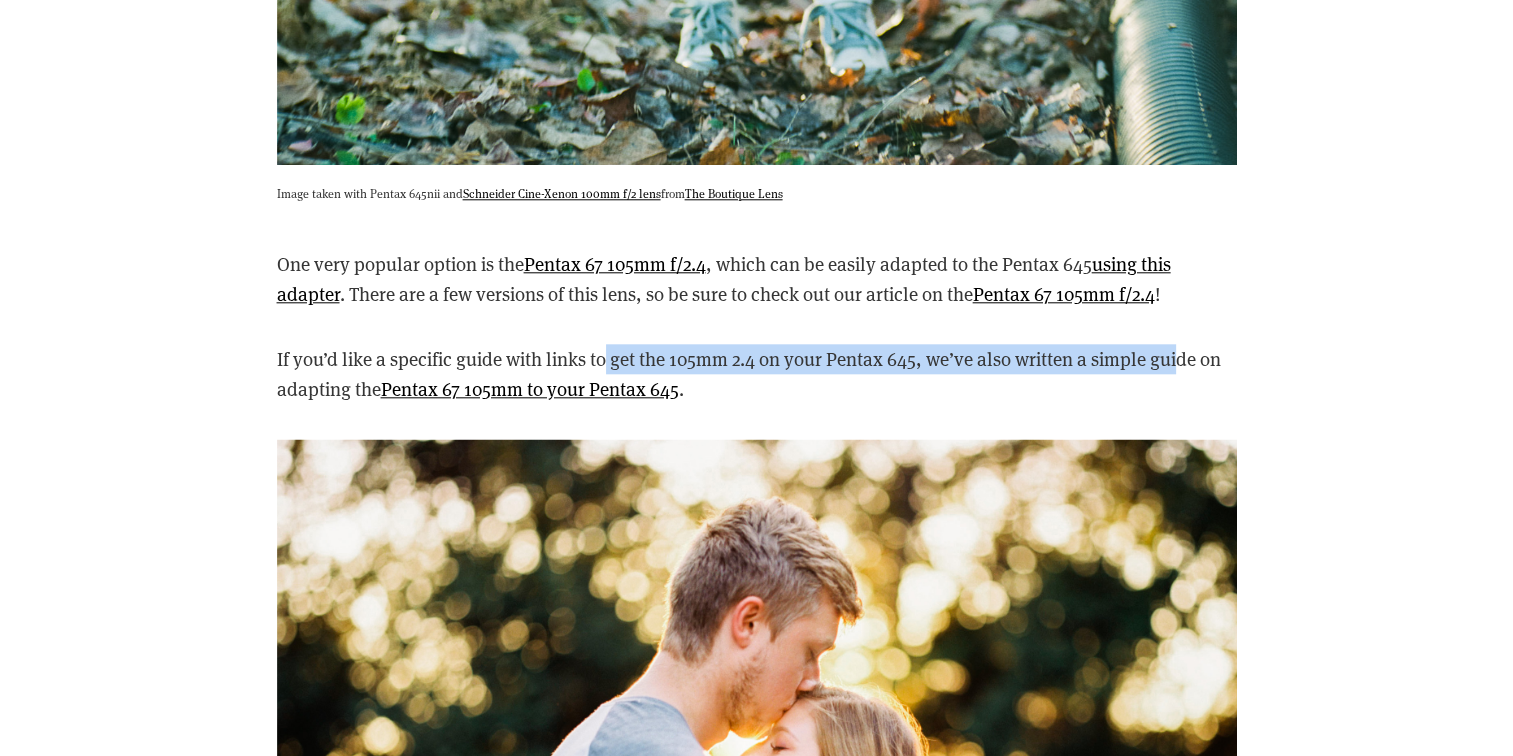 drag, startPoint x: 662, startPoint y: 350, endPoint x: 1207, endPoint y: 361, distance: 545.111 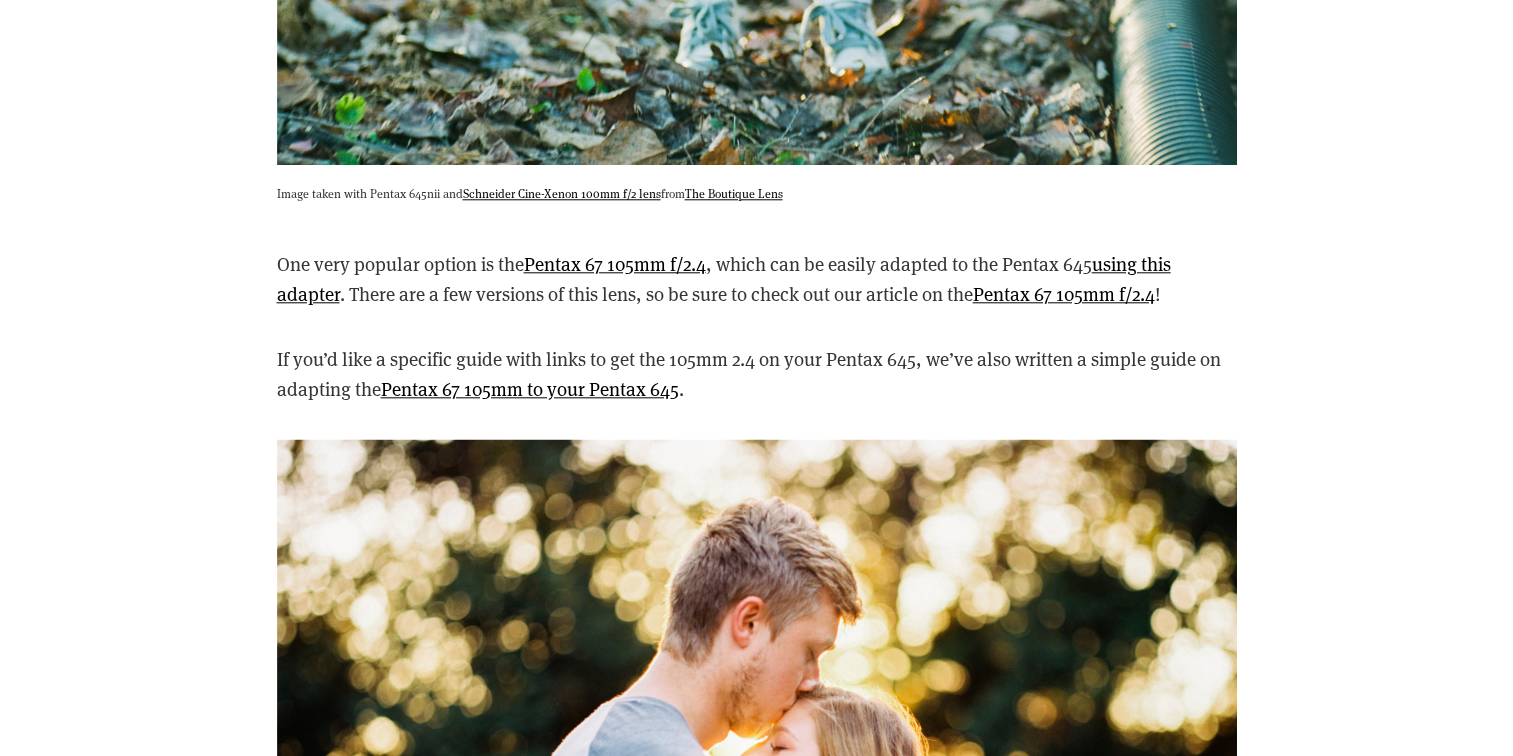 drag, startPoint x: 1207, startPoint y: 361, endPoint x: 1320, endPoint y: 428, distance: 131.3697 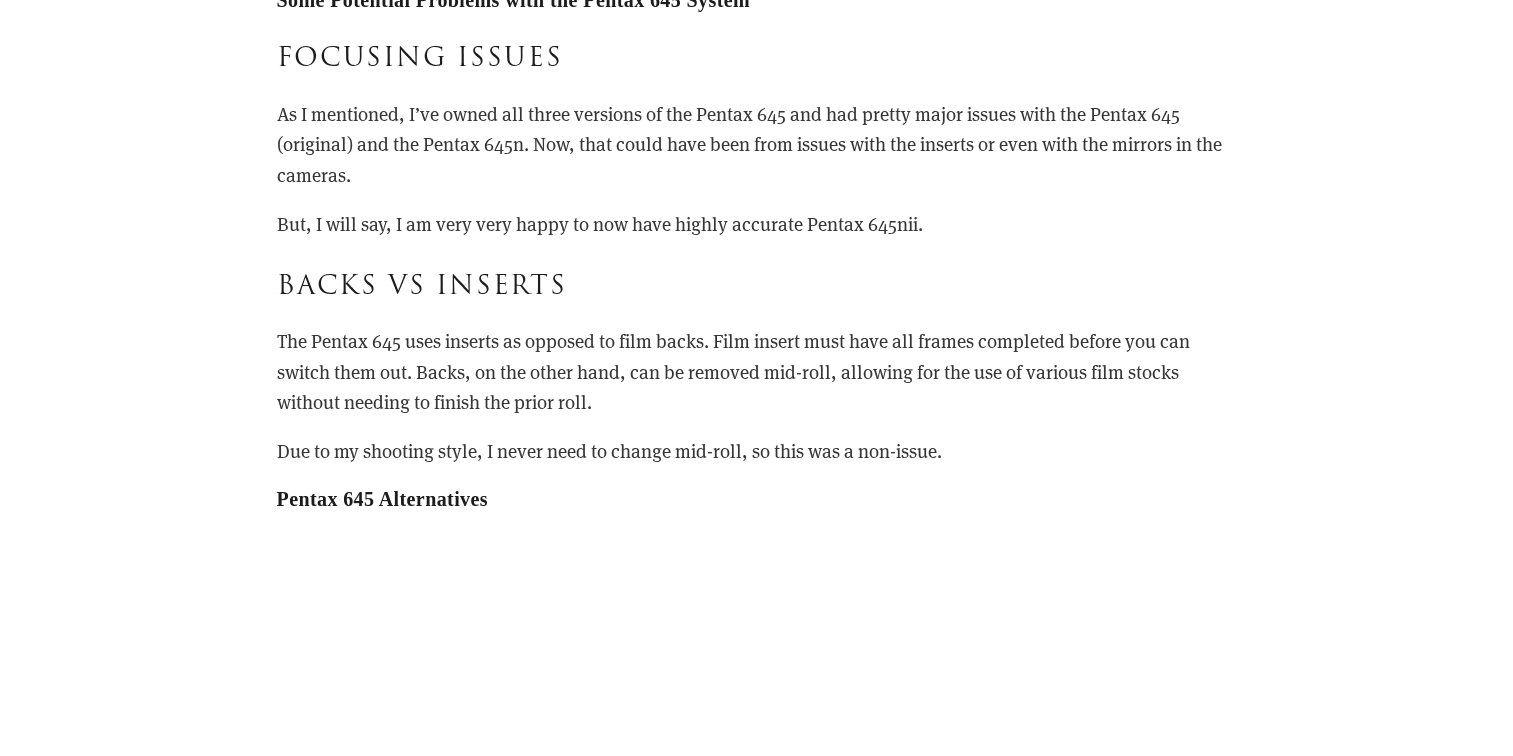 scroll, scrollTop: 10800, scrollLeft: 0, axis: vertical 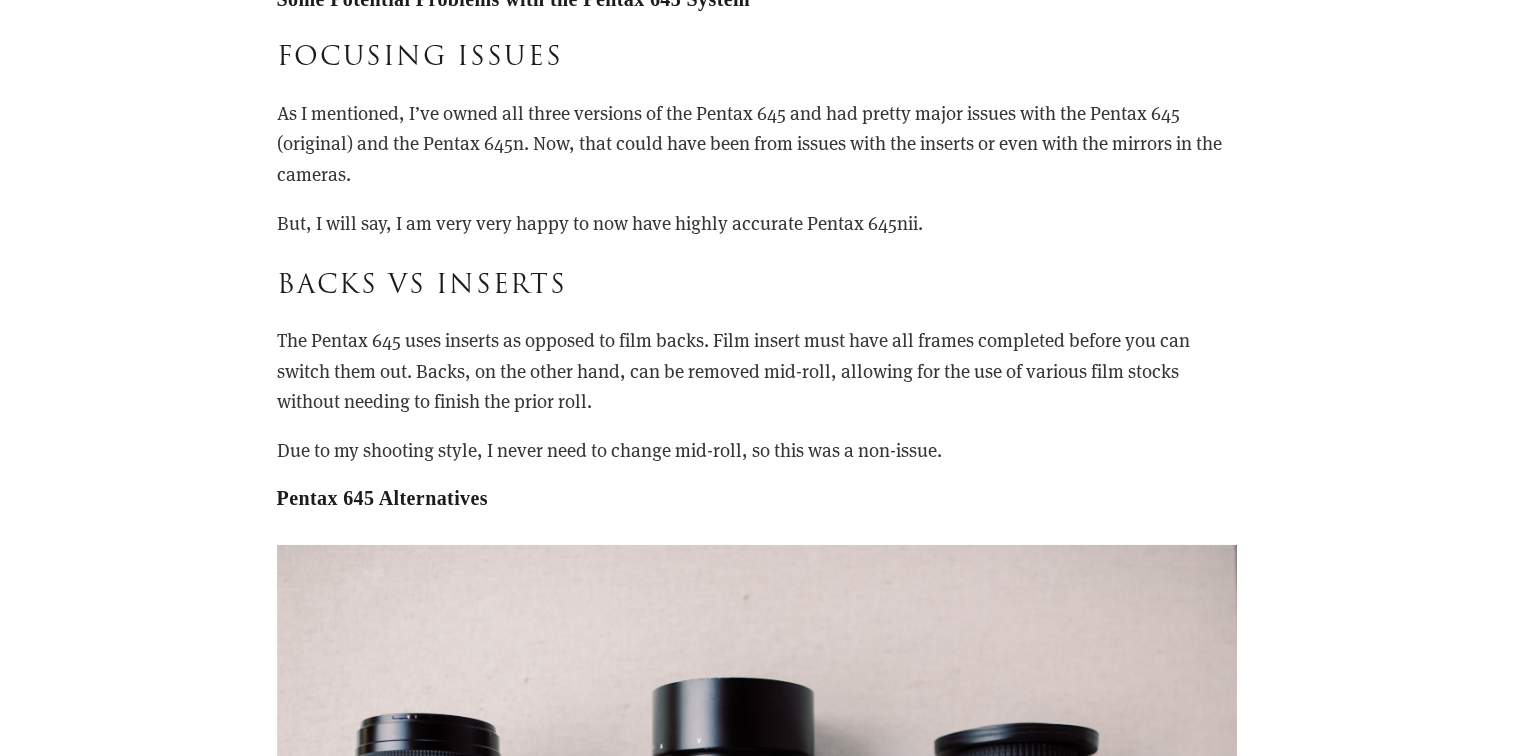 drag, startPoint x: 293, startPoint y: 106, endPoint x: 1141, endPoint y: 164, distance: 849.9812 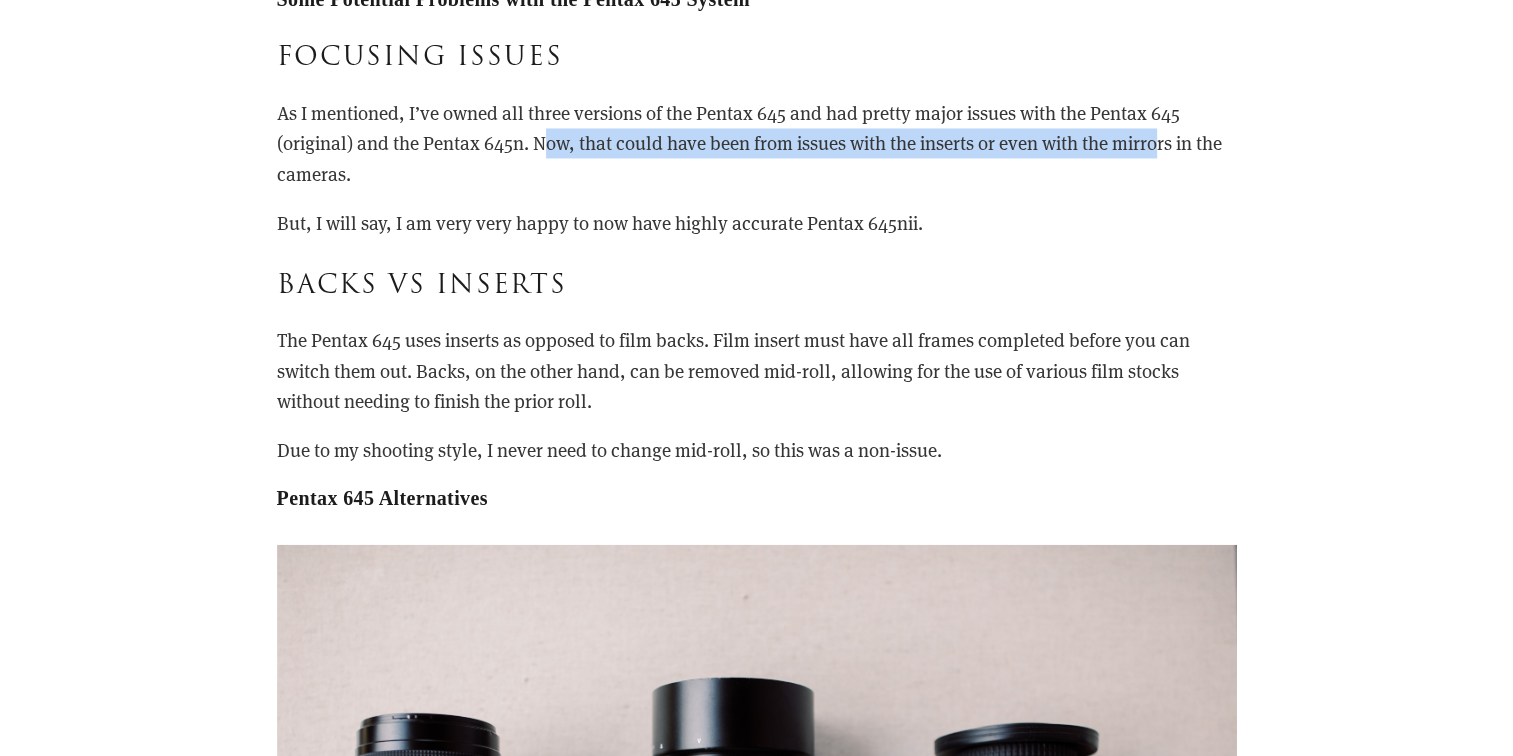 drag, startPoint x: 662, startPoint y: 145, endPoint x: 1162, endPoint y: 154, distance: 500.081 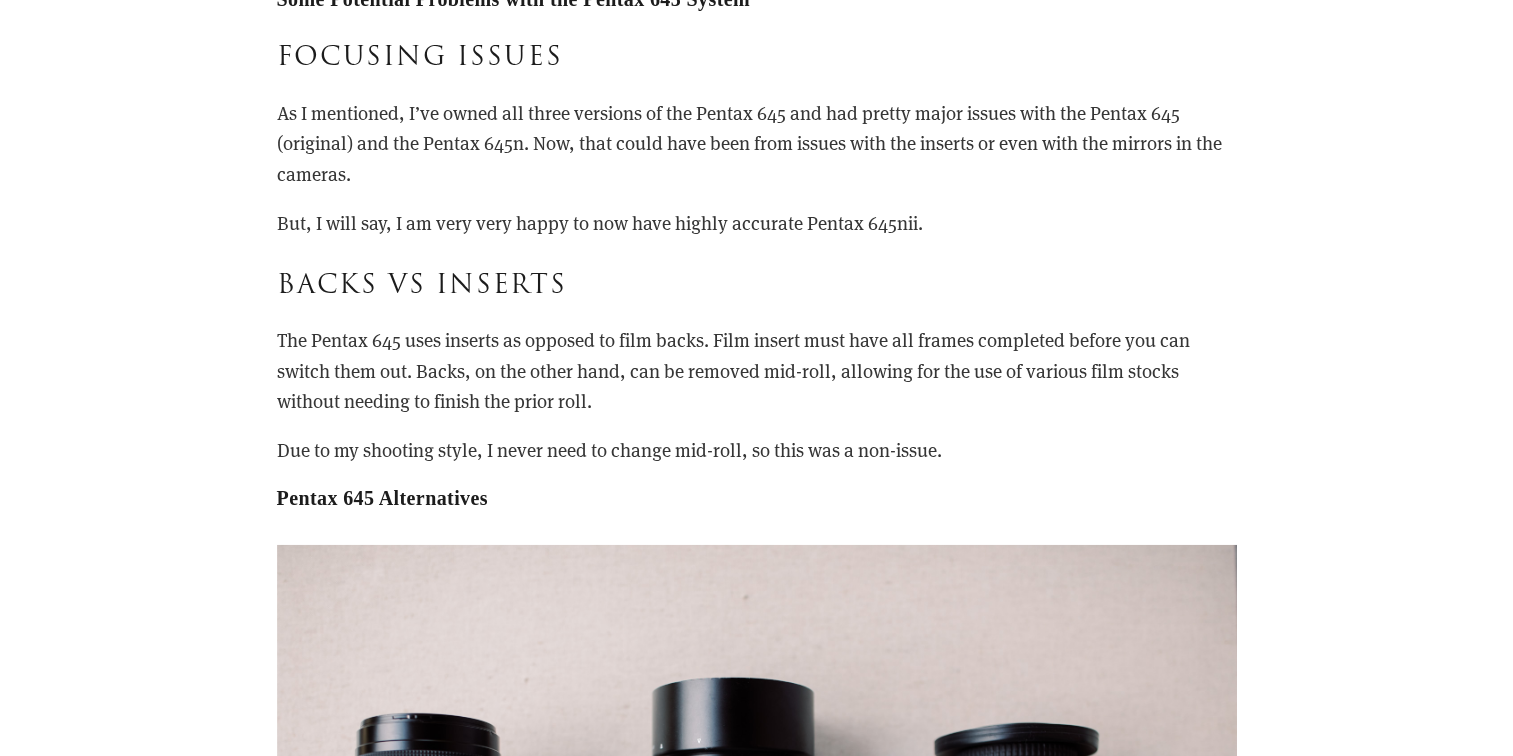 drag, startPoint x: 1162, startPoint y: 154, endPoint x: 1071, endPoint y: 207, distance: 105.30907 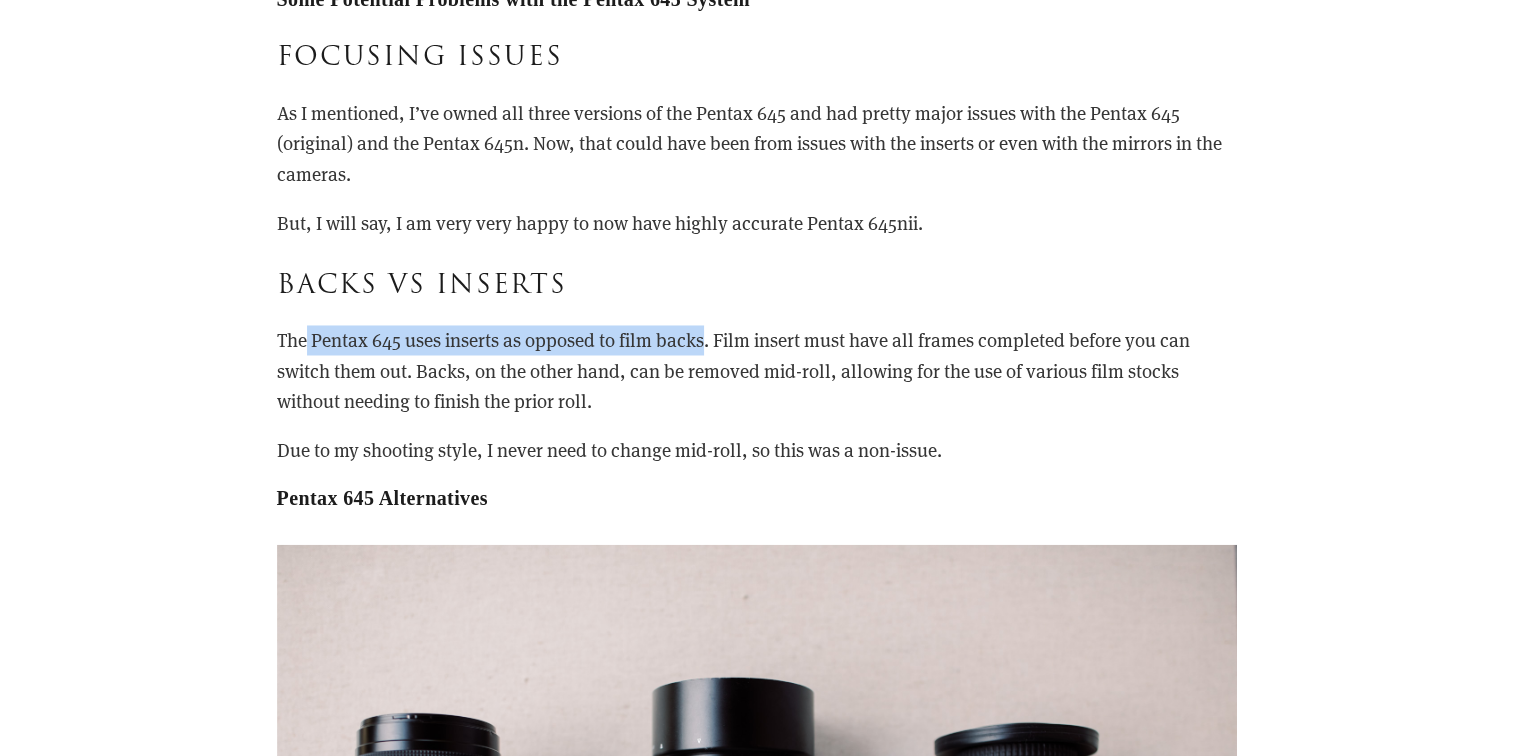 drag, startPoint x: 308, startPoint y: 338, endPoint x: 706, endPoint y: 348, distance: 398.1256 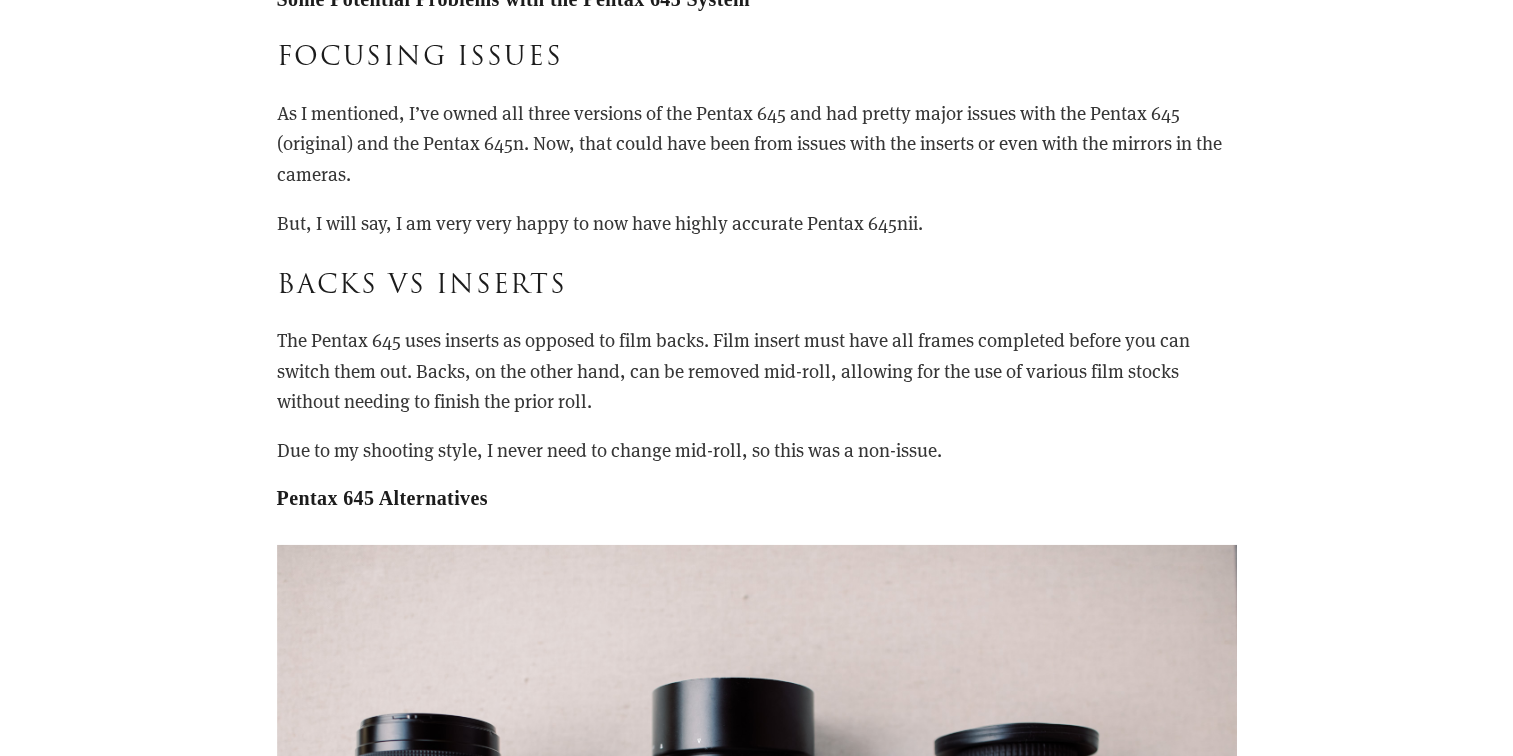 drag, startPoint x: 706, startPoint y: 348, endPoint x: 588, endPoint y: 393, distance: 126.28935 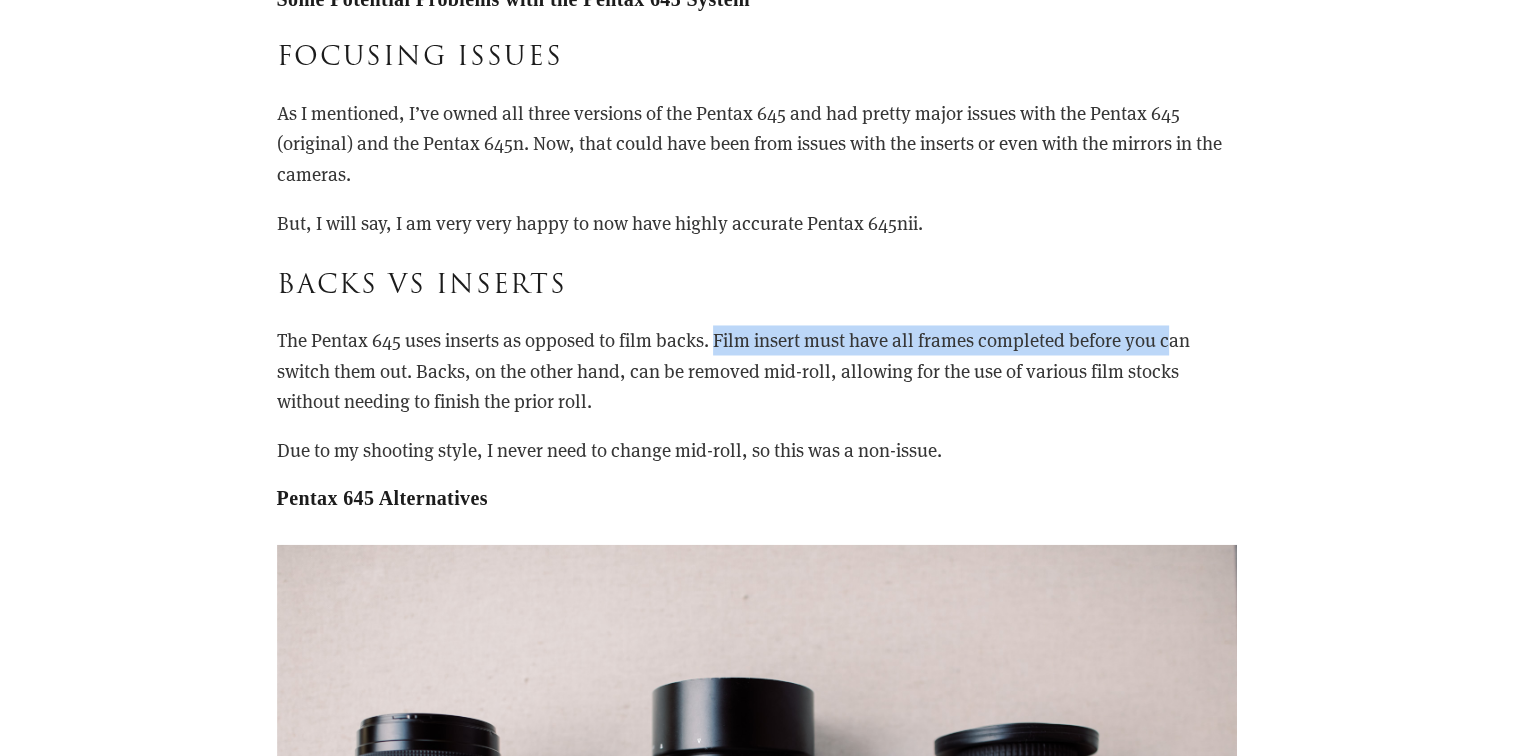 drag, startPoint x: 718, startPoint y: 341, endPoint x: 1180, endPoint y: 346, distance: 462.02707 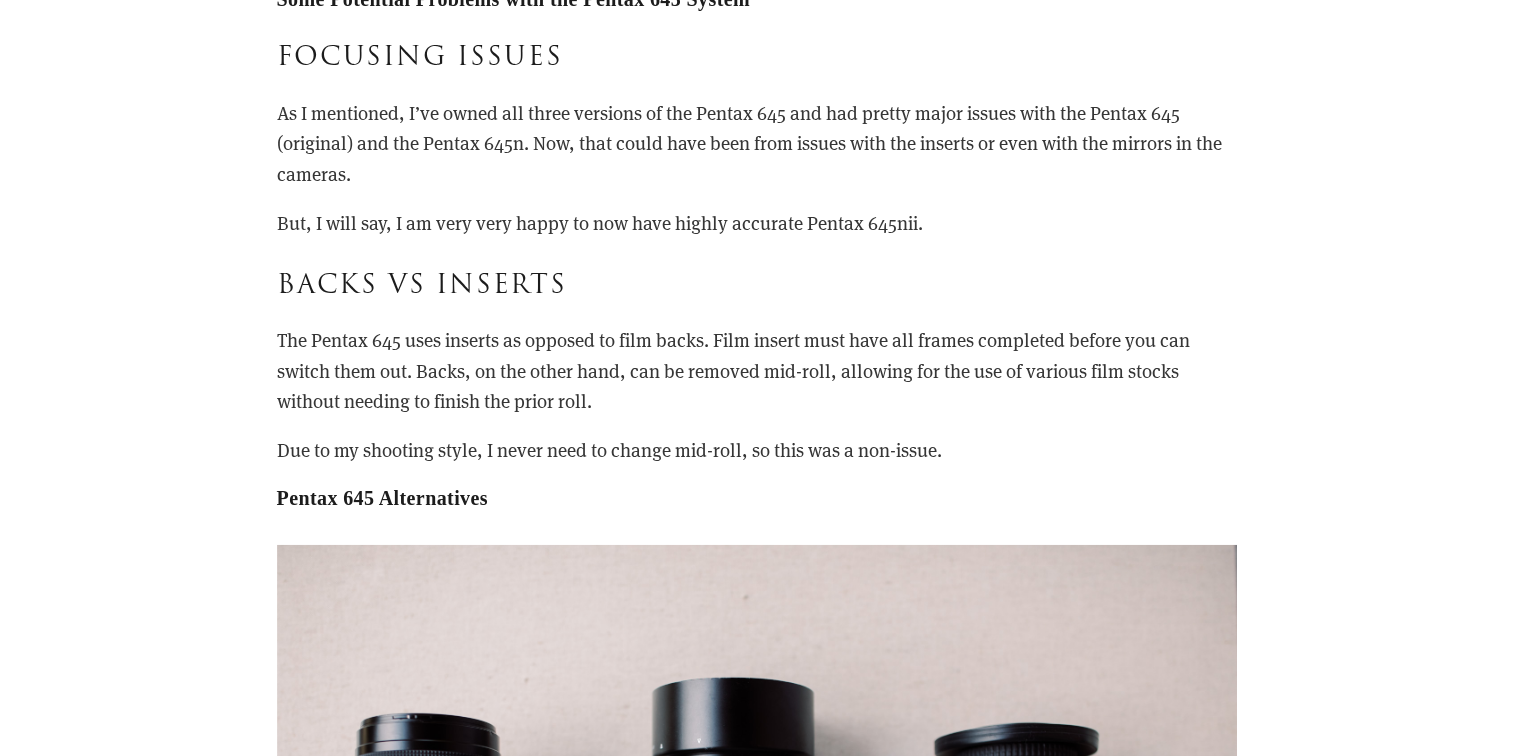 drag, startPoint x: 1180, startPoint y: 346, endPoint x: 1086, endPoint y: 390, distance: 103.788246 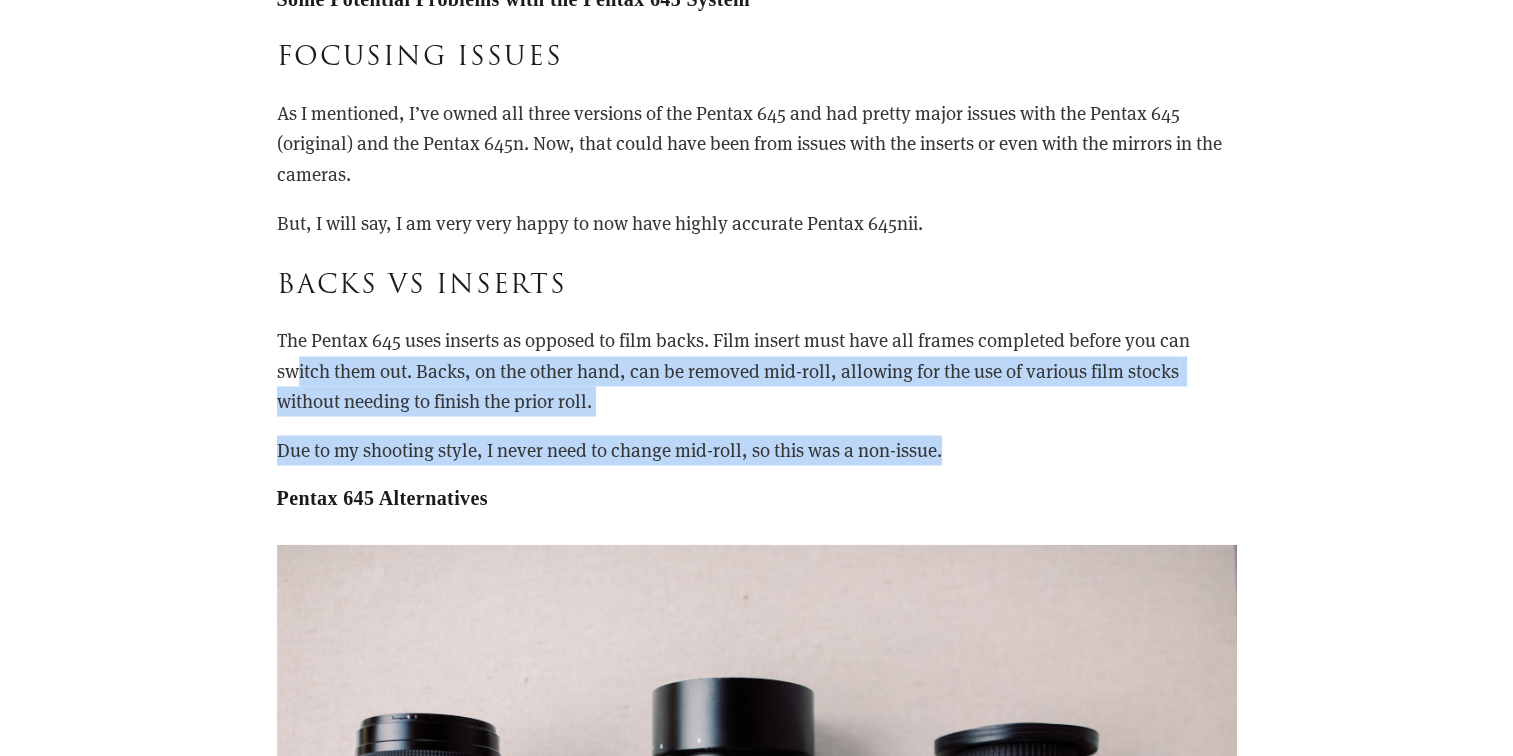 drag, startPoint x: 292, startPoint y: 366, endPoint x: 1187, endPoint y: 438, distance: 897.8914 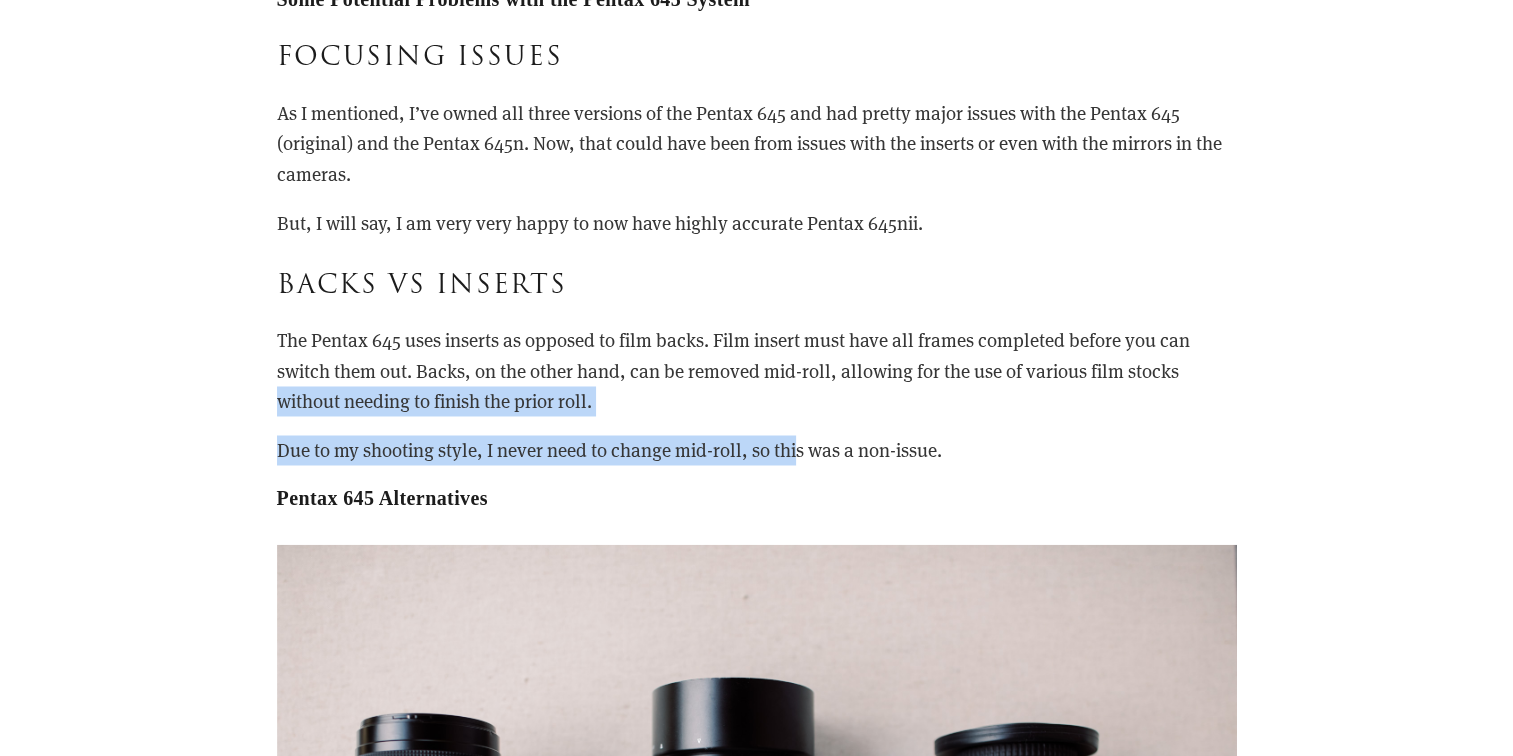 drag, startPoint x: 795, startPoint y: 418, endPoint x: 1153, endPoint y: 413, distance: 358.0349 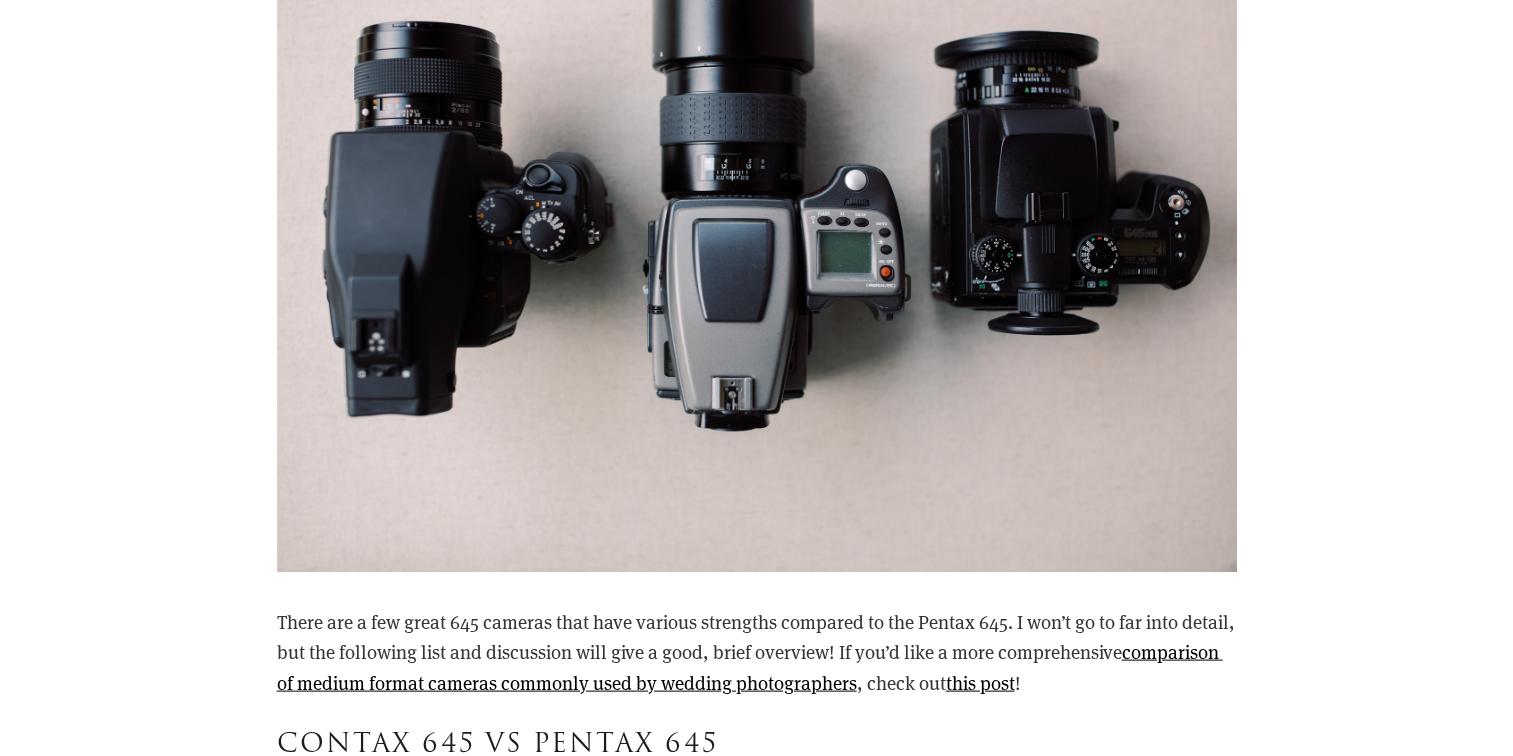 scroll, scrollTop: 11500, scrollLeft: 0, axis: vertical 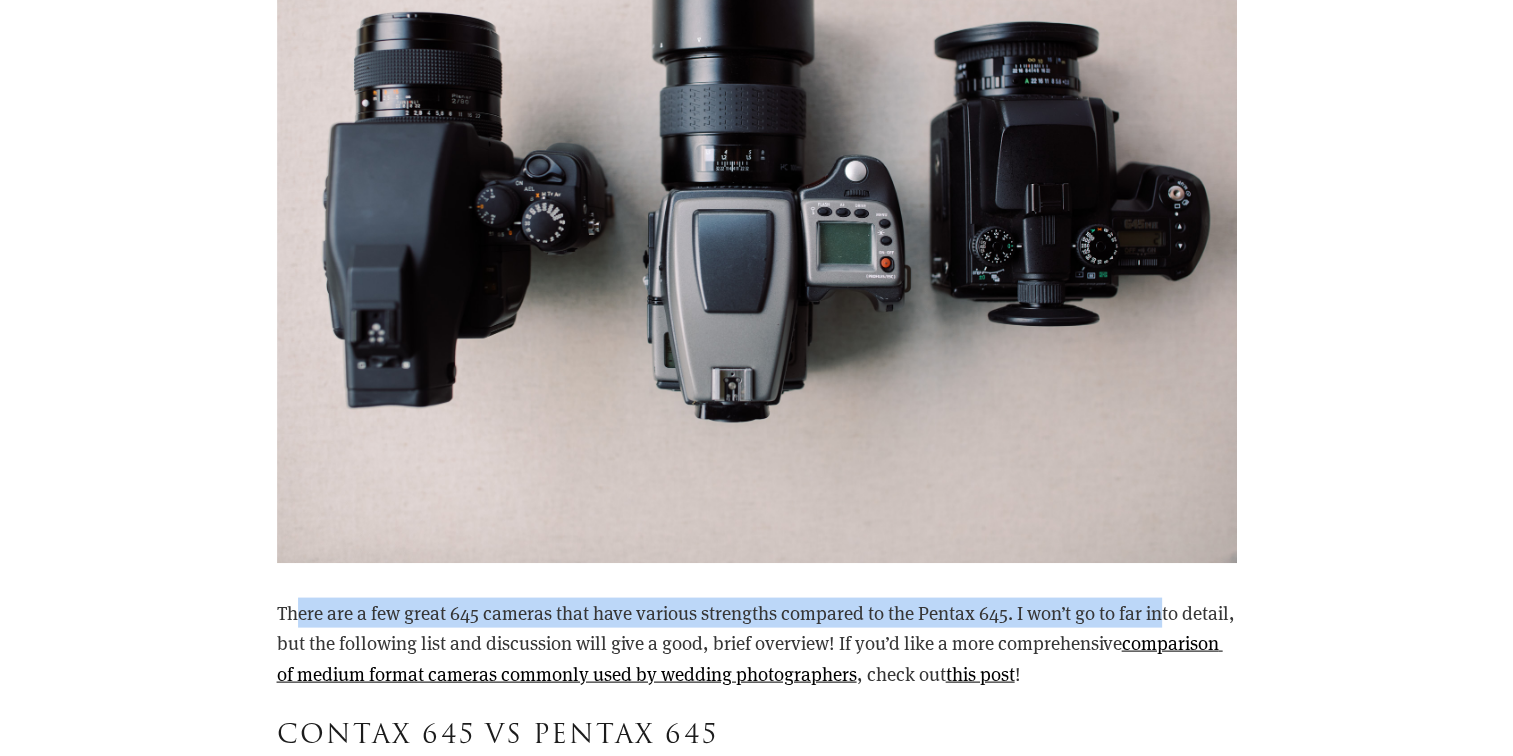 drag, startPoint x: 301, startPoint y: 608, endPoint x: 1162, endPoint y: 620, distance: 861.0836 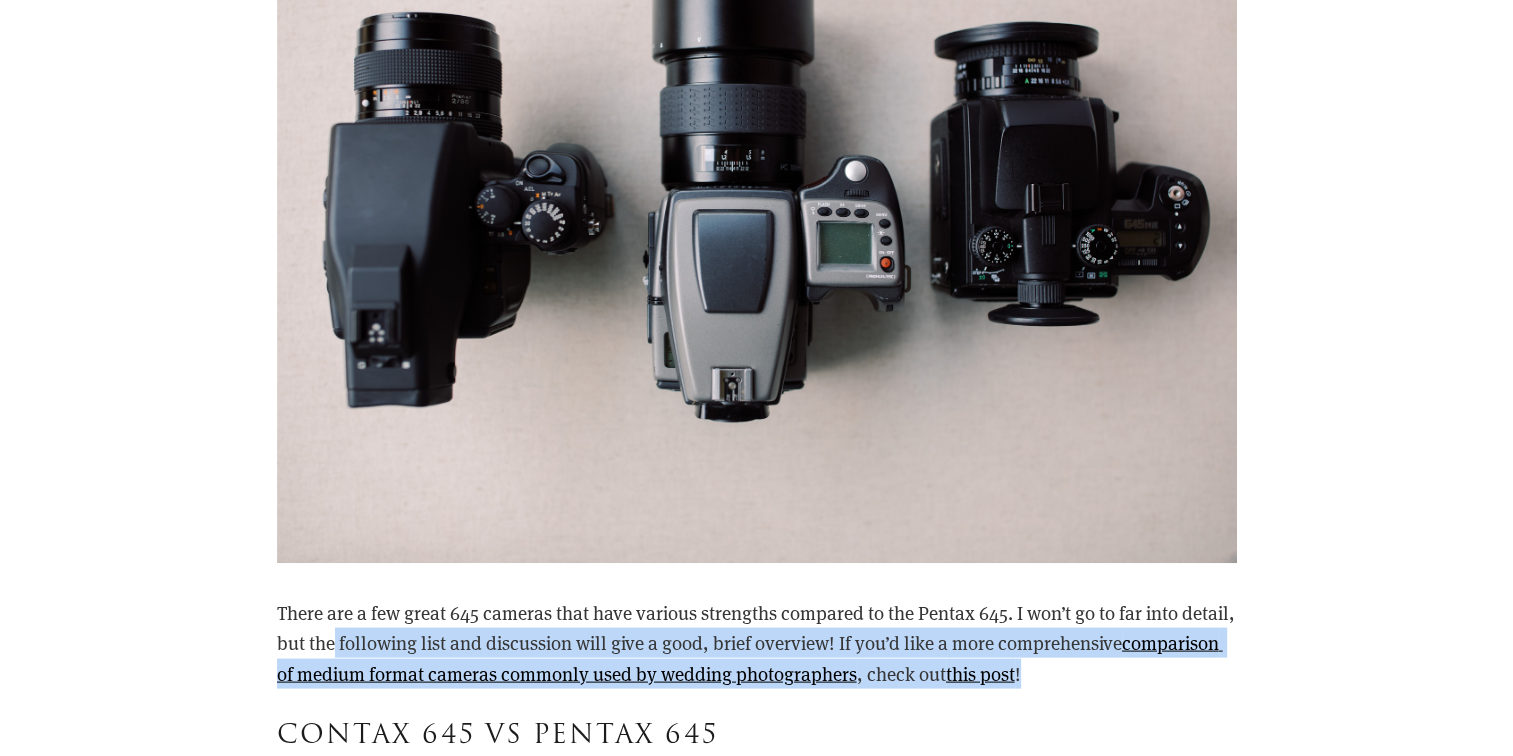 drag, startPoint x: 391, startPoint y: 653, endPoint x: 1212, endPoint y: 673, distance: 821.2436 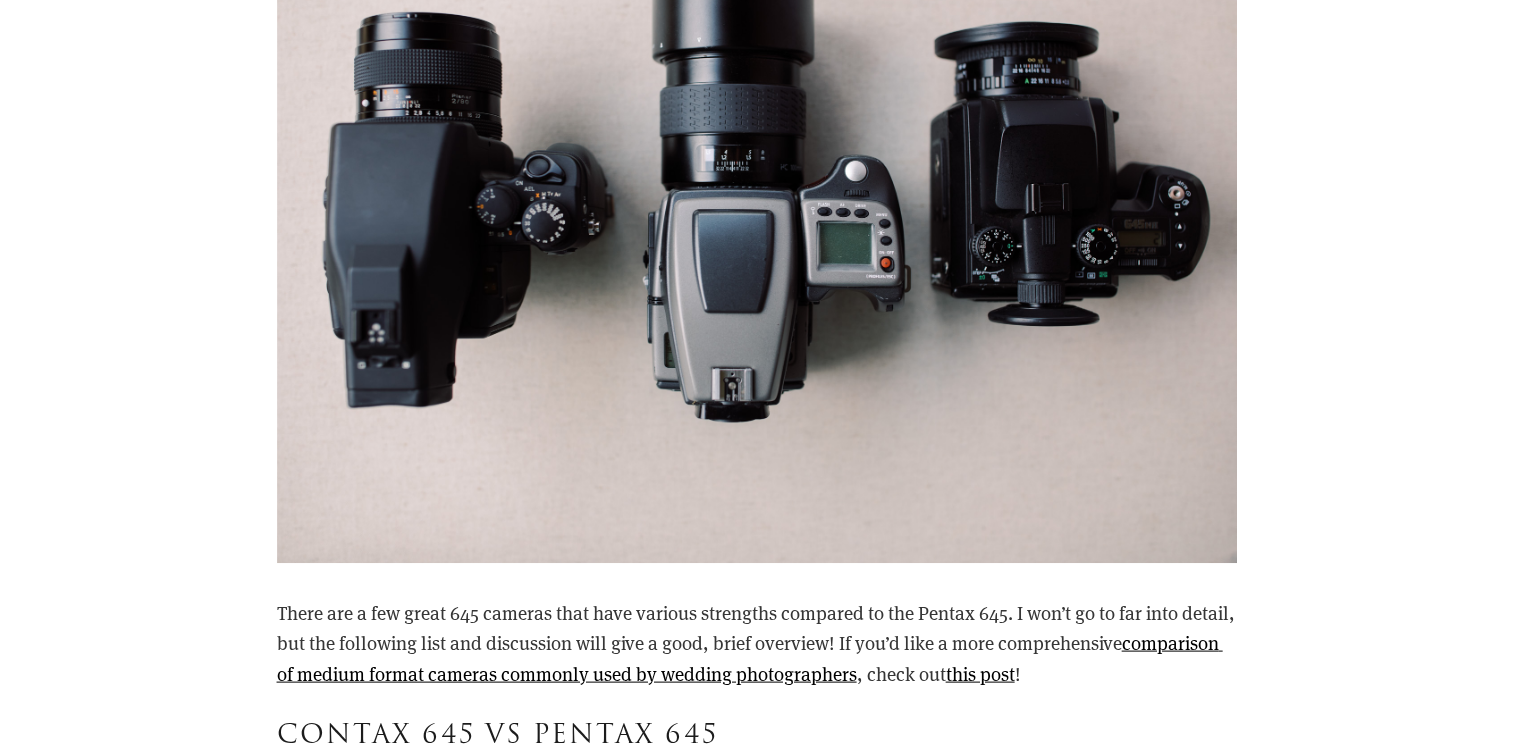 drag, startPoint x: 1212, startPoint y: 673, endPoint x: 1166, endPoint y: 703, distance: 54.91812 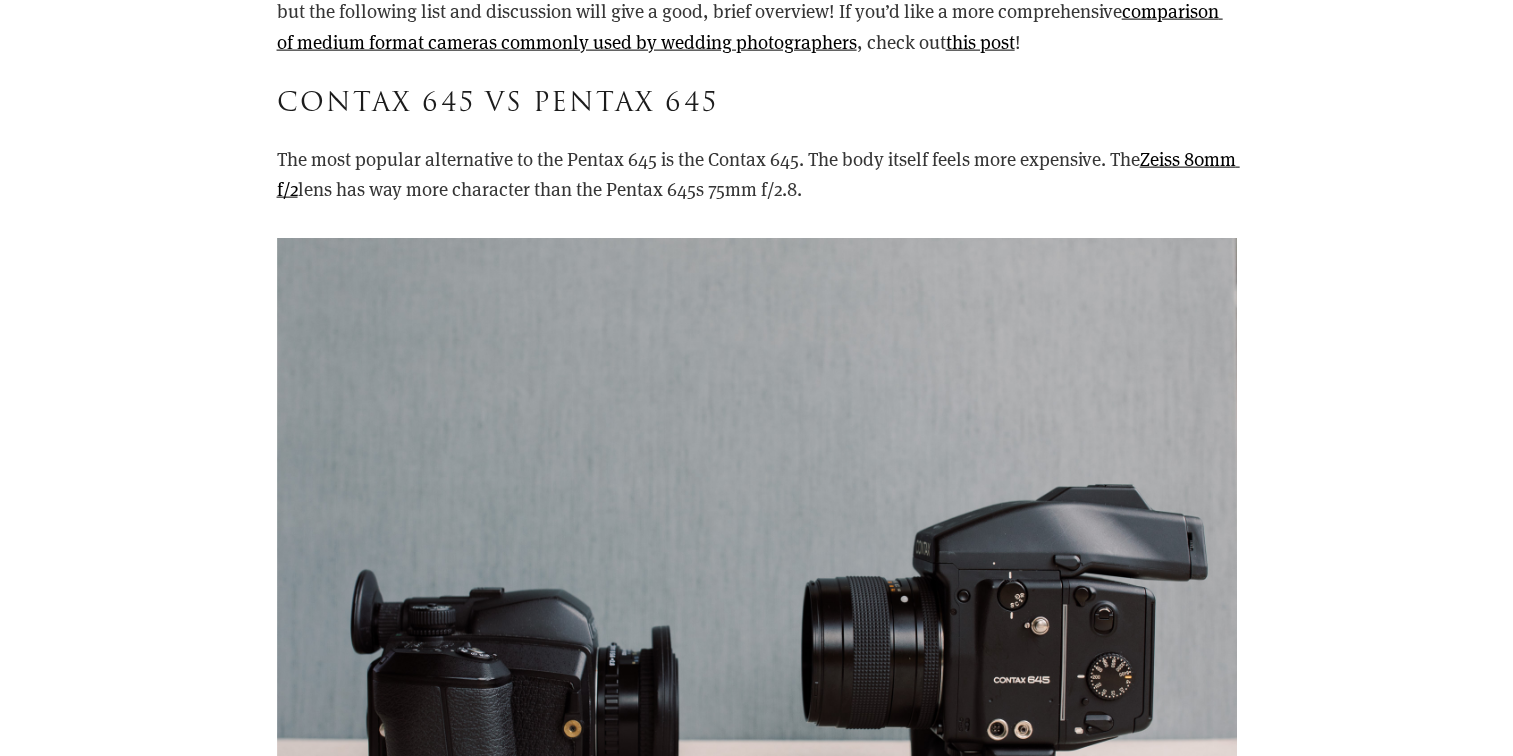 scroll, scrollTop: 12100, scrollLeft: 0, axis: vertical 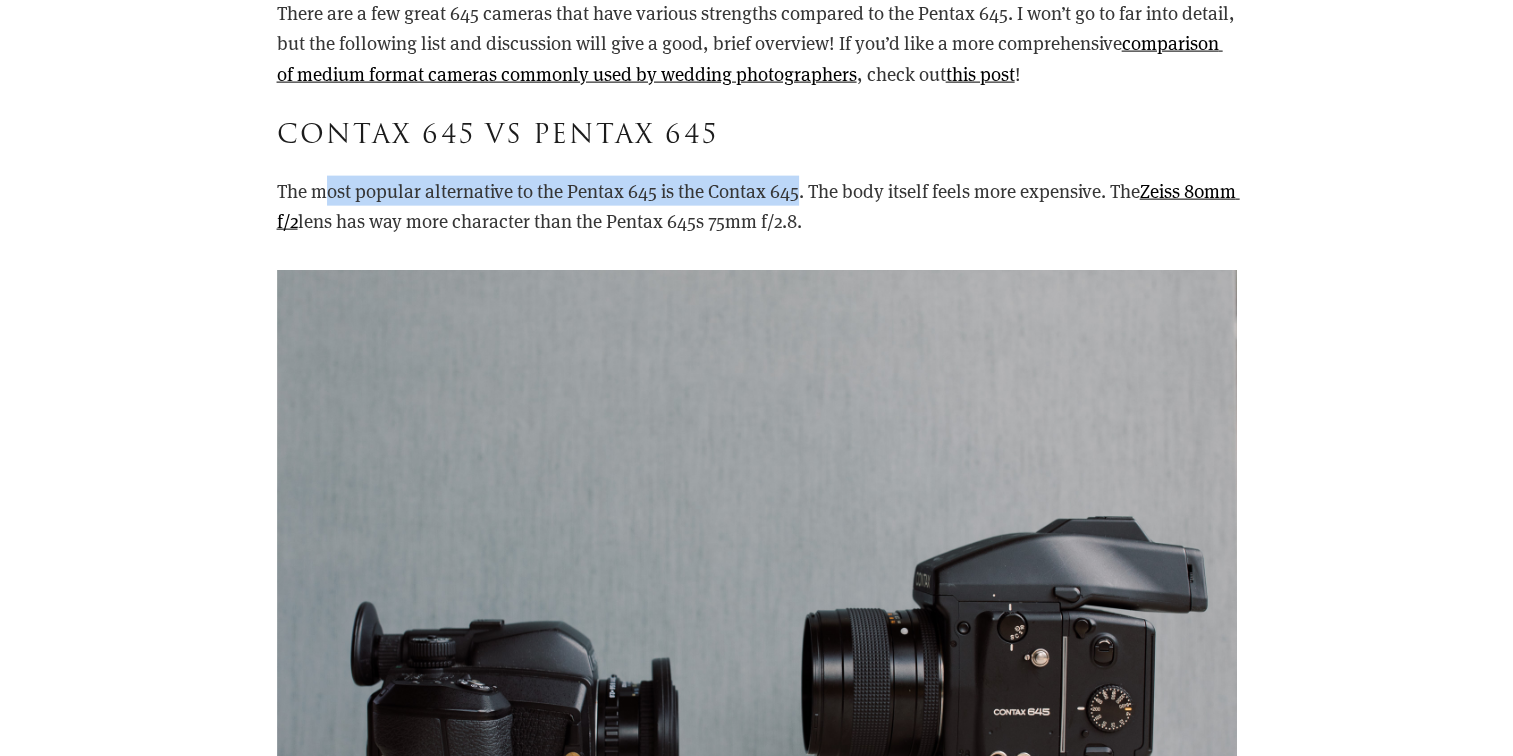 drag, startPoint x: 395, startPoint y: 179, endPoint x: 803, endPoint y: 205, distance: 408.8276 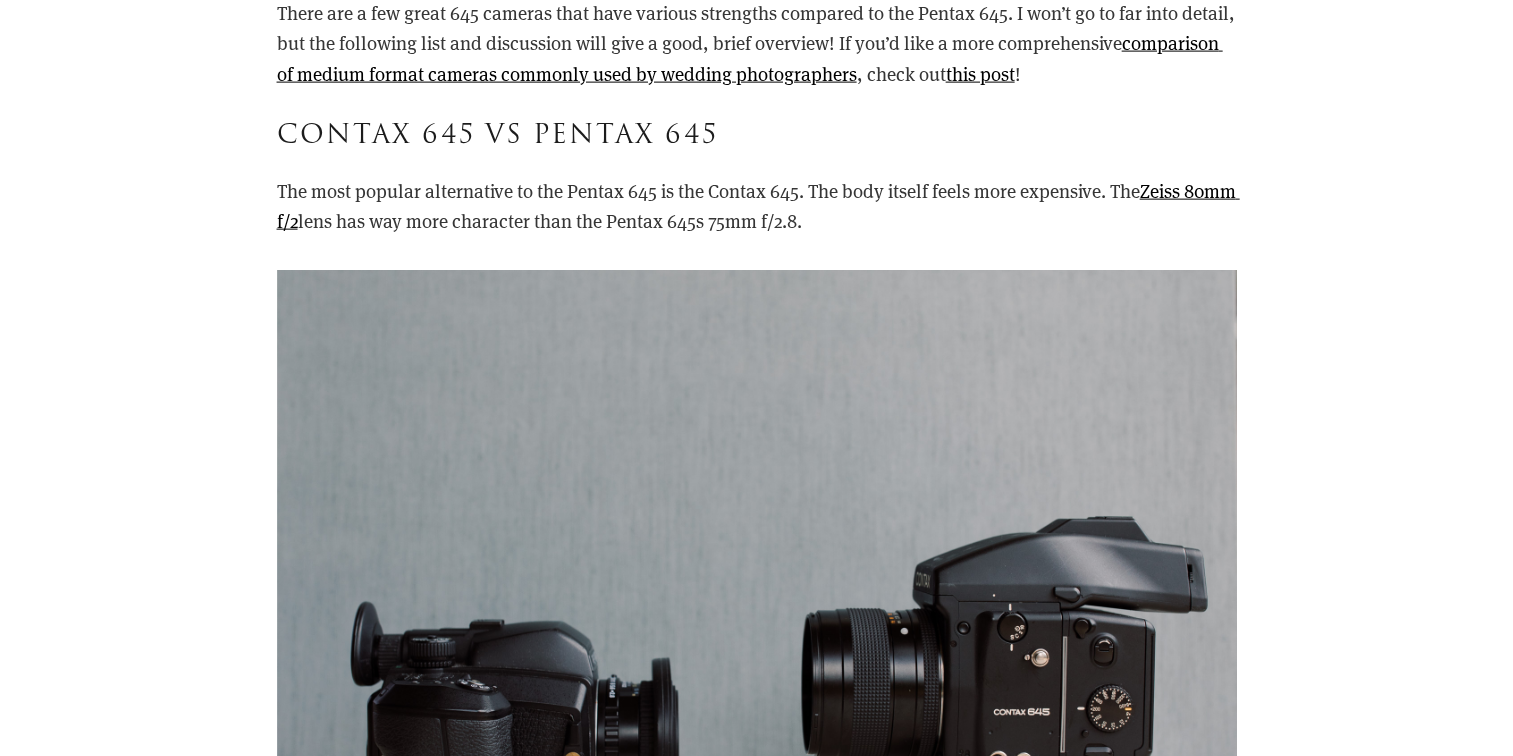 drag, startPoint x: 803, startPoint y: 205, endPoint x: 678, endPoint y: 216, distance: 125.48307 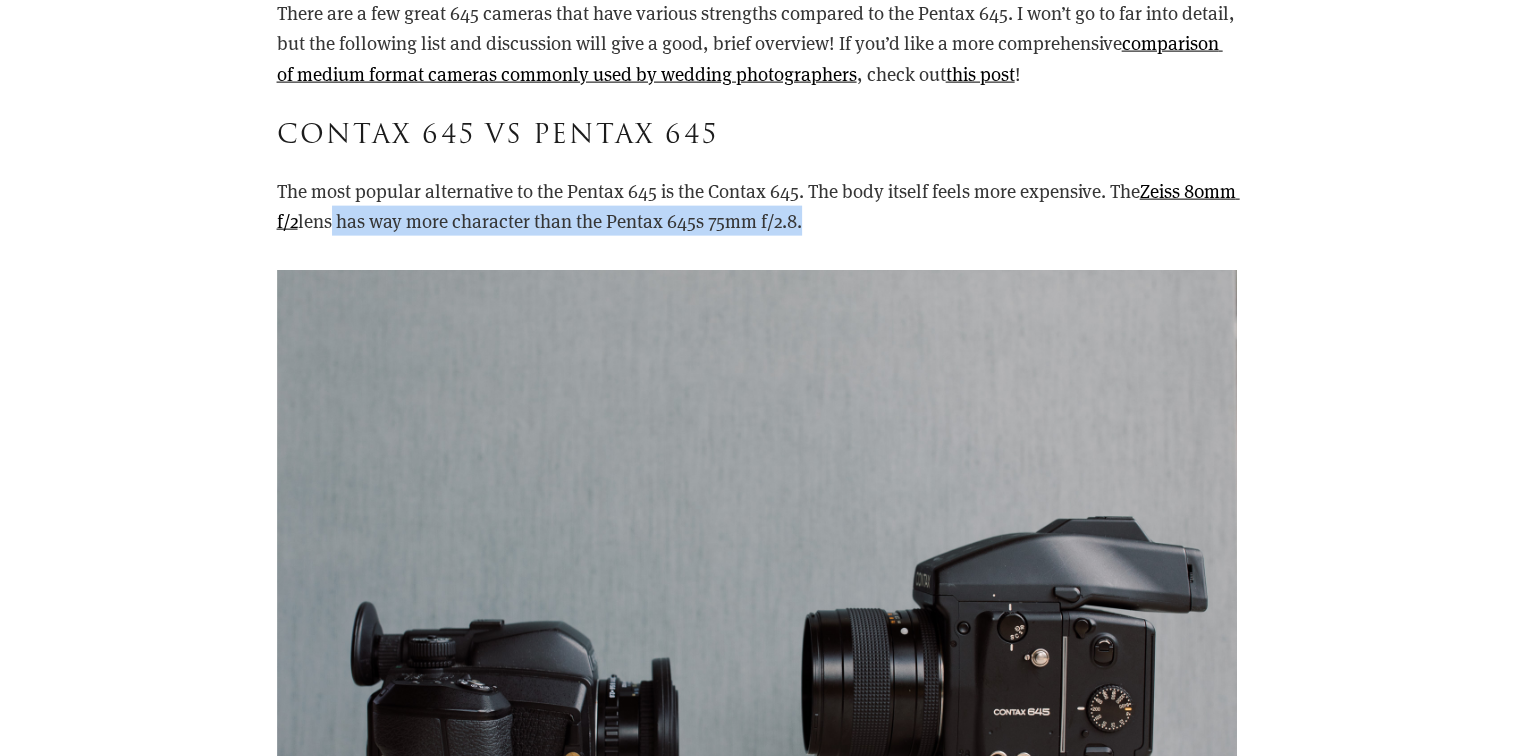drag, startPoint x: 387, startPoint y: 236, endPoint x: 858, endPoint y: 227, distance: 471.08597 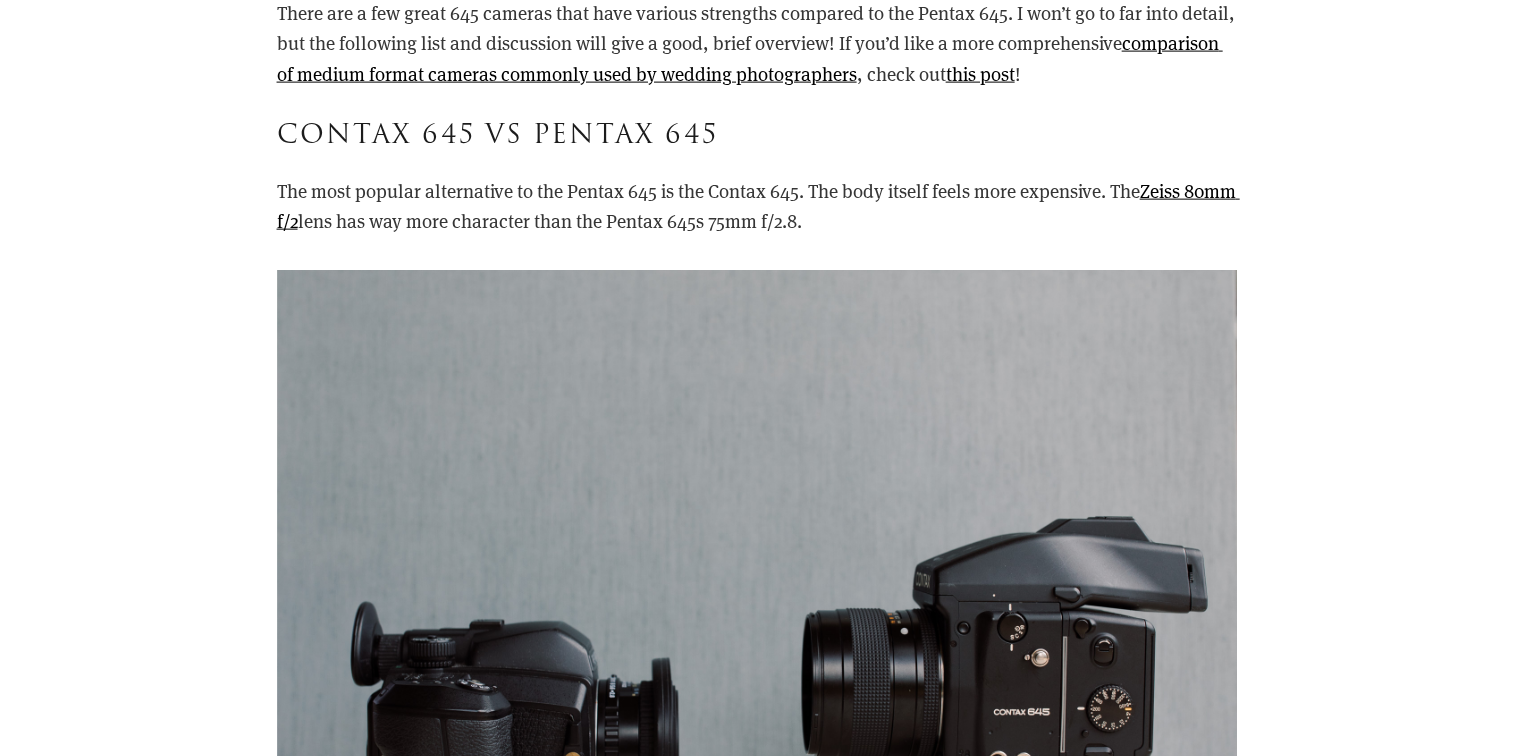 drag, startPoint x: 858, startPoint y: 227, endPoint x: 665, endPoint y: 193, distance: 195.97194 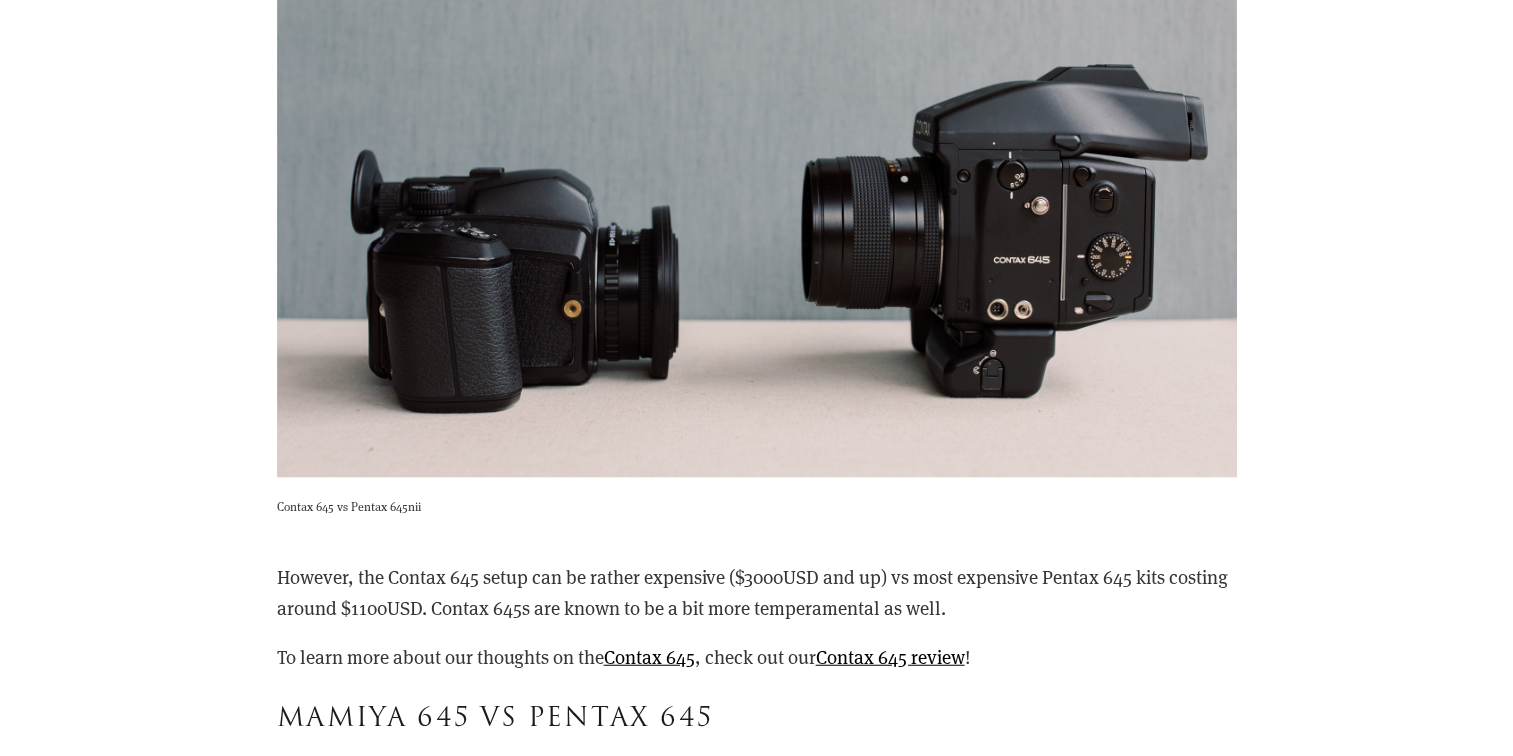 scroll, scrollTop: 12600, scrollLeft: 0, axis: vertical 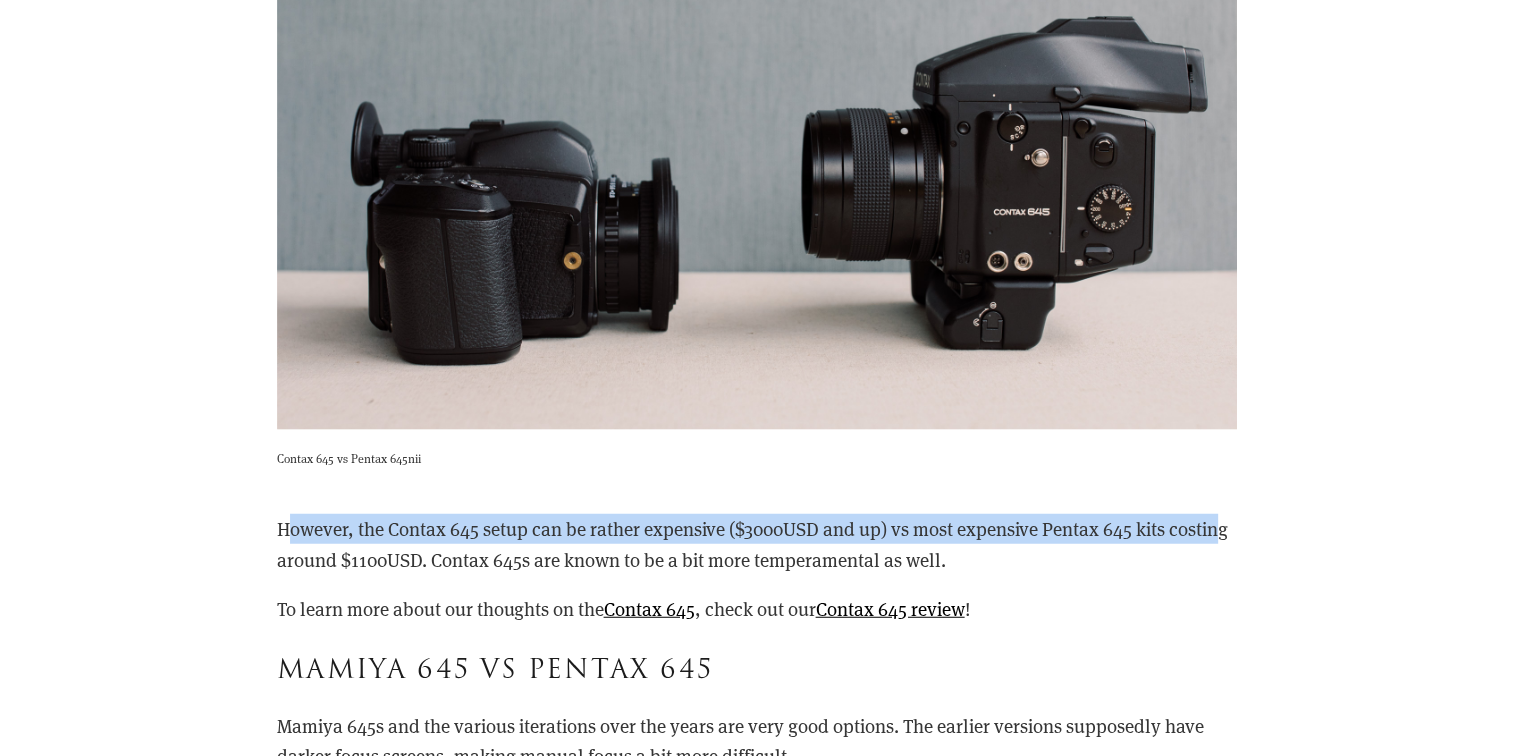 drag, startPoint x: 293, startPoint y: 538, endPoint x: 1222, endPoint y: 522, distance: 929.13776 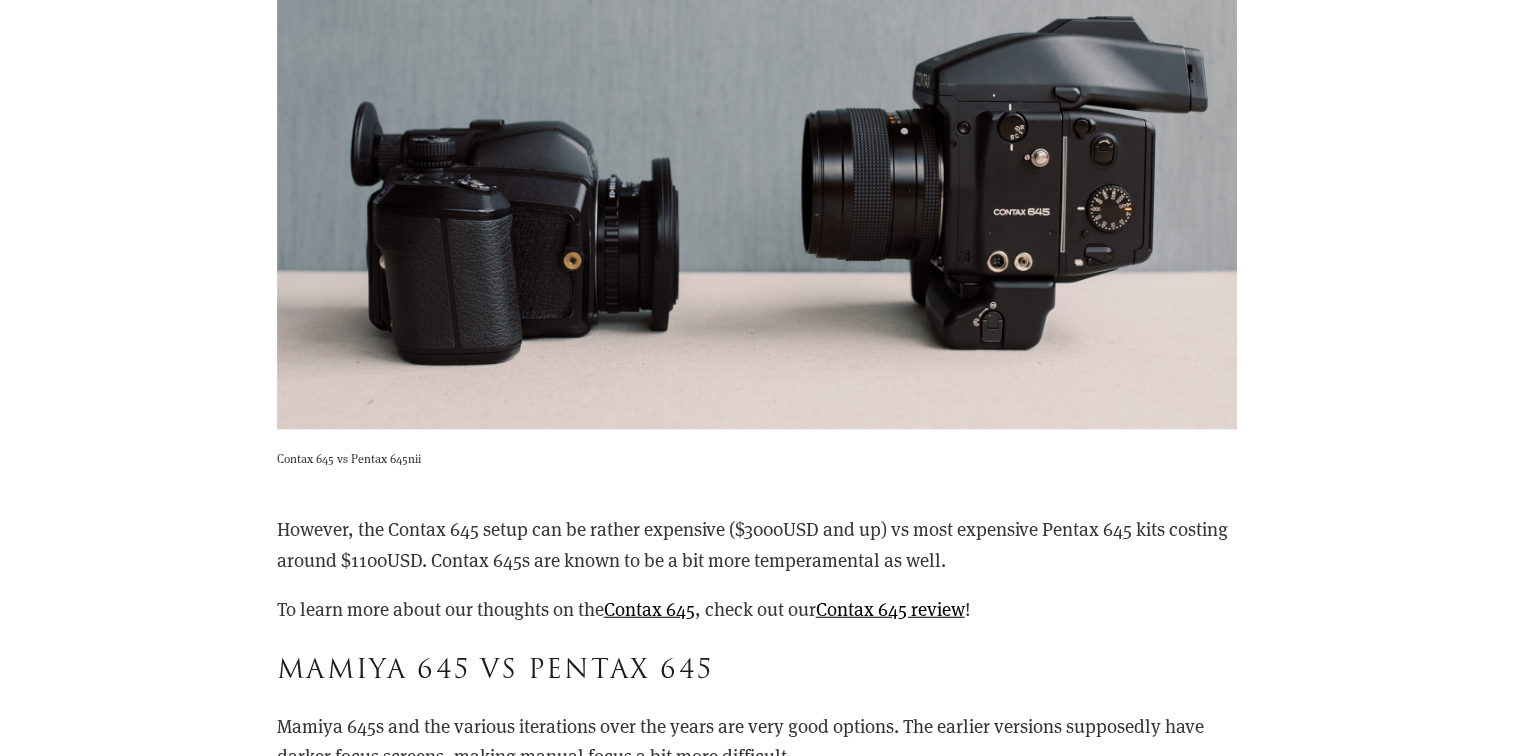 drag, startPoint x: 1222, startPoint y: 522, endPoint x: 1140, endPoint y: 558, distance: 89.55445 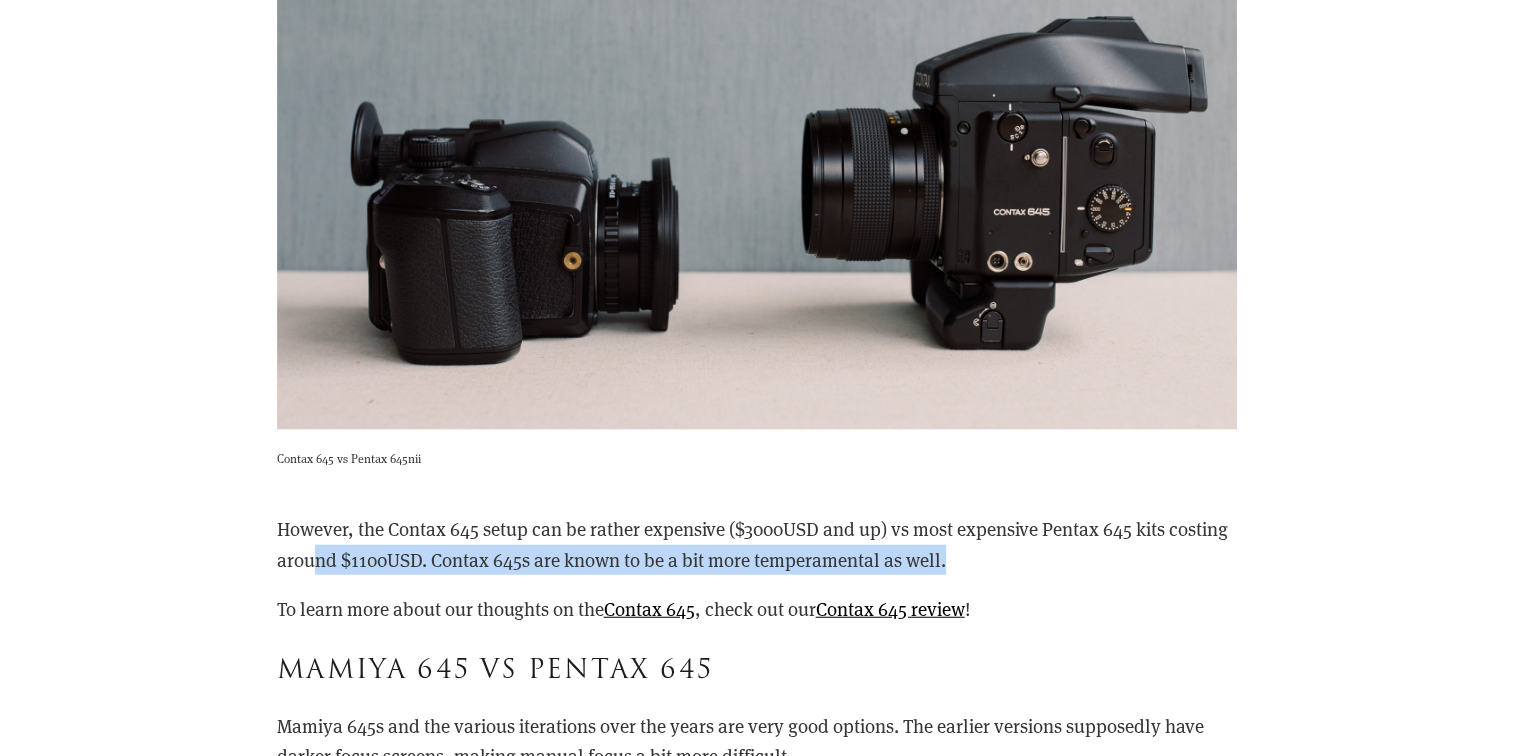 drag, startPoint x: 316, startPoint y: 546, endPoint x: 1012, endPoint y: 562, distance: 696.1839 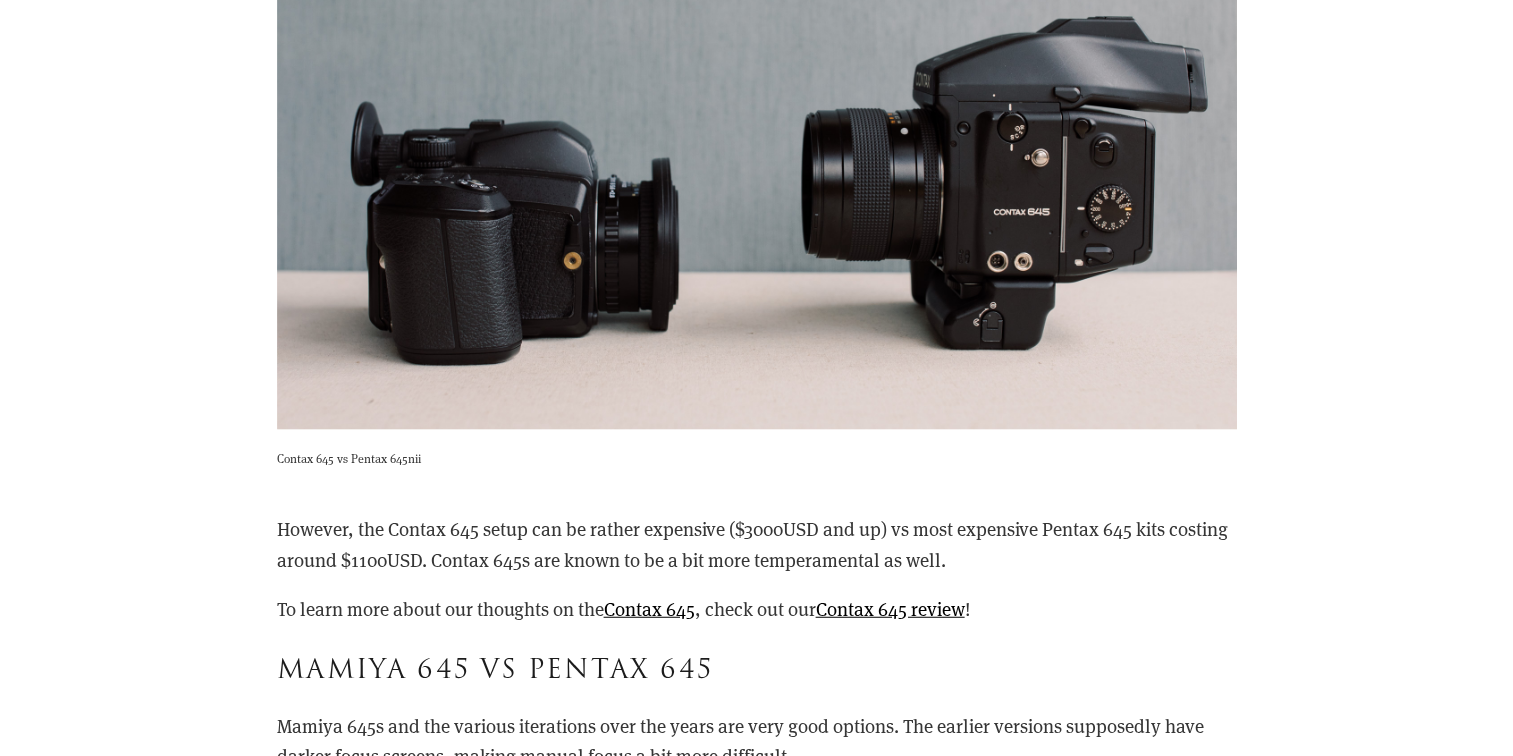 click on "However, the Contax 645 setup can be rather expensive ($3000USD and up) vs most expensive Pentax 645 kits costing around $1100USD. Contax 645s are known to be a bit more temperamental as well." at bounding box center (757, 544) 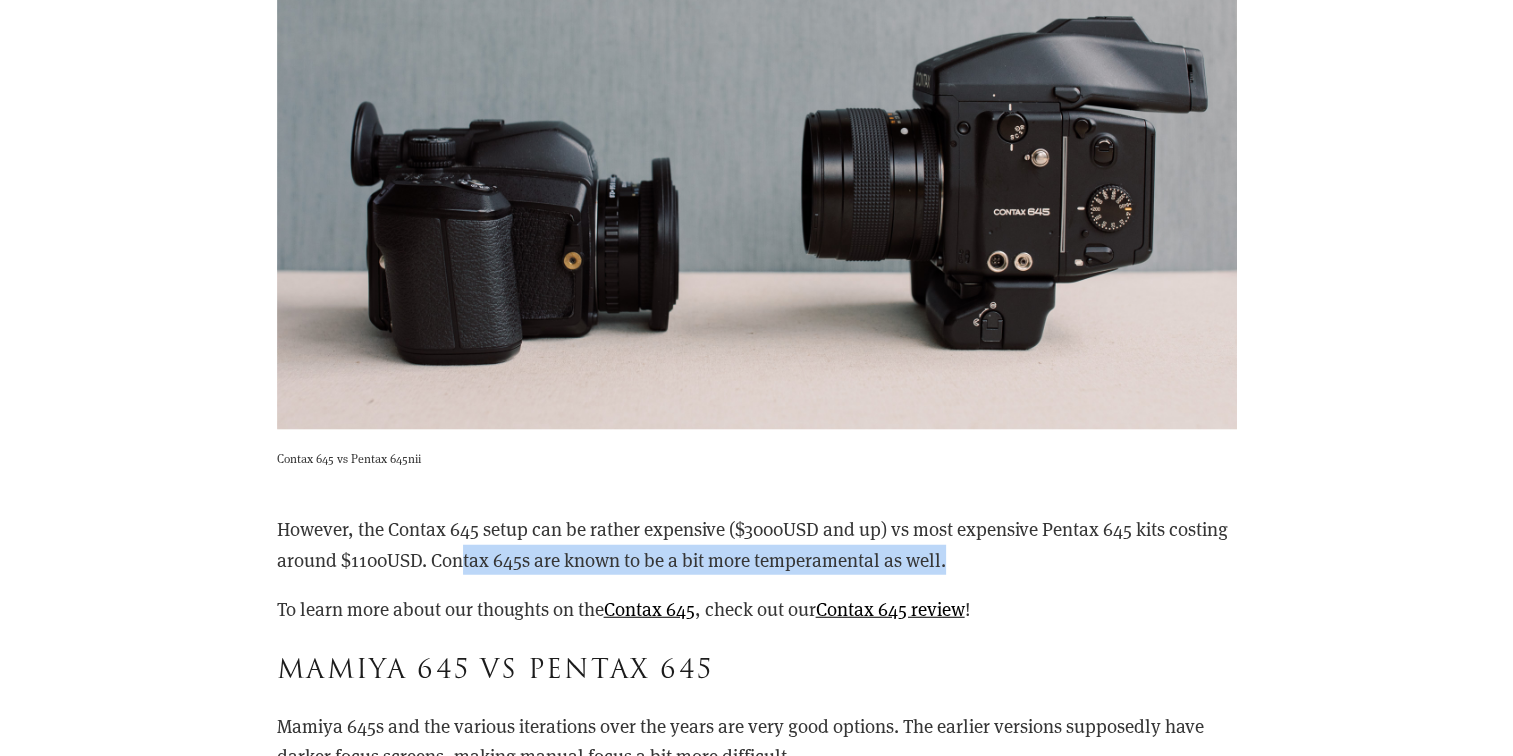 drag, startPoint x: 460, startPoint y: 558, endPoint x: 989, endPoint y: 570, distance: 529.1361 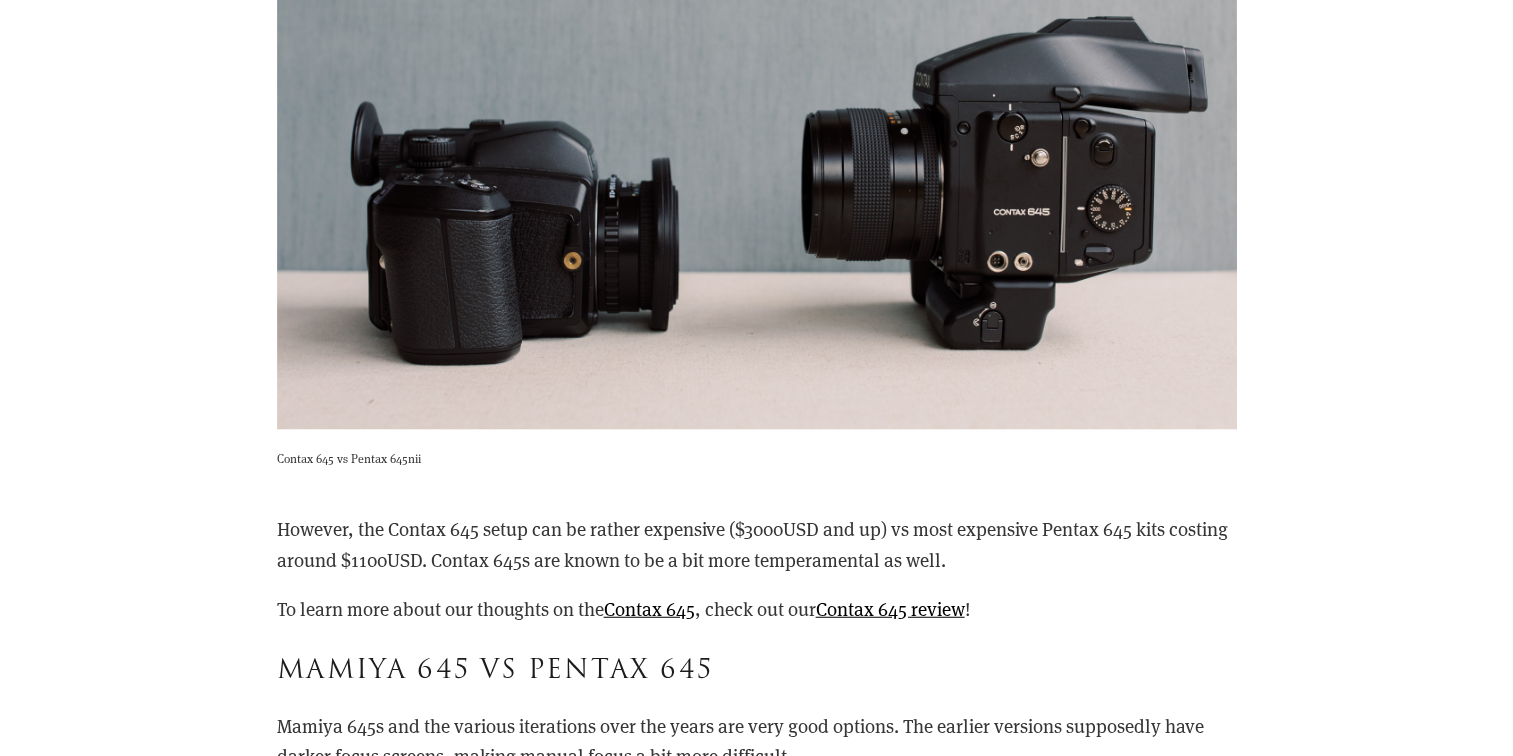 click on "However, the Contax 645 setup can be rather expensive ($3000USD and up) vs most expensive Pentax 645 kits costing around $1100USD. Contax 645s are known to be a bit more temperamental as well." at bounding box center (757, 544) 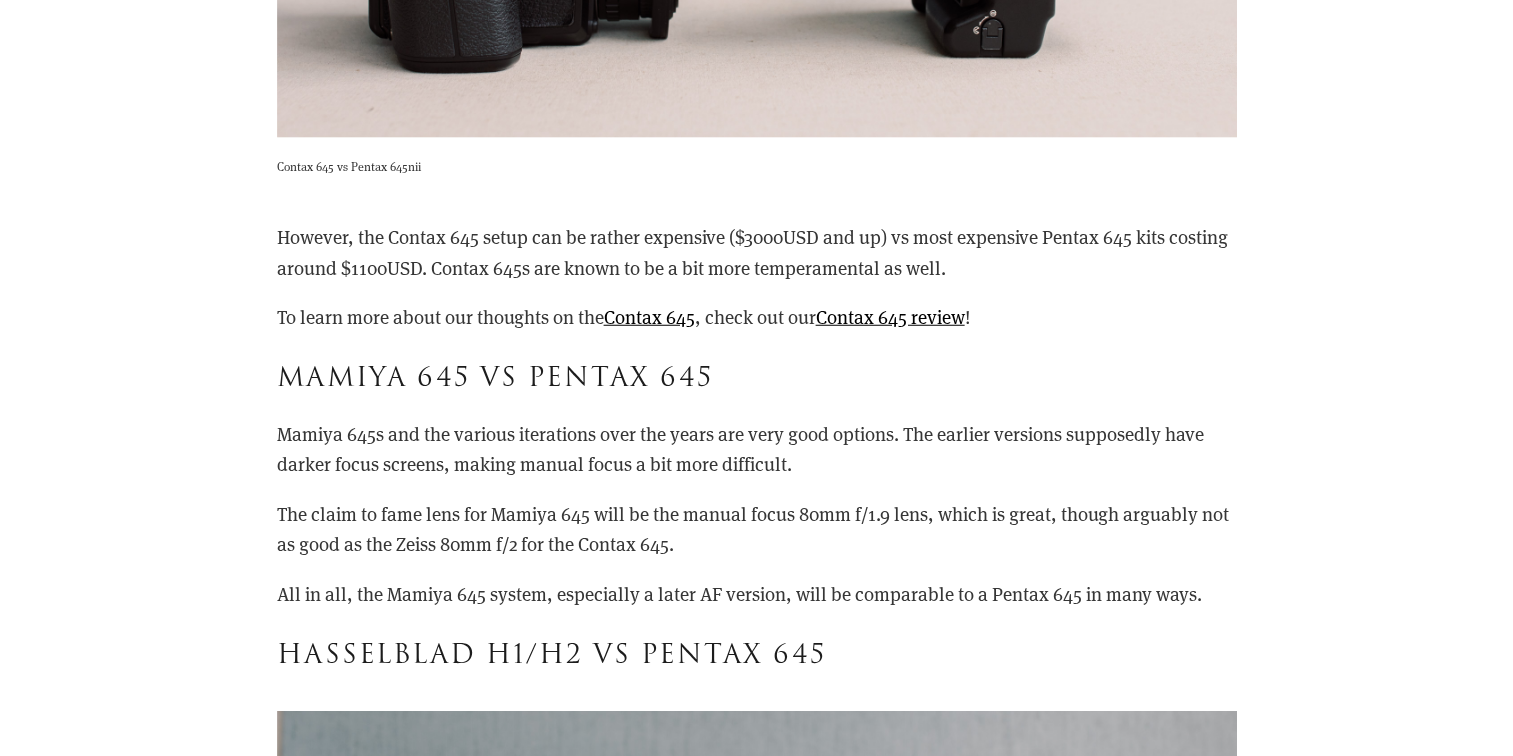 scroll, scrollTop: 12900, scrollLeft: 0, axis: vertical 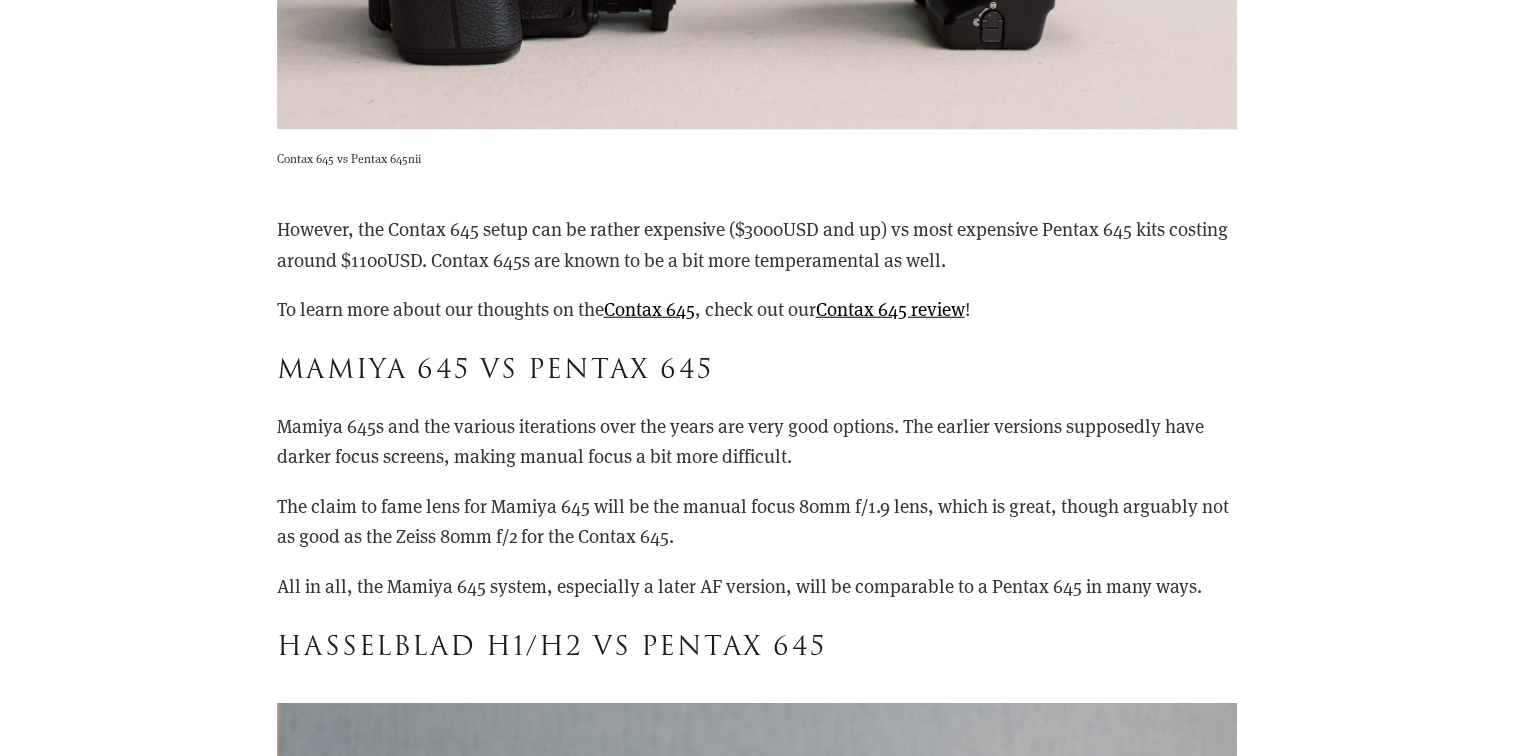 drag, startPoint x: 400, startPoint y: 416, endPoint x: 876, endPoint y: 456, distance: 477.6777 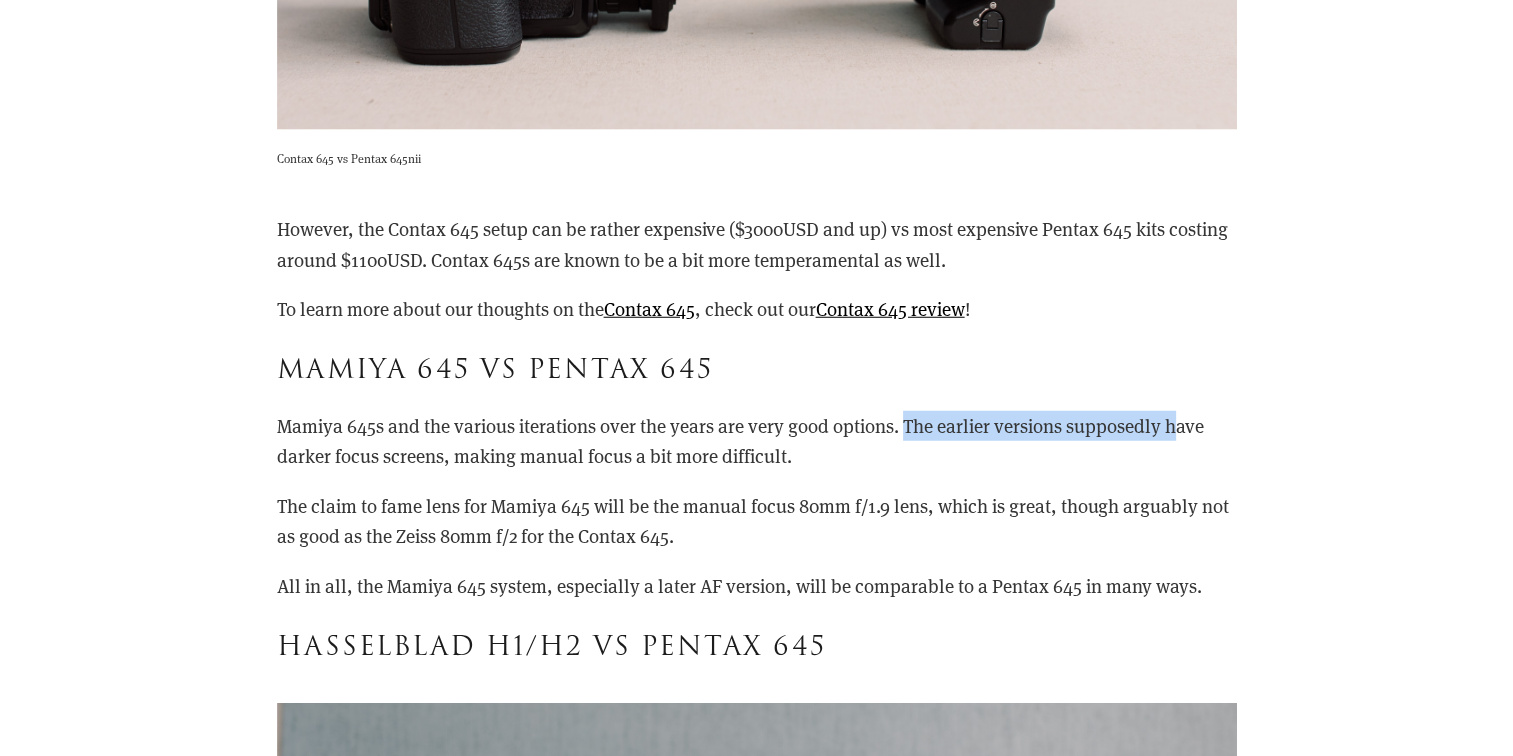 drag, startPoint x: 902, startPoint y: 428, endPoint x: 1178, endPoint y: 434, distance: 276.06522 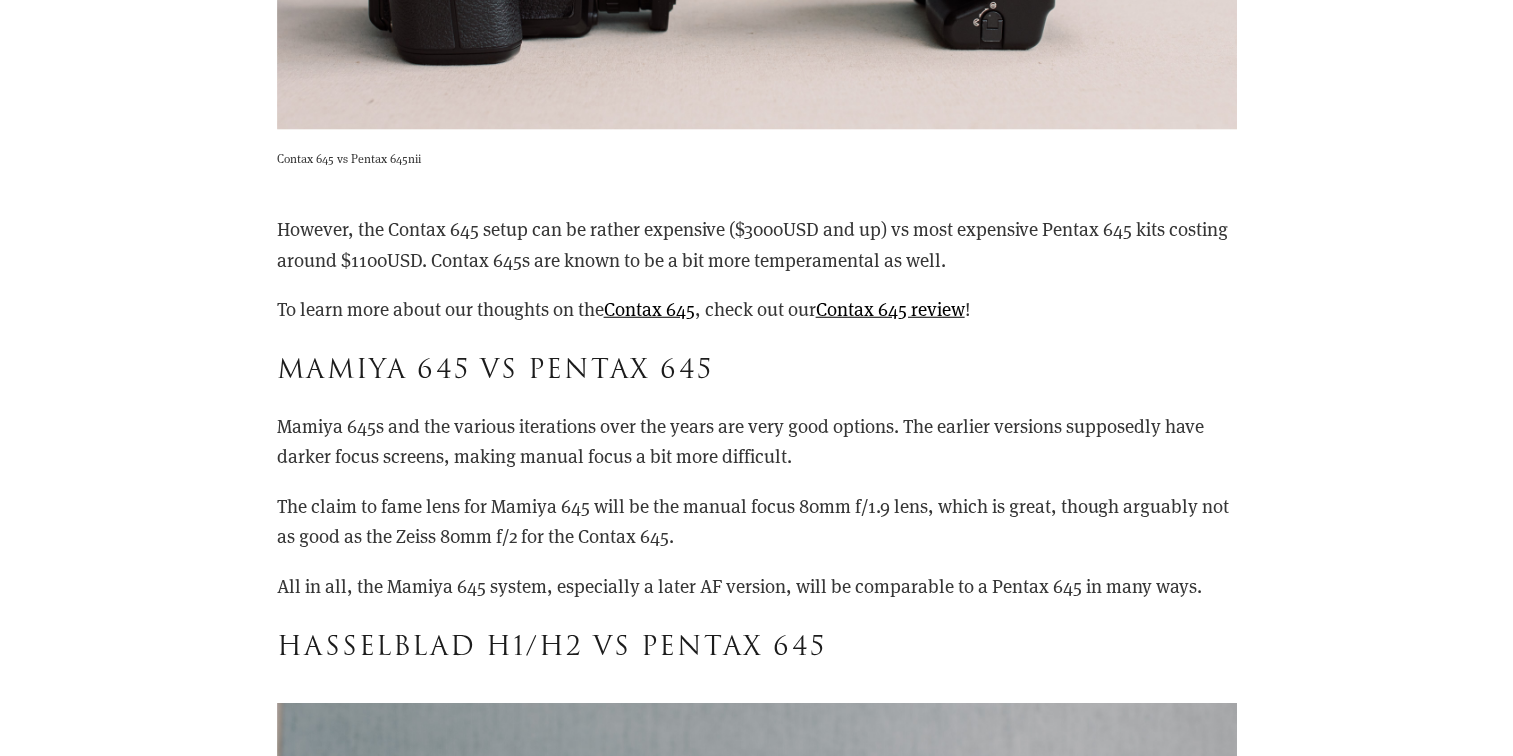 drag, startPoint x: 1178, startPoint y: 434, endPoint x: 997, endPoint y: 458, distance: 182.58423 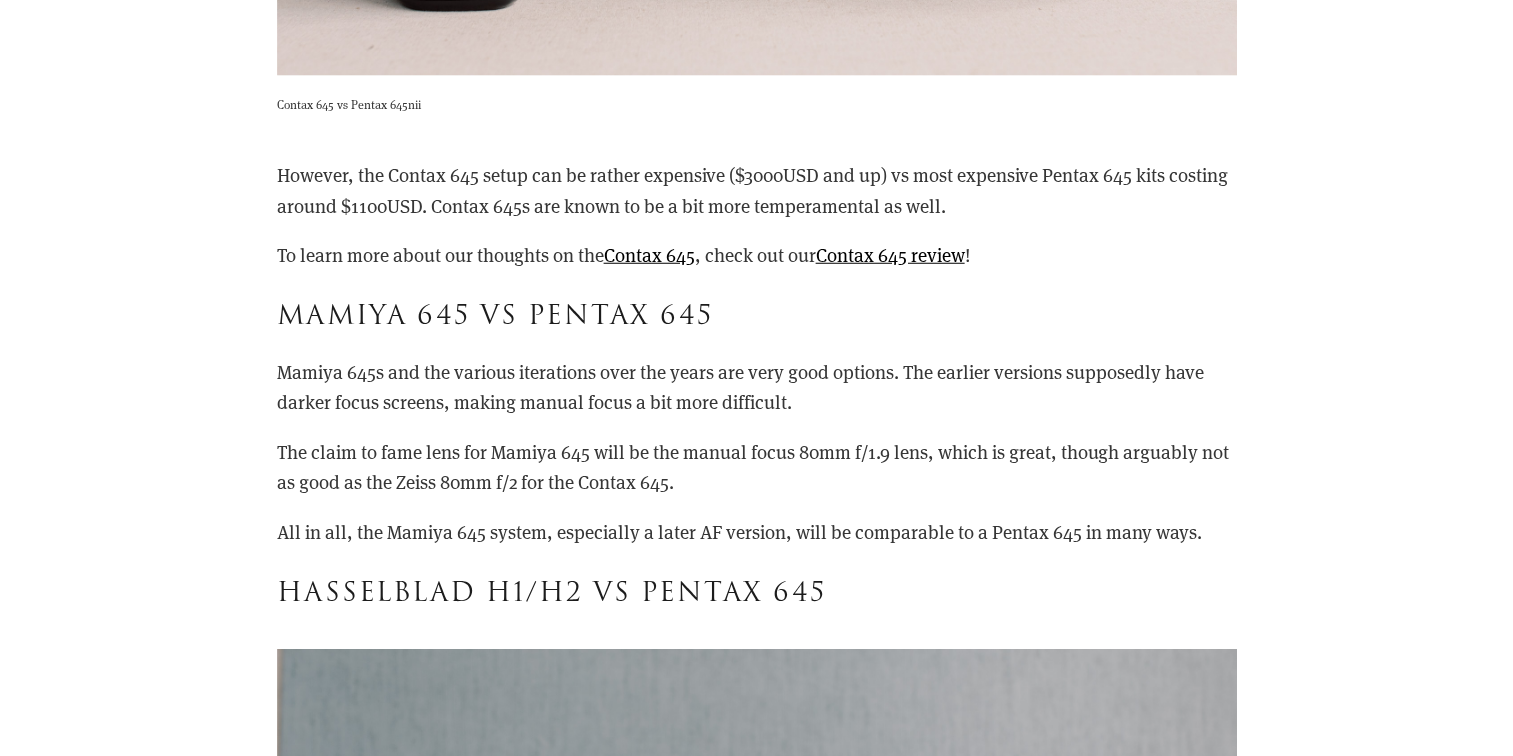 scroll, scrollTop: 13000, scrollLeft: 0, axis: vertical 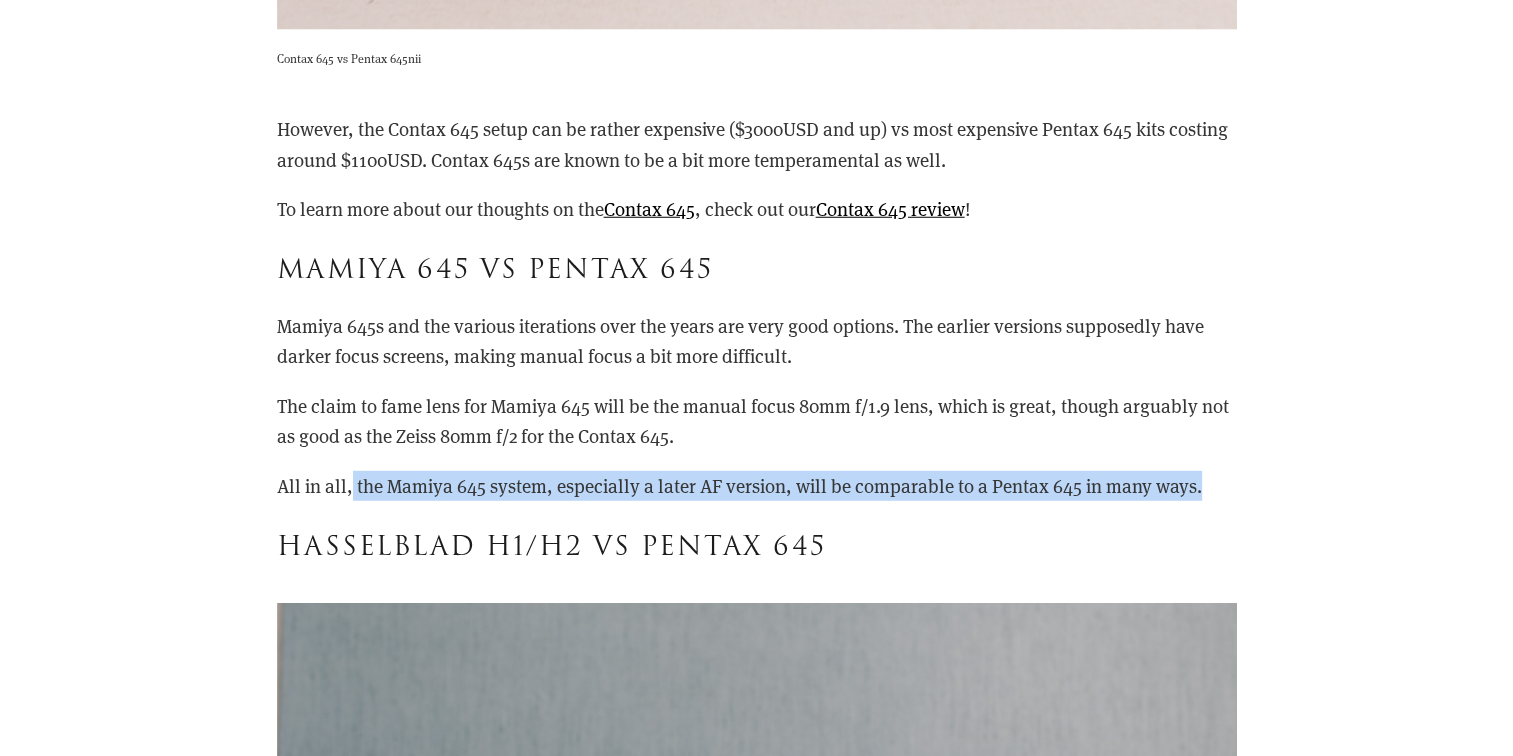 drag, startPoint x: 427, startPoint y: 480, endPoint x: 1284, endPoint y: 488, distance: 857.03735 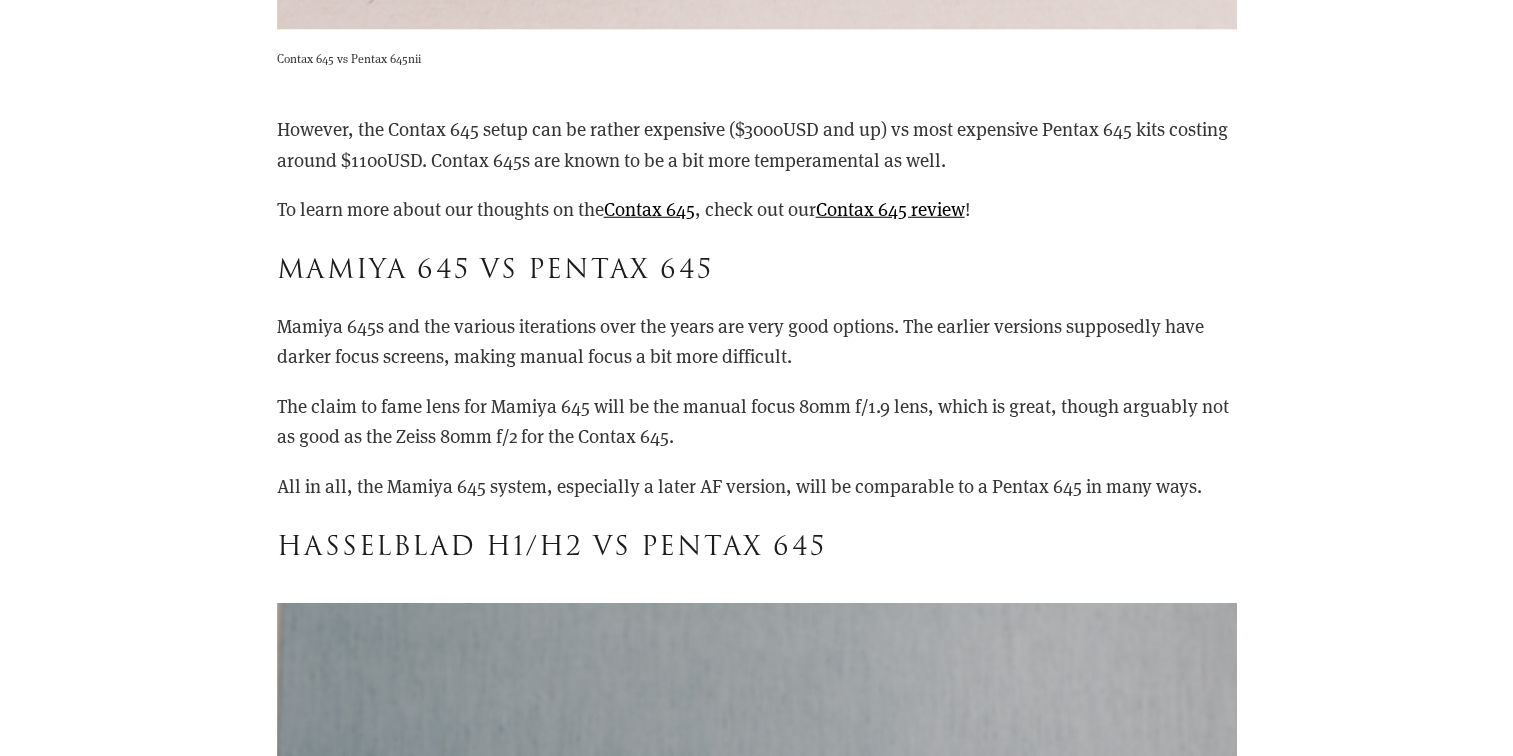drag, startPoint x: 1284, startPoint y: 488, endPoint x: 1157, endPoint y: 445, distance: 134.08206 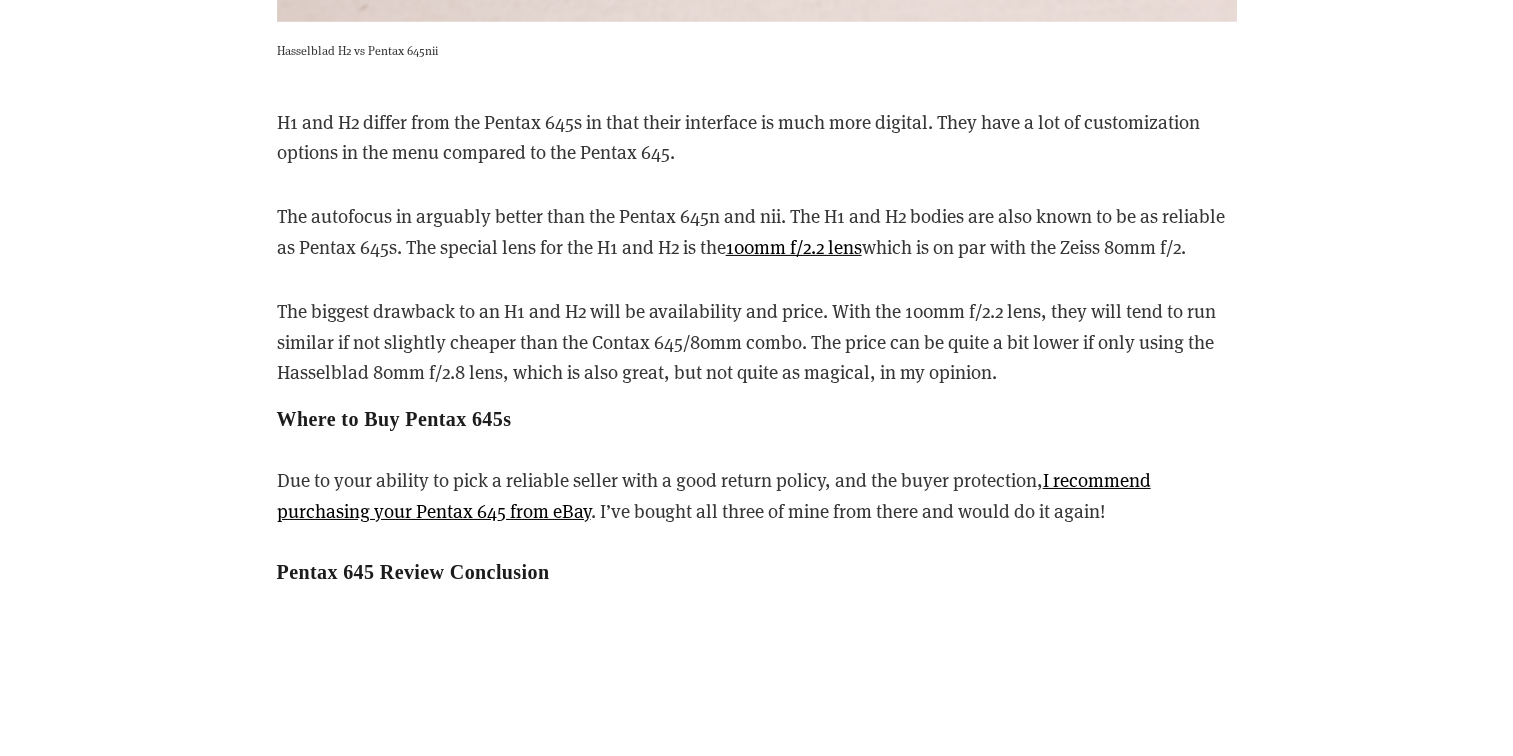scroll, scrollTop: 14200, scrollLeft: 0, axis: vertical 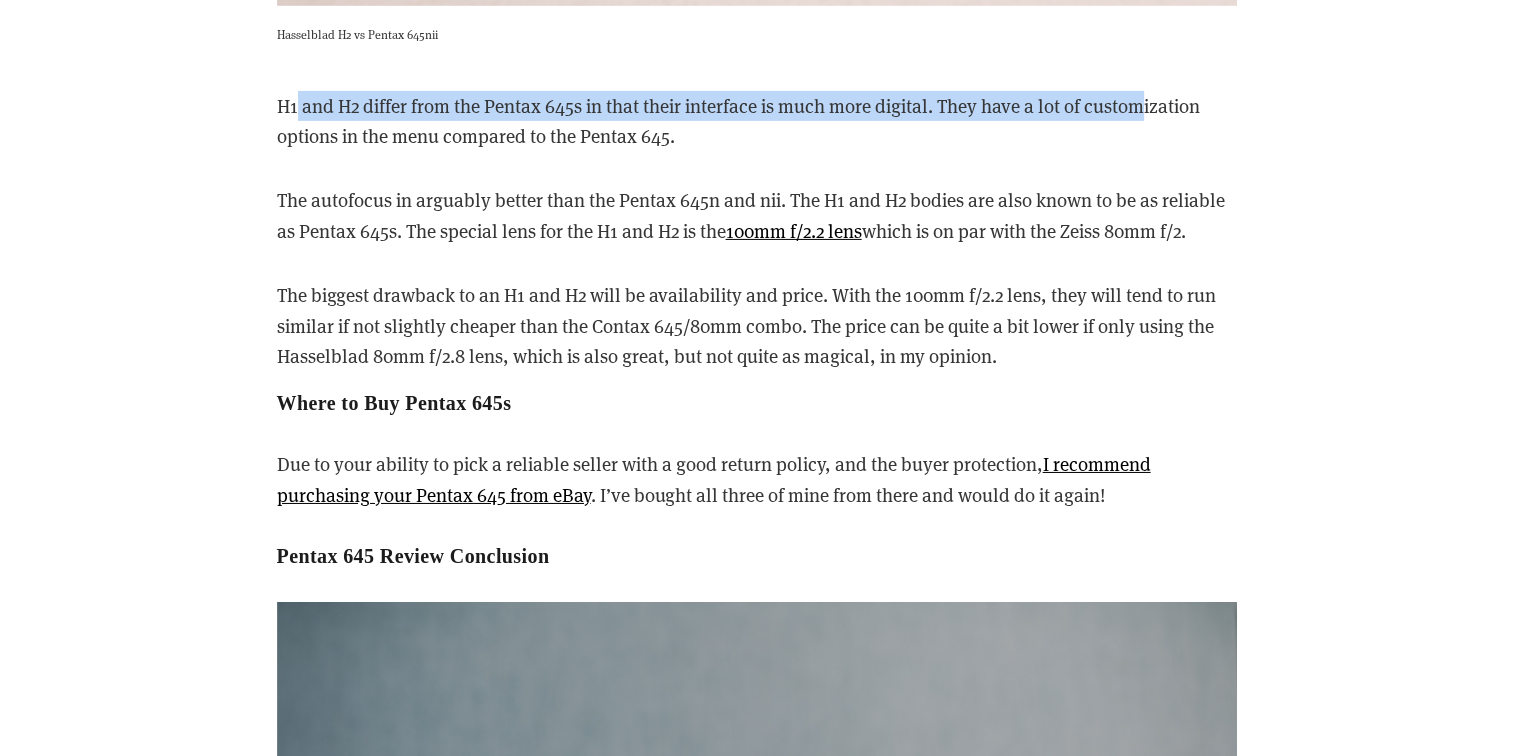 drag, startPoint x: 294, startPoint y: 102, endPoint x: 1150, endPoint y: 110, distance: 856.03735 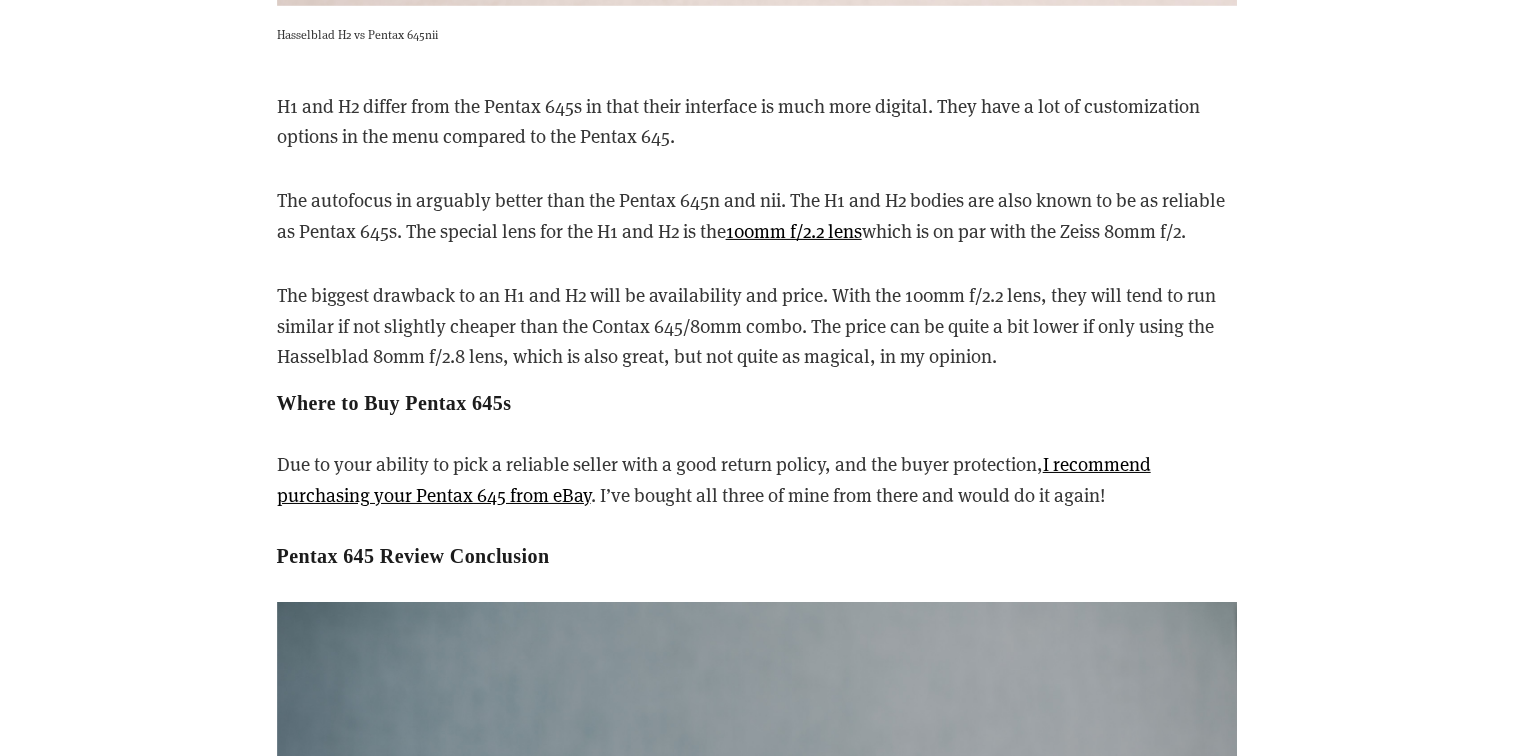 drag, startPoint x: 1150, startPoint y: 110, endPoint x: 1092, endPoint y: 208, distance: 113.87713 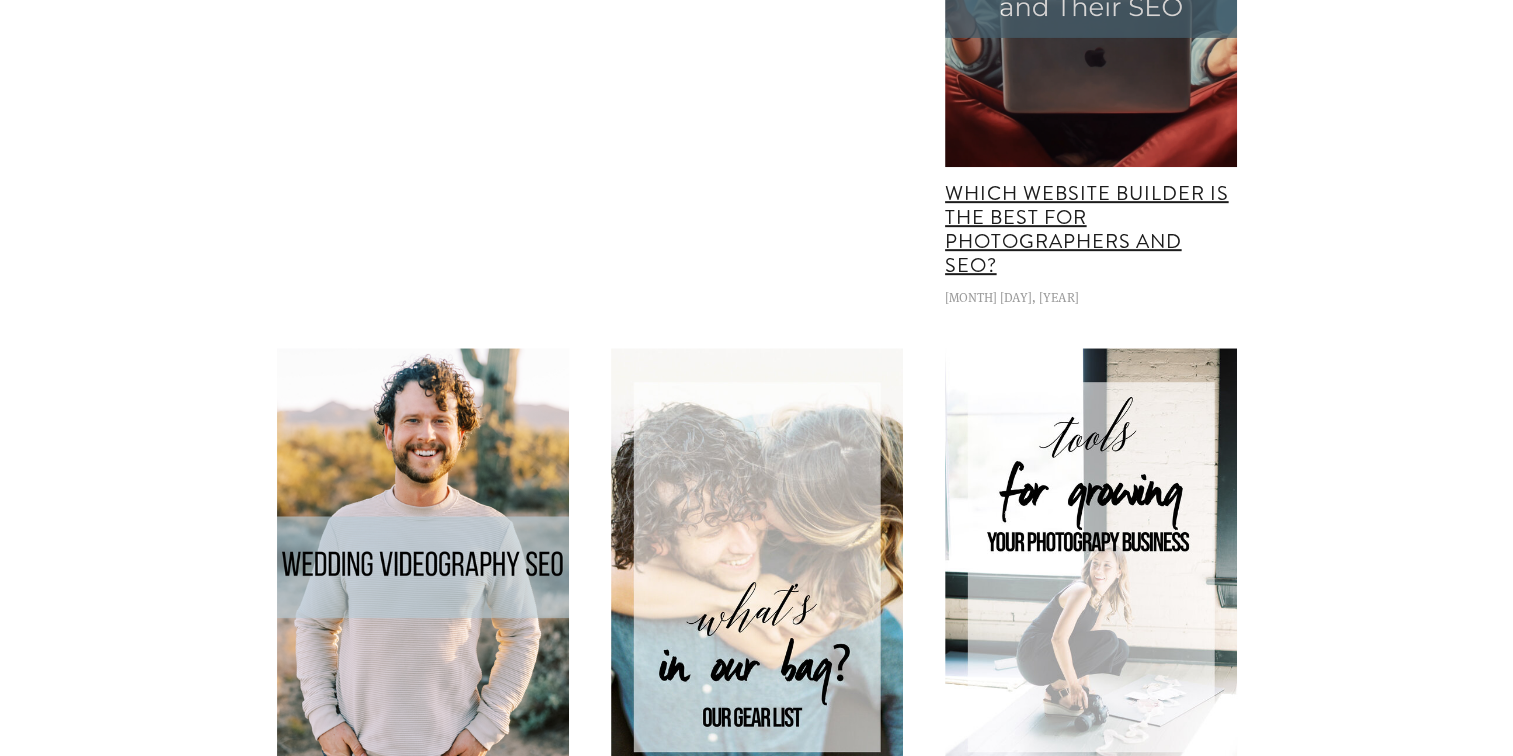 scroll, scrollTop: 16300, scrollLeft: 0, axis: vertical 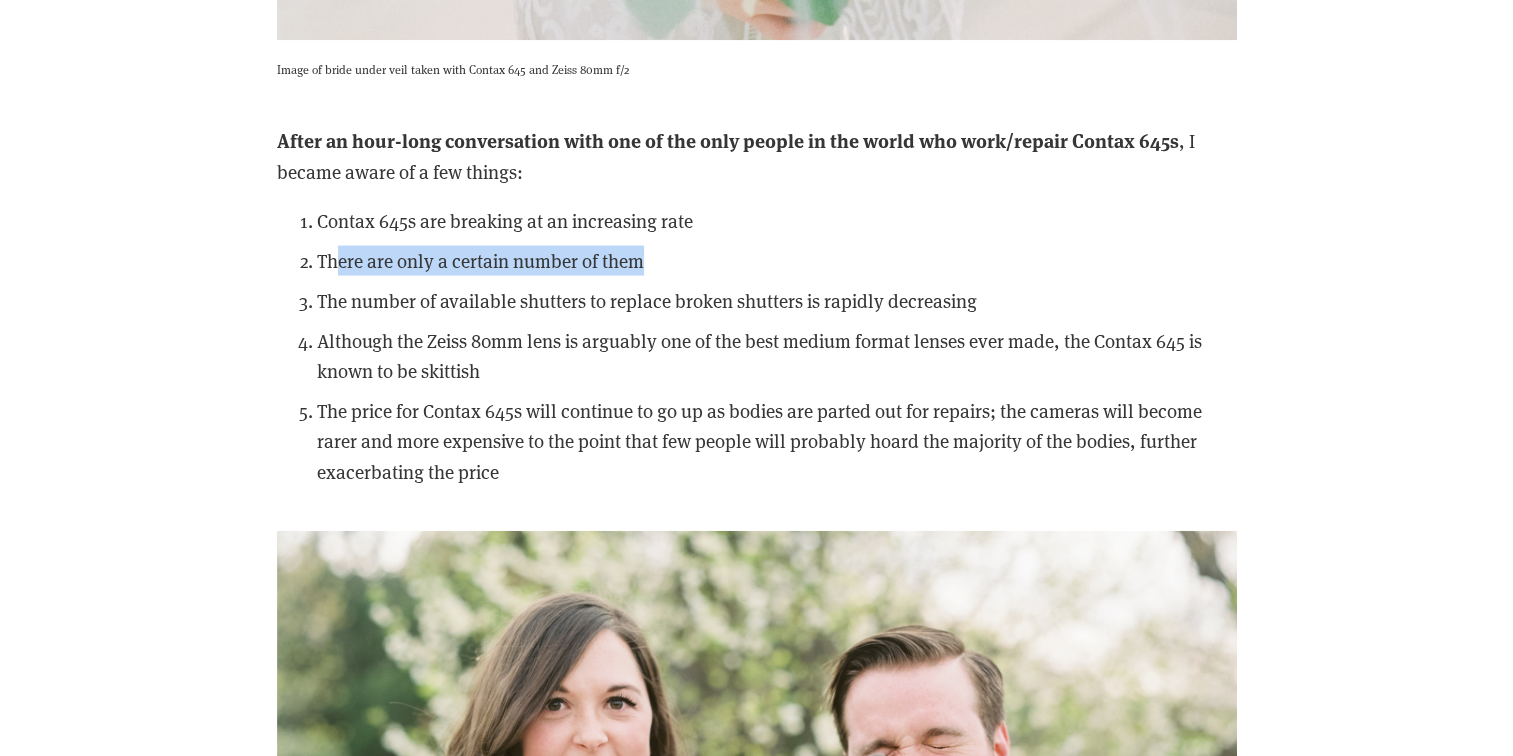 drag, startPoint x: 339, startPoint y: 262, endPoint x: 658, endPoint y: 256, distance: 319.05643 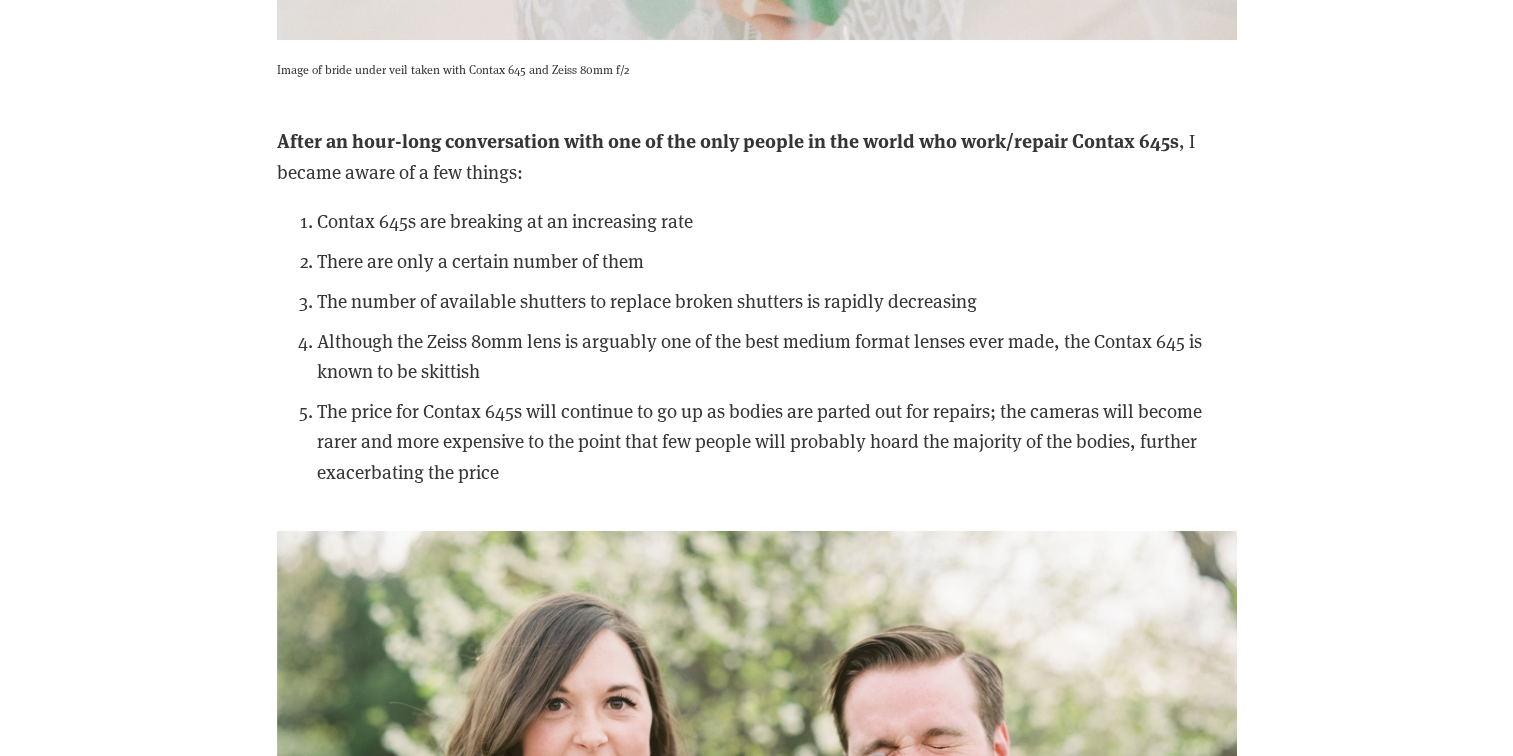 drag, startPoint x: 658, startPoint y: 256, endPoint x: 555, endPoint y: 314, distance: 118.20744 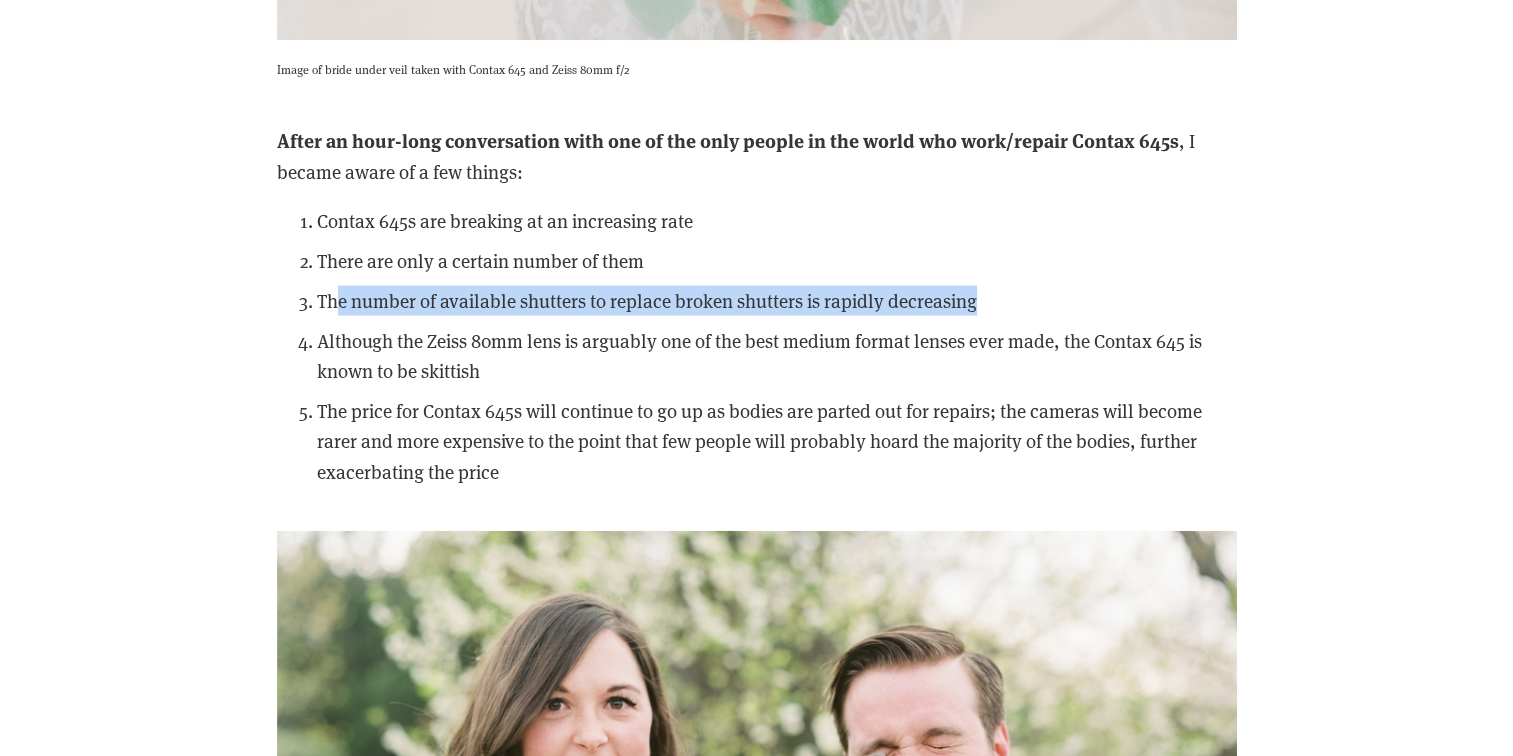 drag, startPoint x: 336, startPoint y: 301, endPoint x: 992, endPoint y: 297, distance: 656.0122 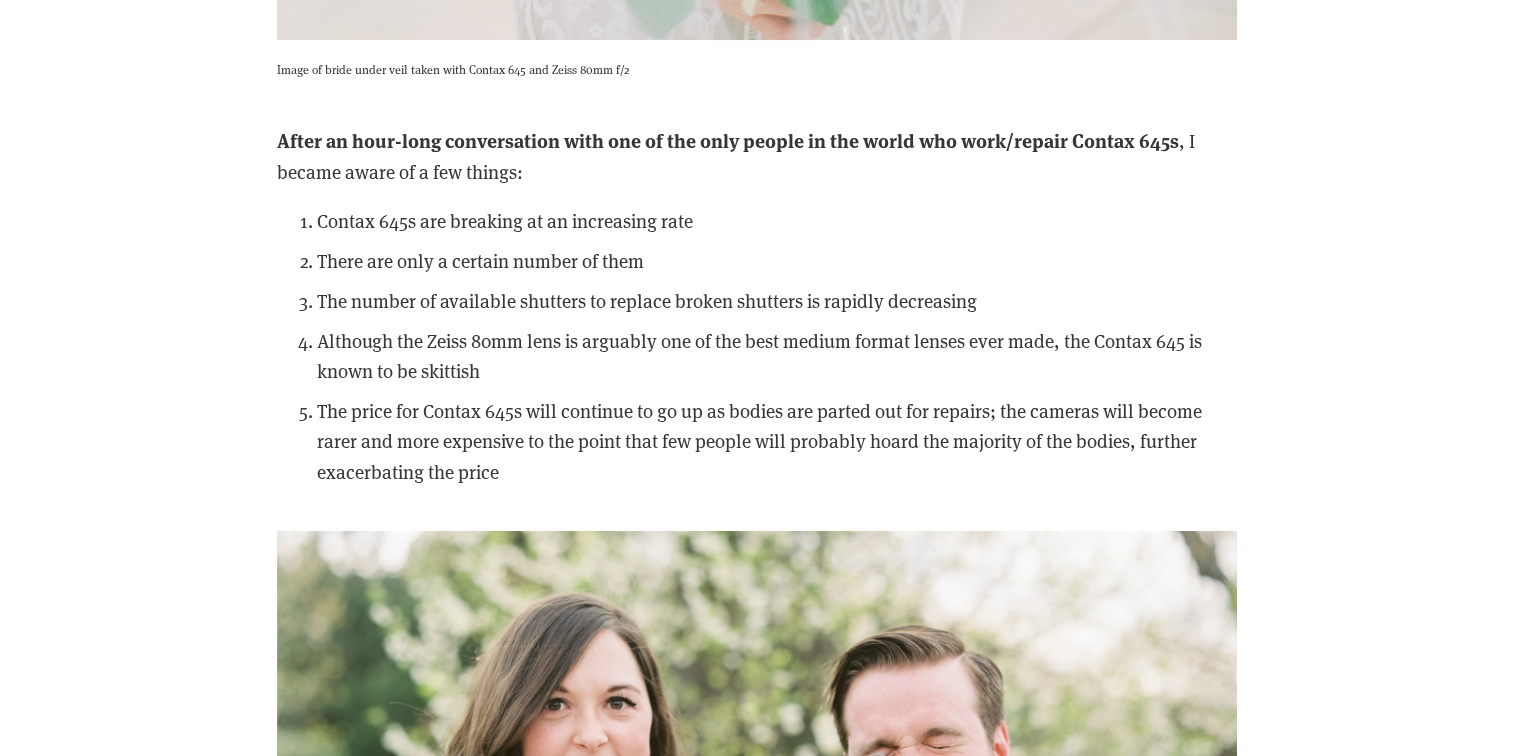 drag, startPoint x: 992, startPoint y: 297, endPoint x: 940, endPoint y: 344, distance: 70.0928 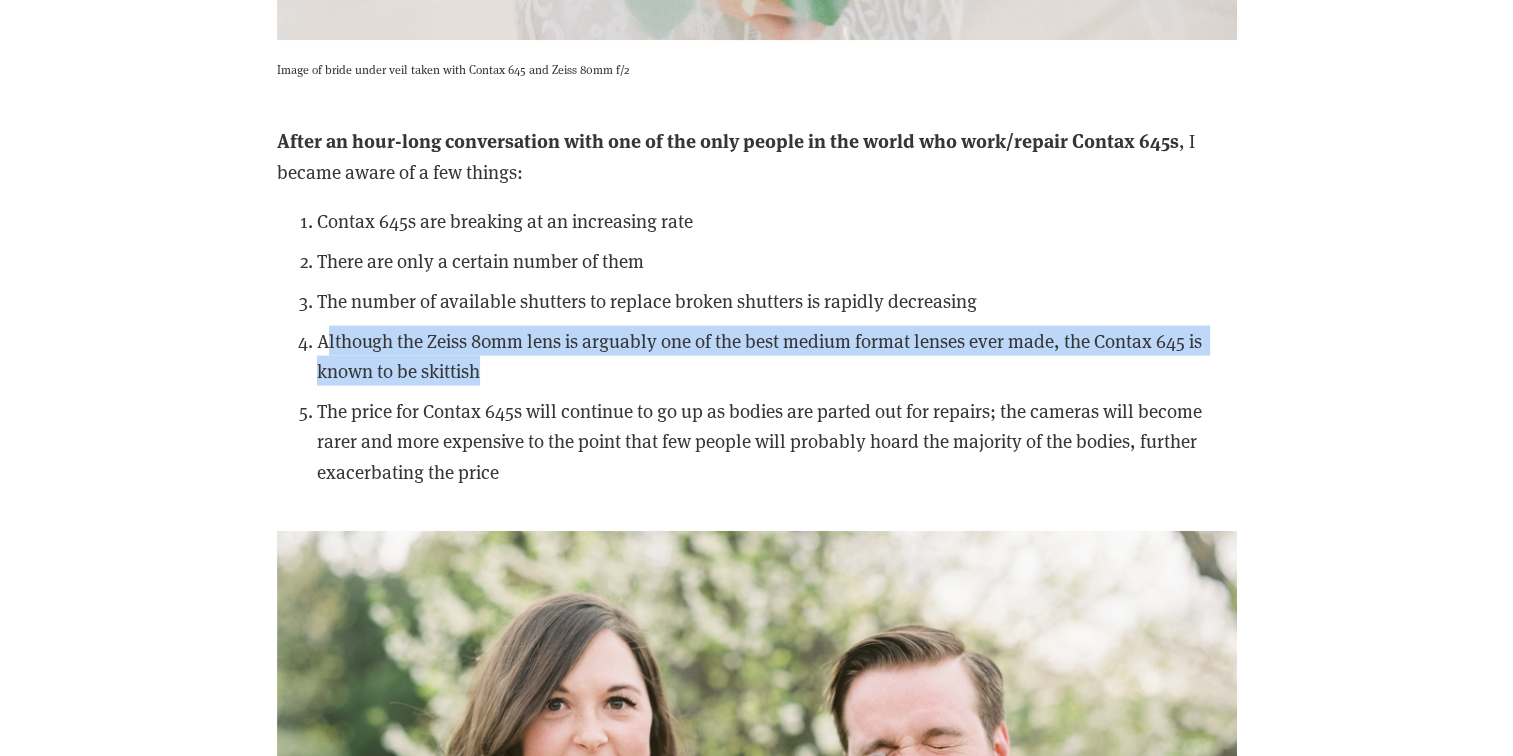 drag, startPoint x: 324, startPoint y: 342, endPoint x: 1202, endPoint y: 367, distance: 878.35583 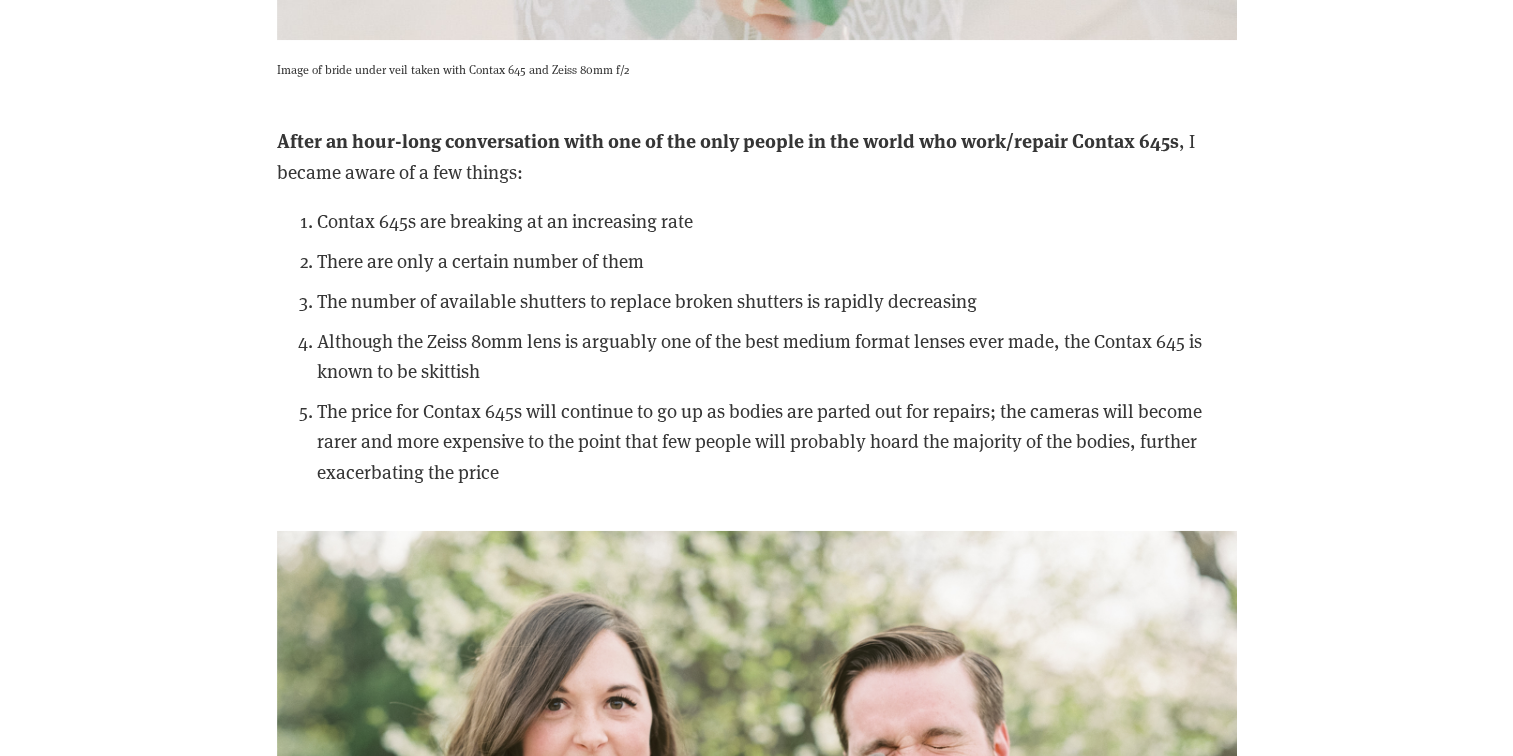 click on "The price for Contax 645s will continue to go up as bodies are parted out for repairs; the cameras will become rarer and more expensive to the point that few people will probably hoard the majority of the bodies, further exacerbating the price" at bounding box center (777, 441) 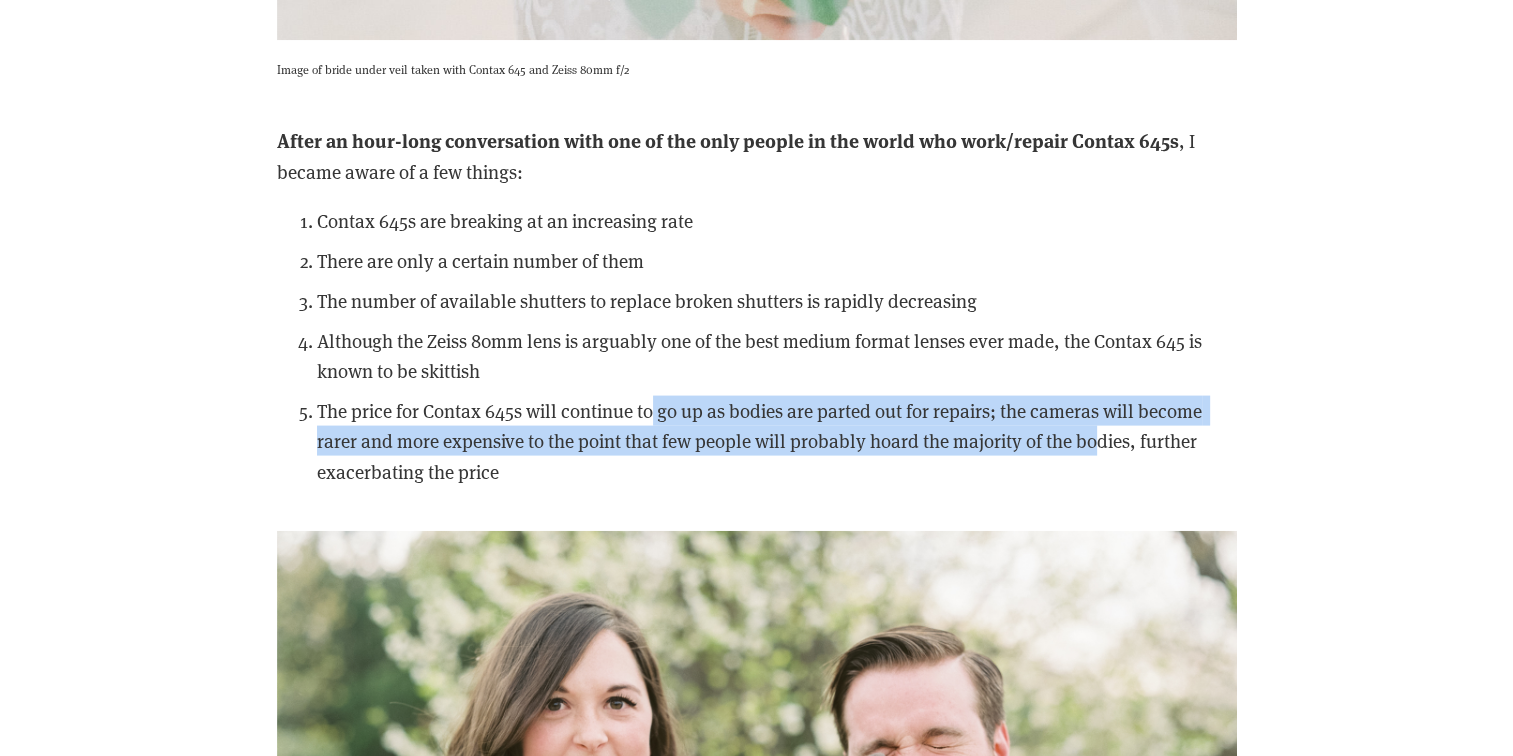 drag, startPoint x: 651, startPoint y: 414, endPoint x: 1102, endPoint y: 428, distance: 451.21725 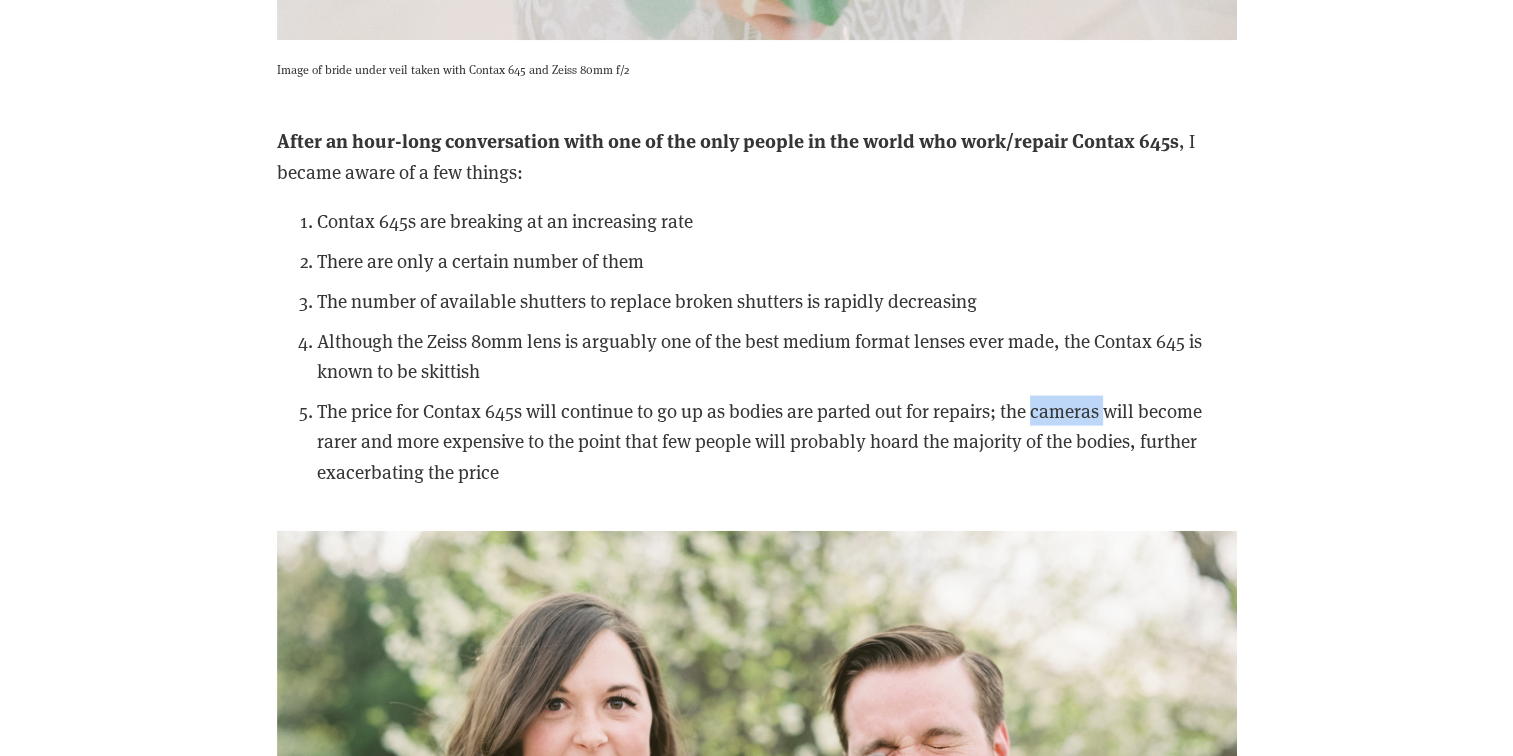 click on "The price for Contax 645s will continue to go up as bodies are parted out for repairs; the cameras will become rarer and more expensive to the point that few people will probably hoard the majority of the bodies, further exacerbating the price" at bounding box center [777, 441] 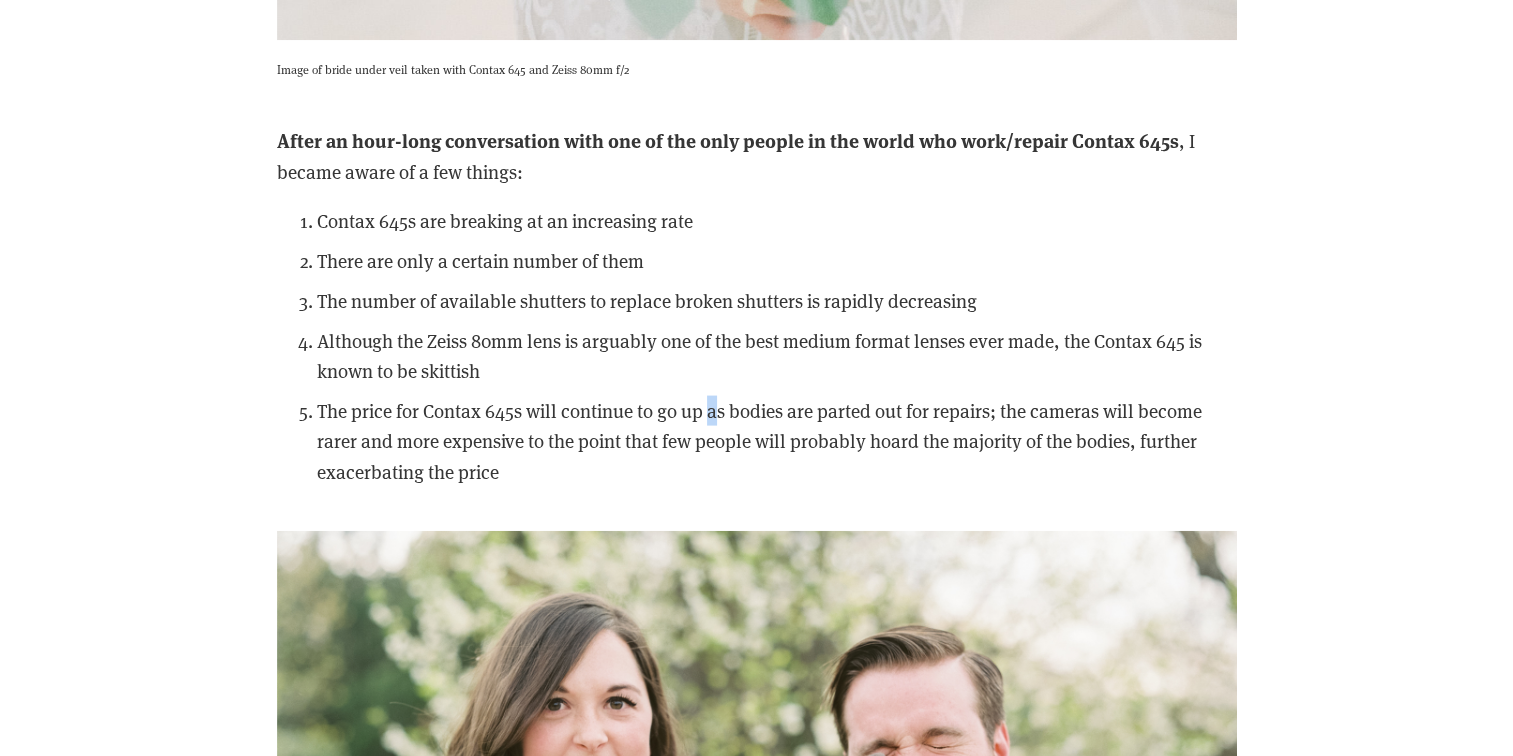 drag, startPoint x: 1056, startPoint y: 405, endPoint x: 715, endPoint y: 416, distance: 341.17737 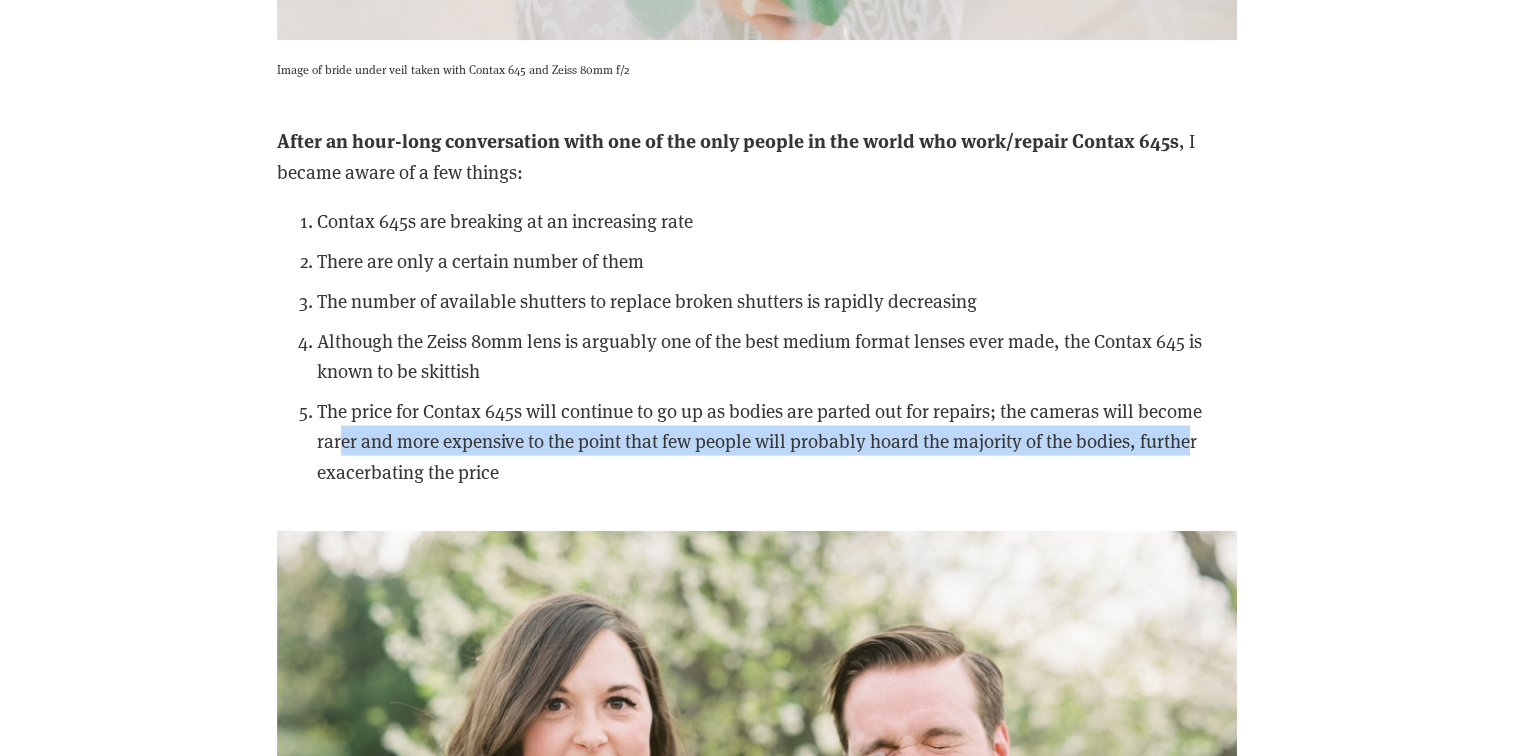 drag, startPoint x: 341, startPoint y: 441, endPoint x: 1187, endPoint y: 448, distance: 846.02893 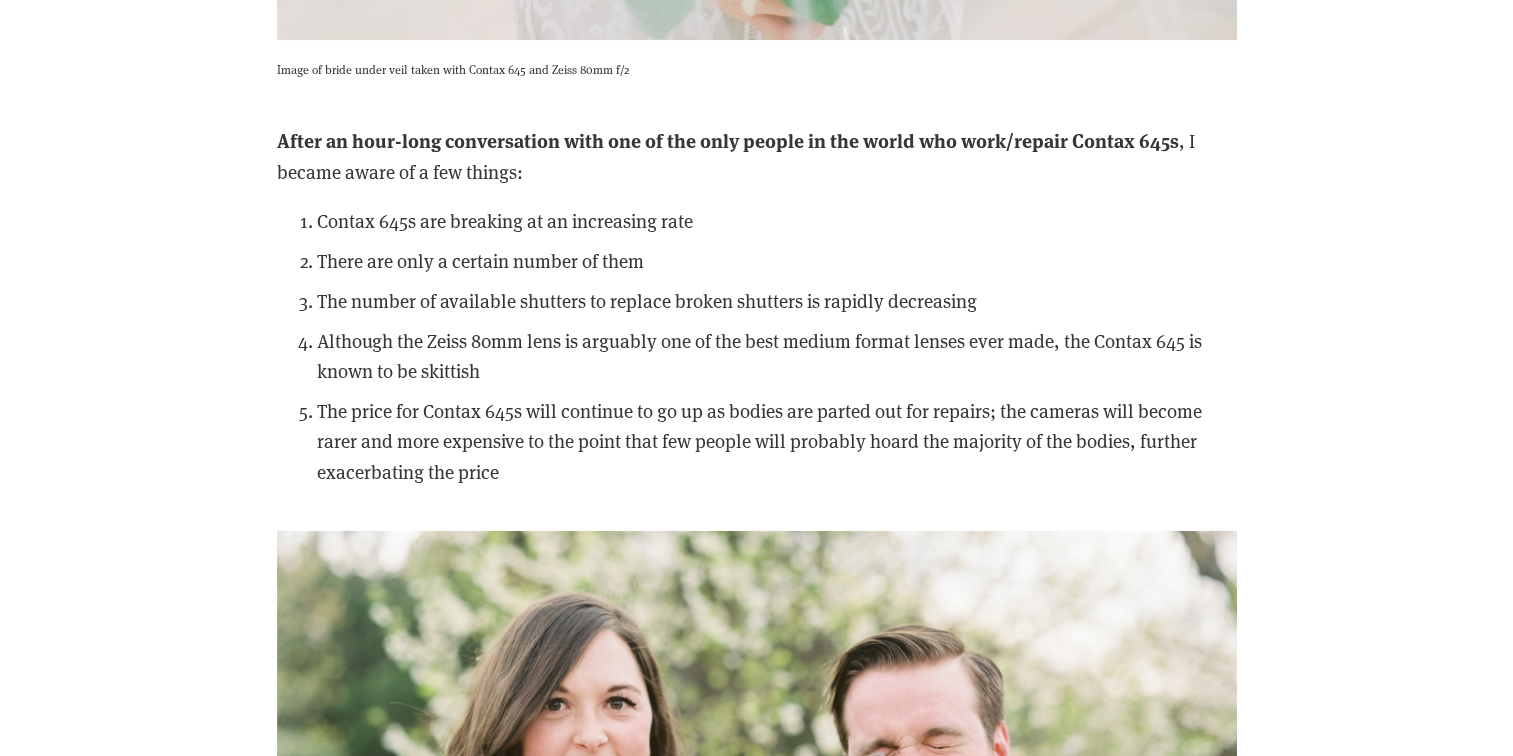 click on "The price for Contax 645s will continue to go up as bodies are parted out for repairs; the cameras will become rarer and more expensive to the point that few people will probably hoard the majority of the bodies, further exacerbating the price" at bounding box center [777, 441] 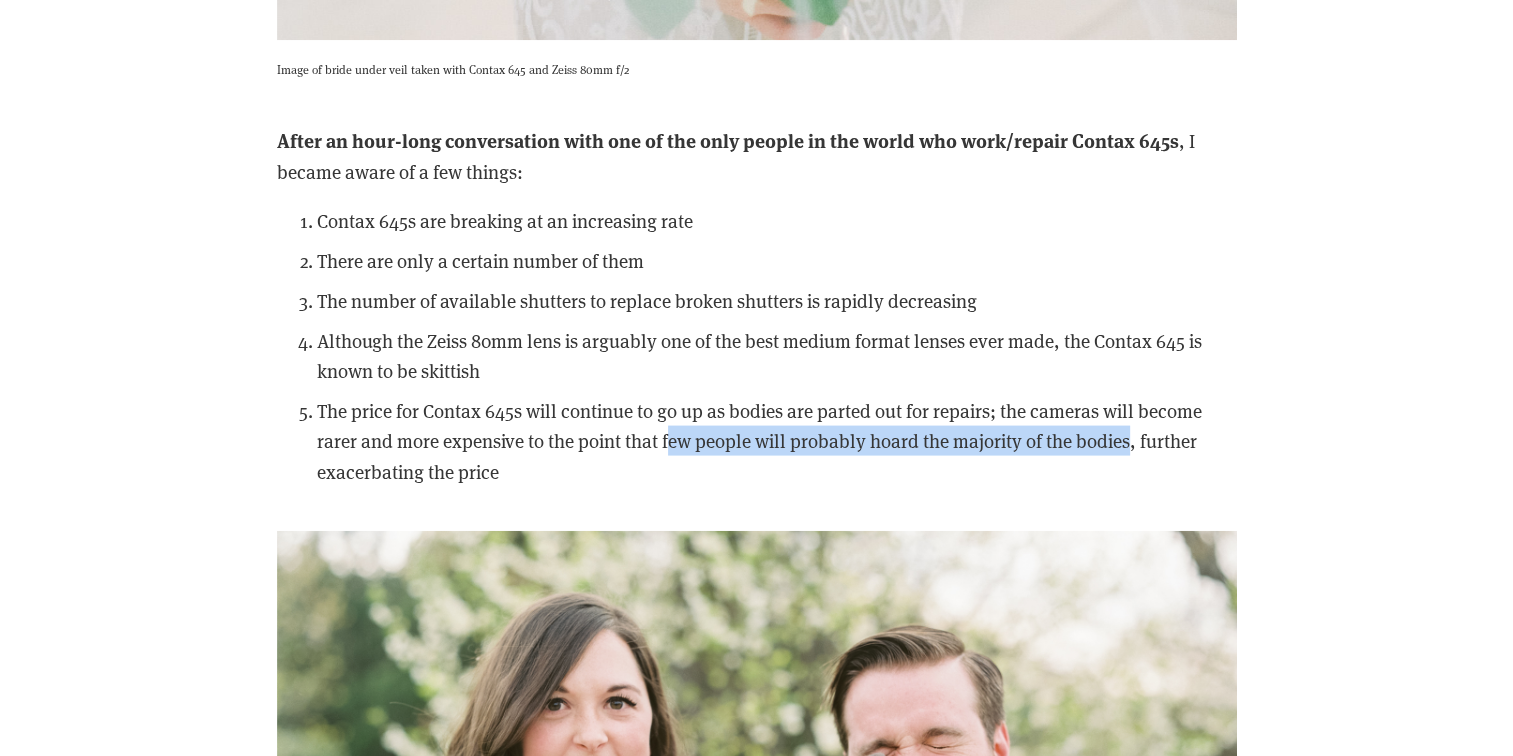 drag, startPoint x: 671, startPoint y: 433, endPoint x: 1129, endPoint y: 436, distance: 458.00983 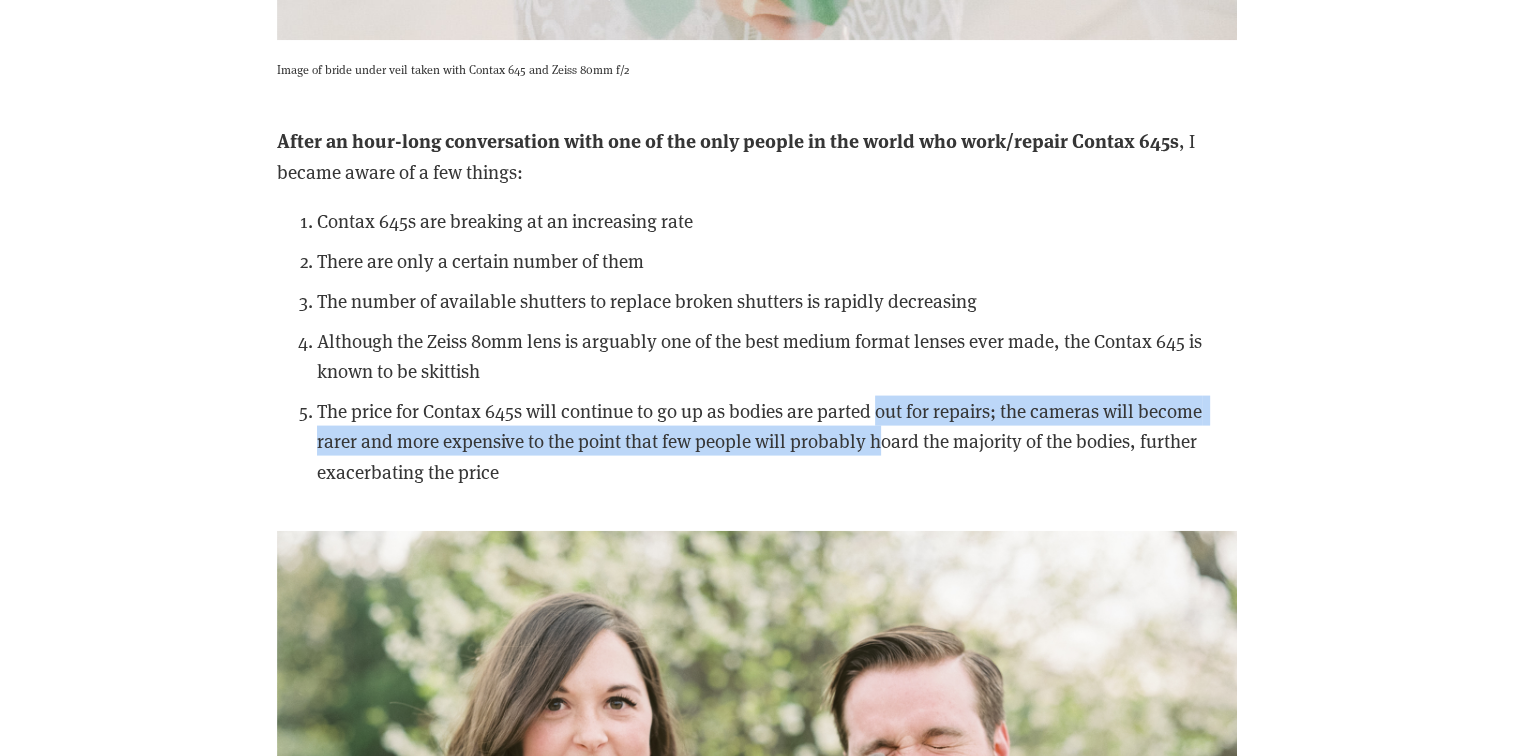 drag, startPoint x: 1129, startPoint y: 436, endPoint x: 881, endPoint y: 426, distance: 248.20154 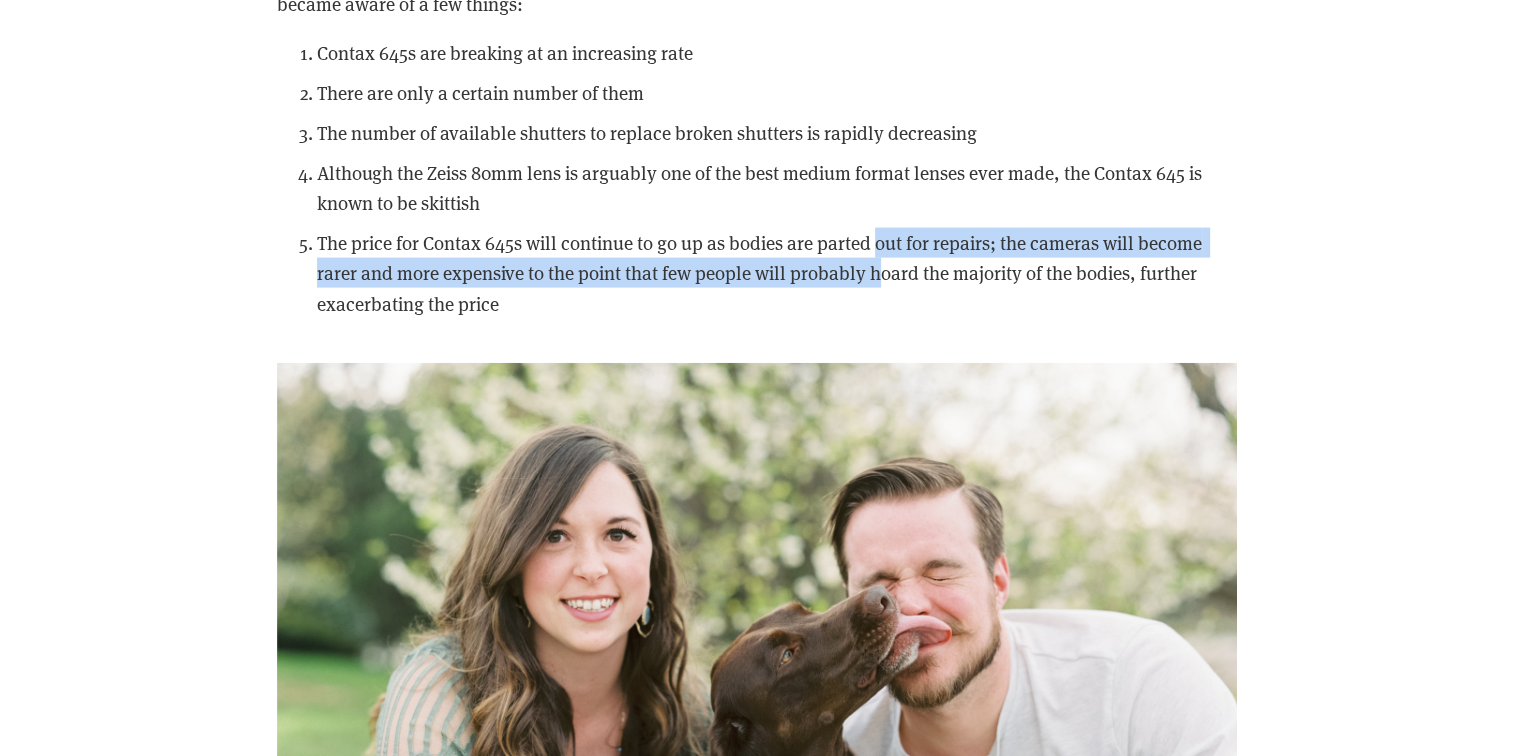 scroll, scrollTop: 12100, scrollLeft: 0, axis: vertical 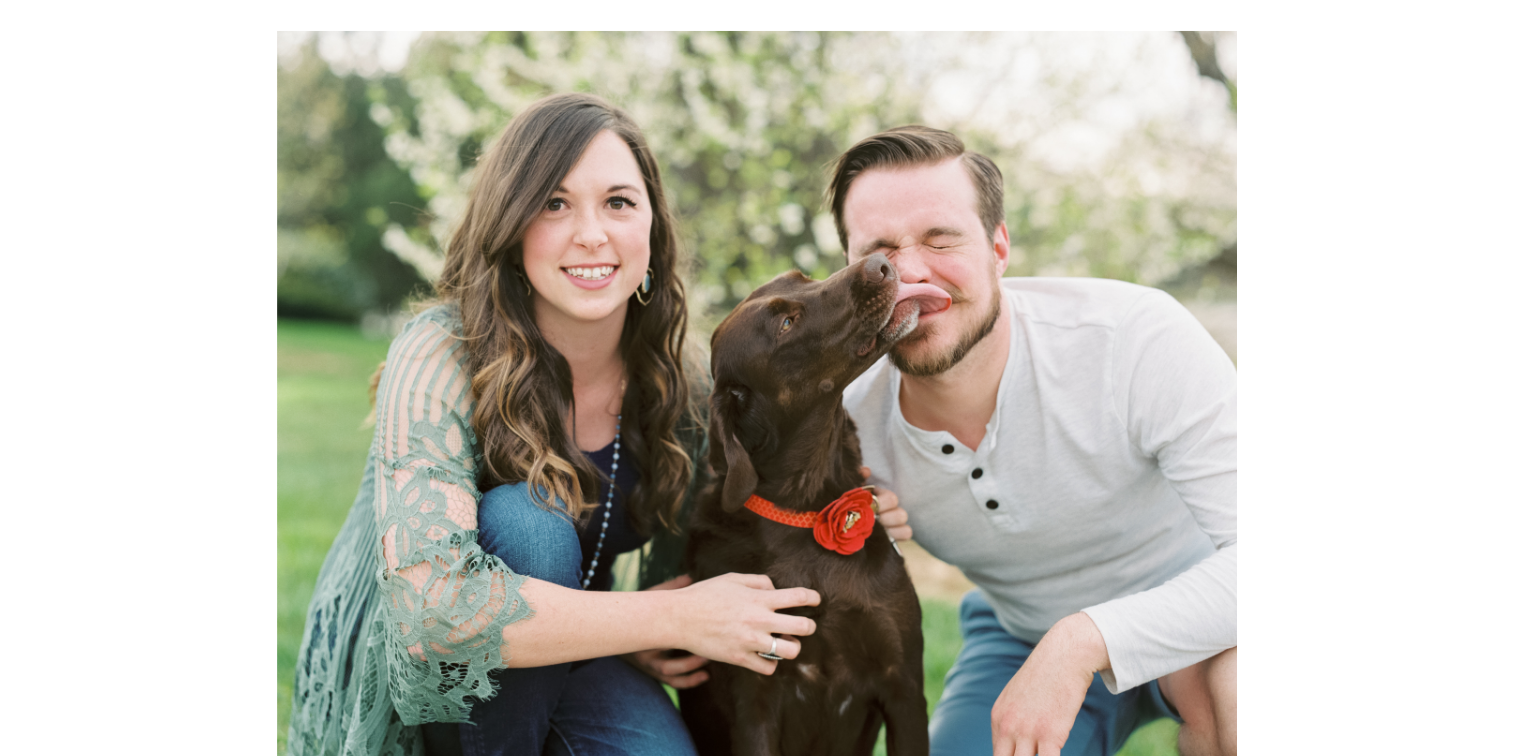 click on "Image taken with Pentax 67 using  Schneider Cinelux (Cine-Xenon) 150mm f/2.3  from  The Boutique Lens
Note: This post is part of our  "Learn Blog"   for photographers. For workshops, coaching, and other resources designed to help grow your skills as a photographer  click here
For those who don't want the TL:DR version/that want the answers quick: Contax 645 Review ) I like Contax 645 and I like the  Pentax 67 .)" at bounding box center (756, 25825) 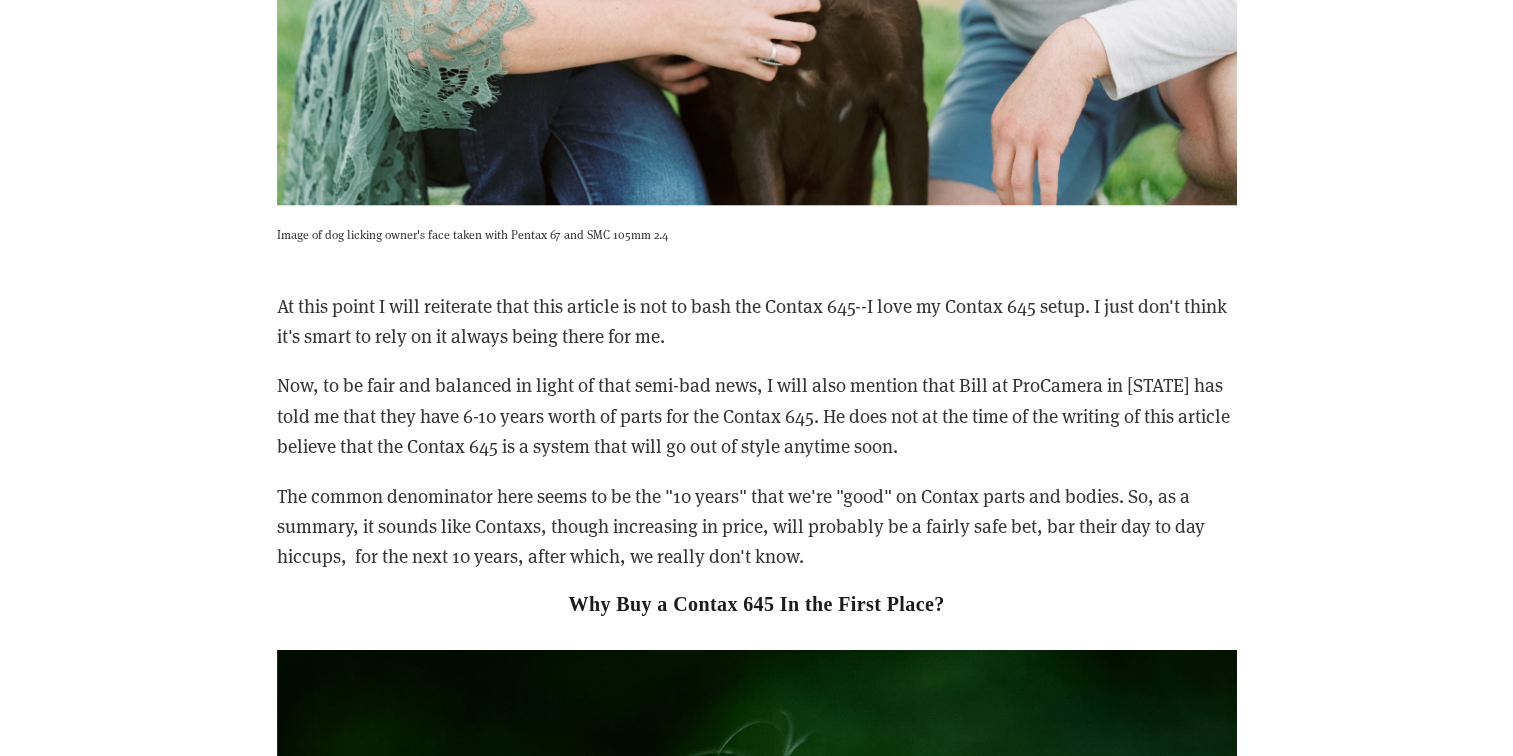 scroll, scrollTop: 12700, scrollLeft: 0, axis: vertical 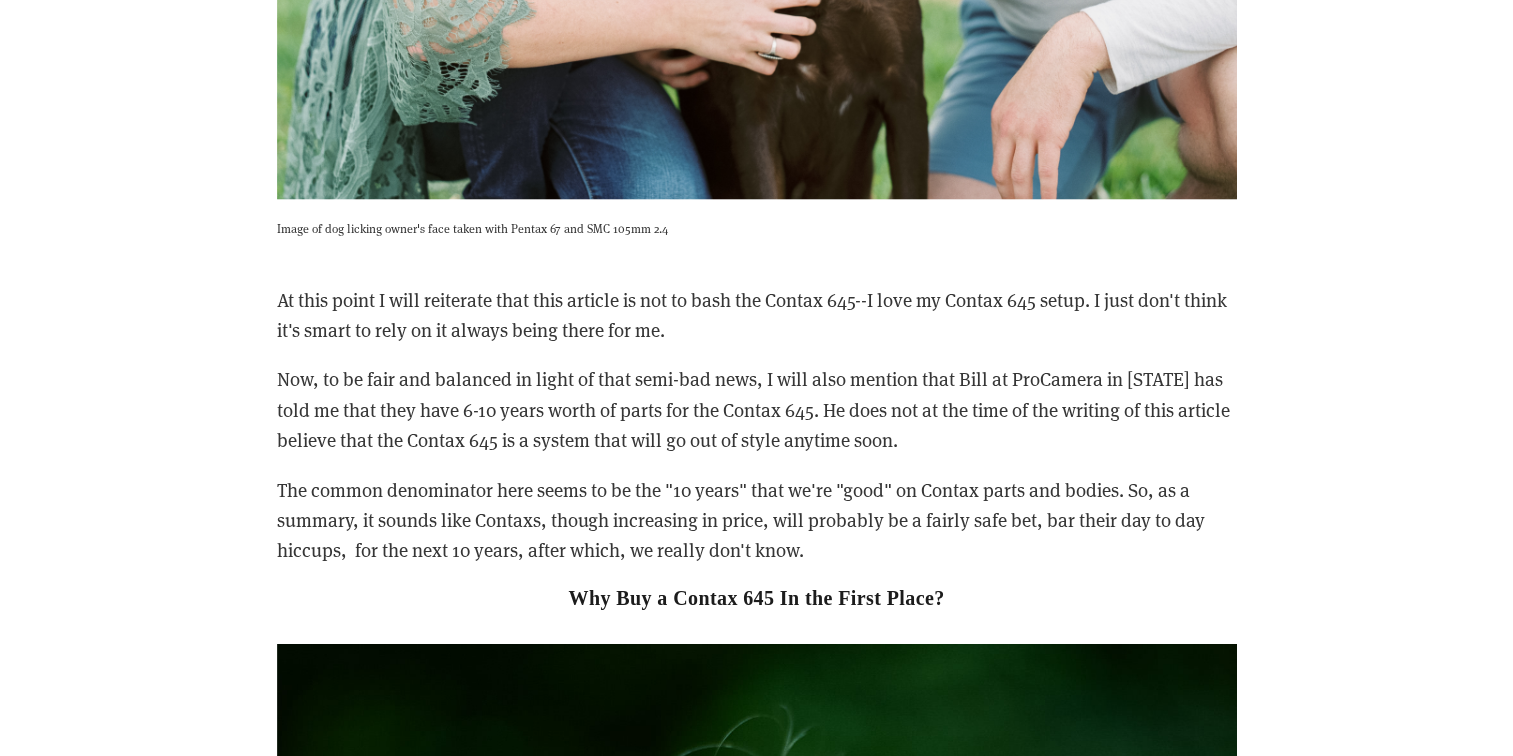 drag, startPoint x: 310, startPoint y: 375, endPoint x: 1020, endPoint y: 450, distance: 713.95026 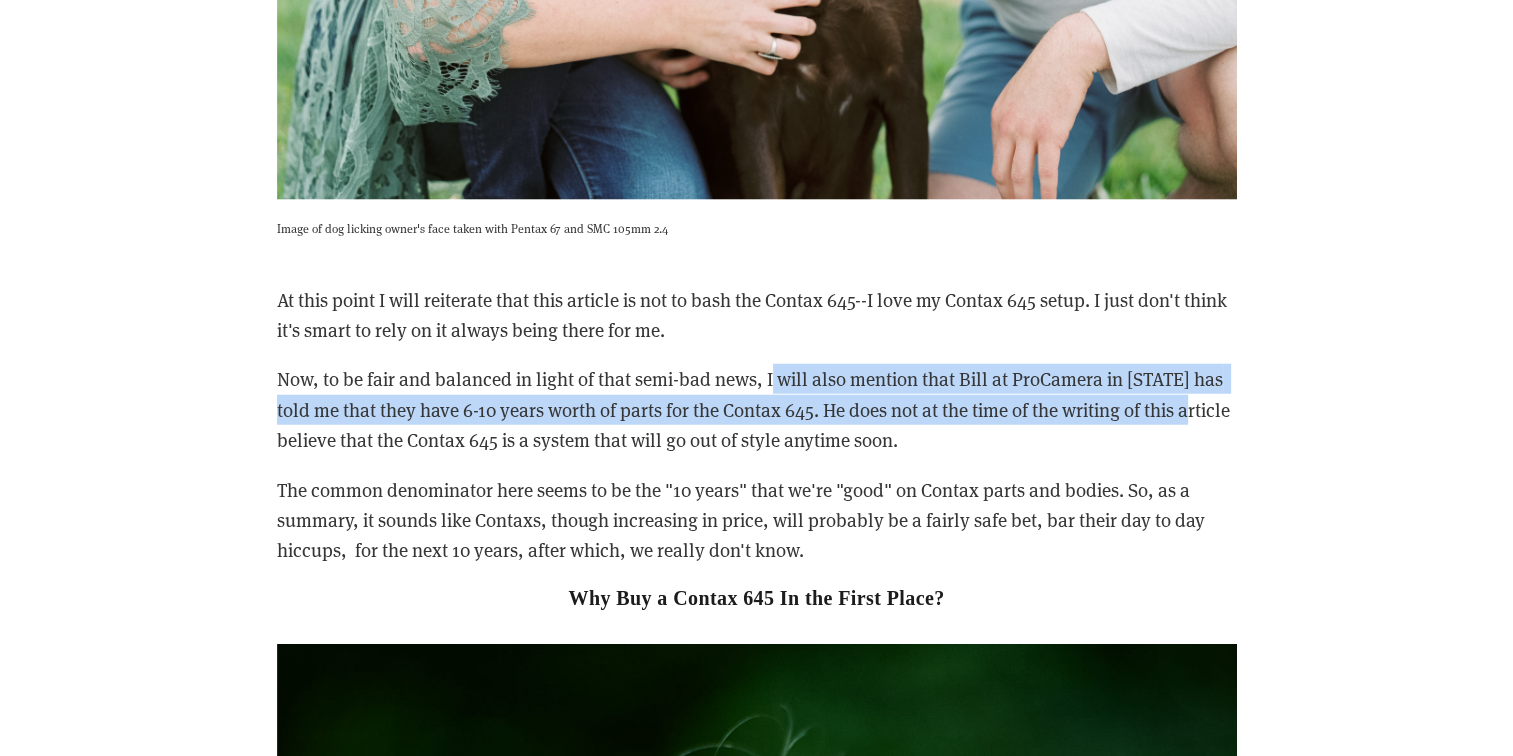 drag, startPoint x: 776, startPoint y: 377, endPoint x: 1219, endPoint y: 420, distance: 445.082 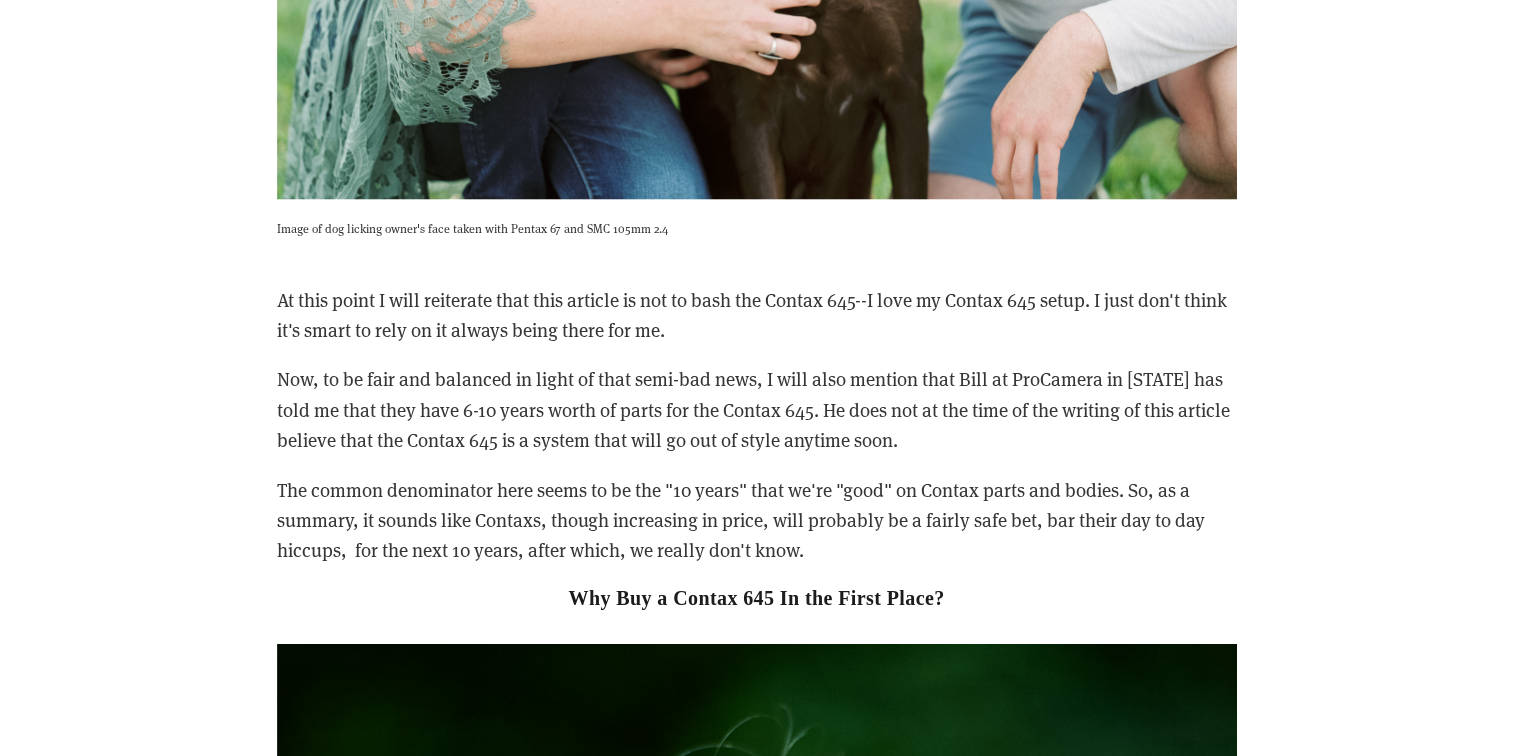 click on "Now, to be fair and balanced in light of that semi-bad news, I will also mention that Bill at ProCamera in [STATE] has told me that they have 6-10 years worth of parts for the Contax 645. He does not at the time of the writing of this article believe that the Contax 645 is a system that will go out of style anytime soon." at bounding box center [757, 409] 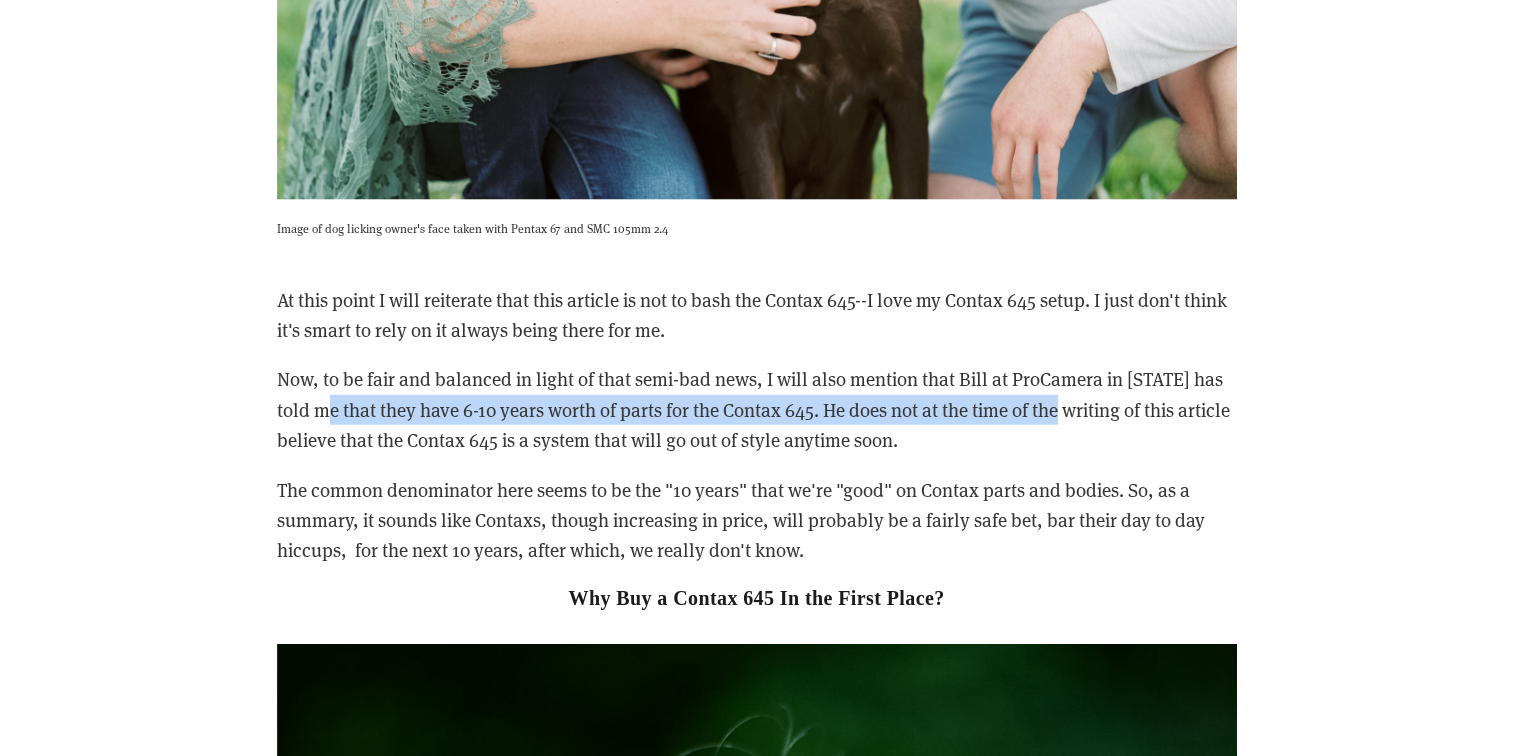 drag, startPoint x: 311, startPoint y: 407, endPoint x: 1051, endPoint y: 414, distance: 740.0331 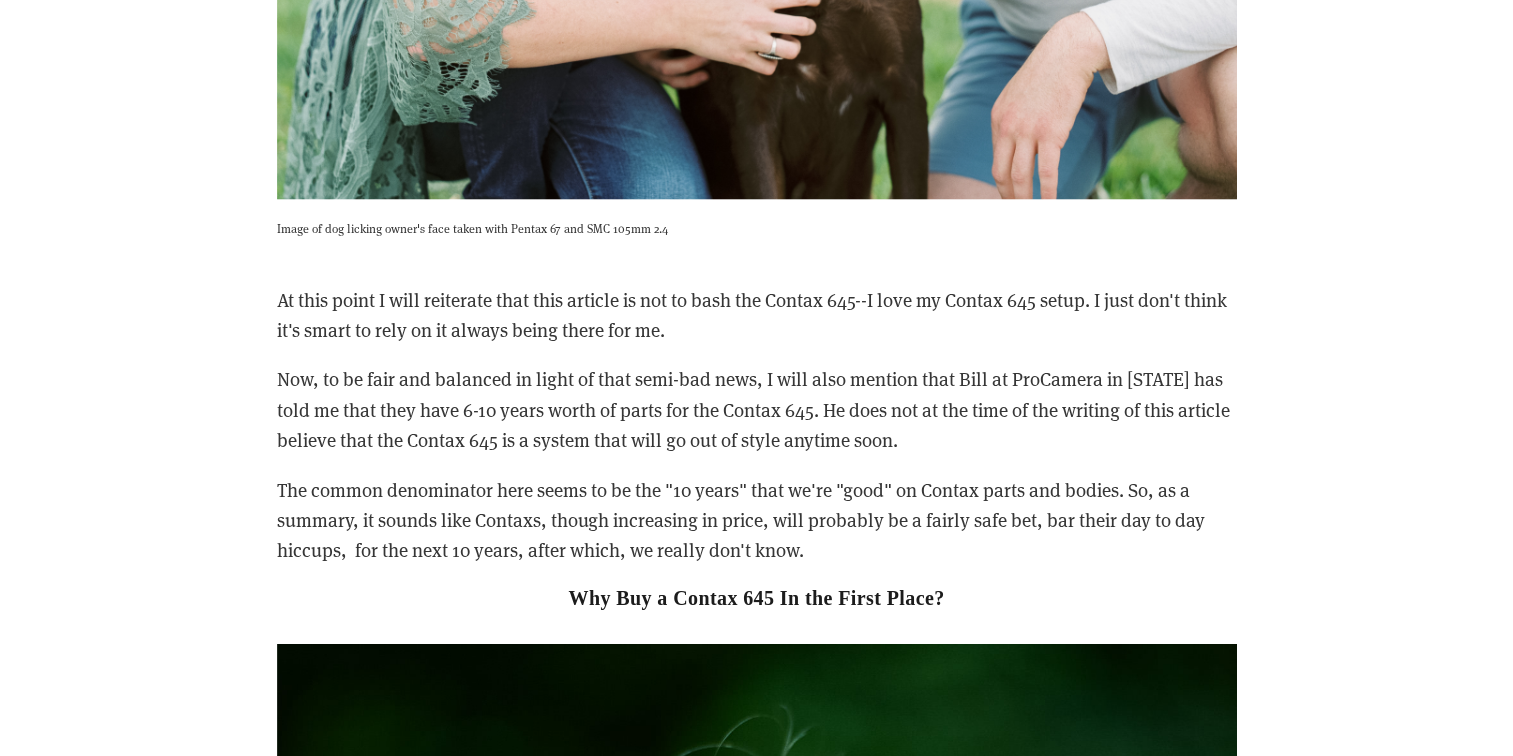 drag, startPoint x: 1051, startPoint y: 414, endPoint x: 1024, endPoint y: 440, distance: 37.48333 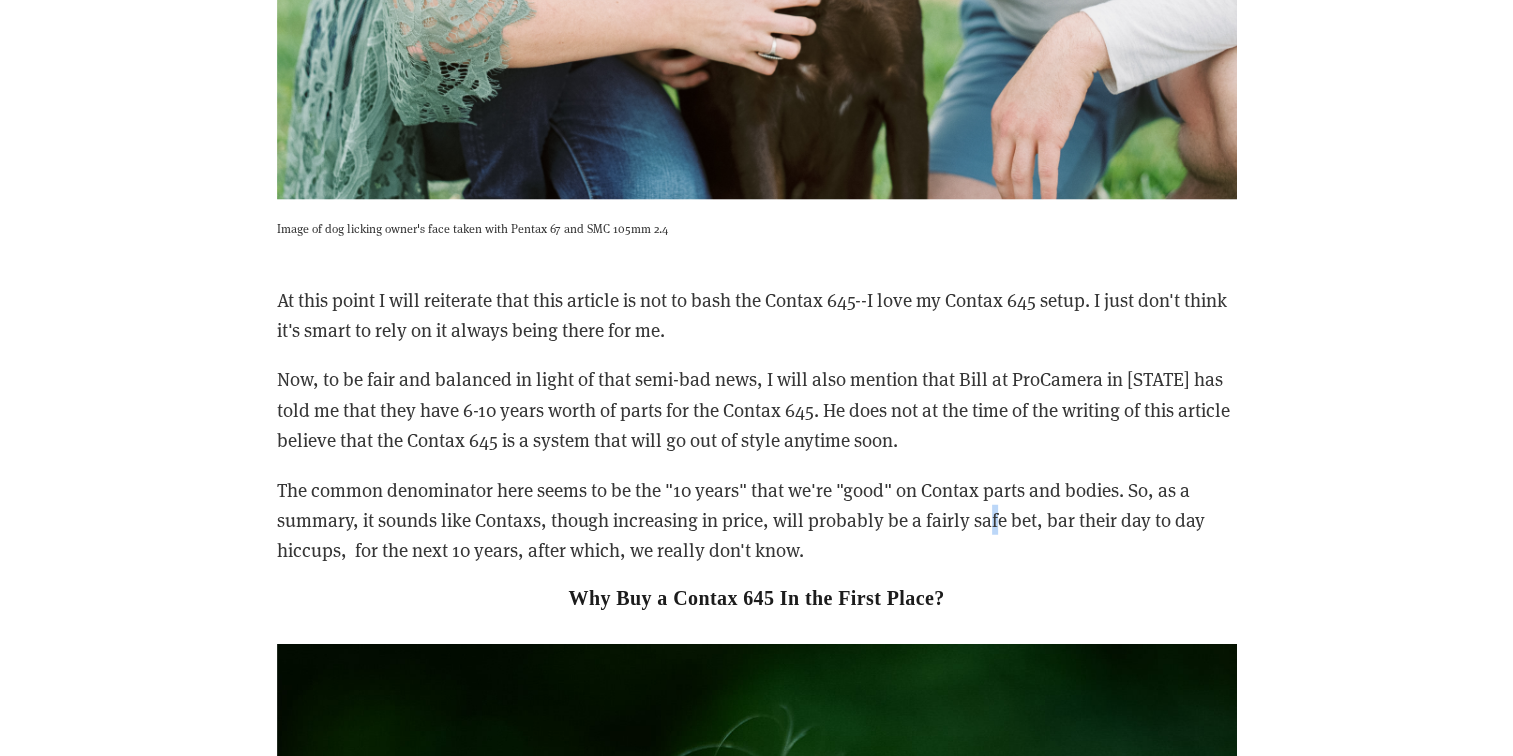 drag, startPoint x: 1033, startPoint y: 438, endPoint x: 994, endPoint y: 510, distance: 81.88406 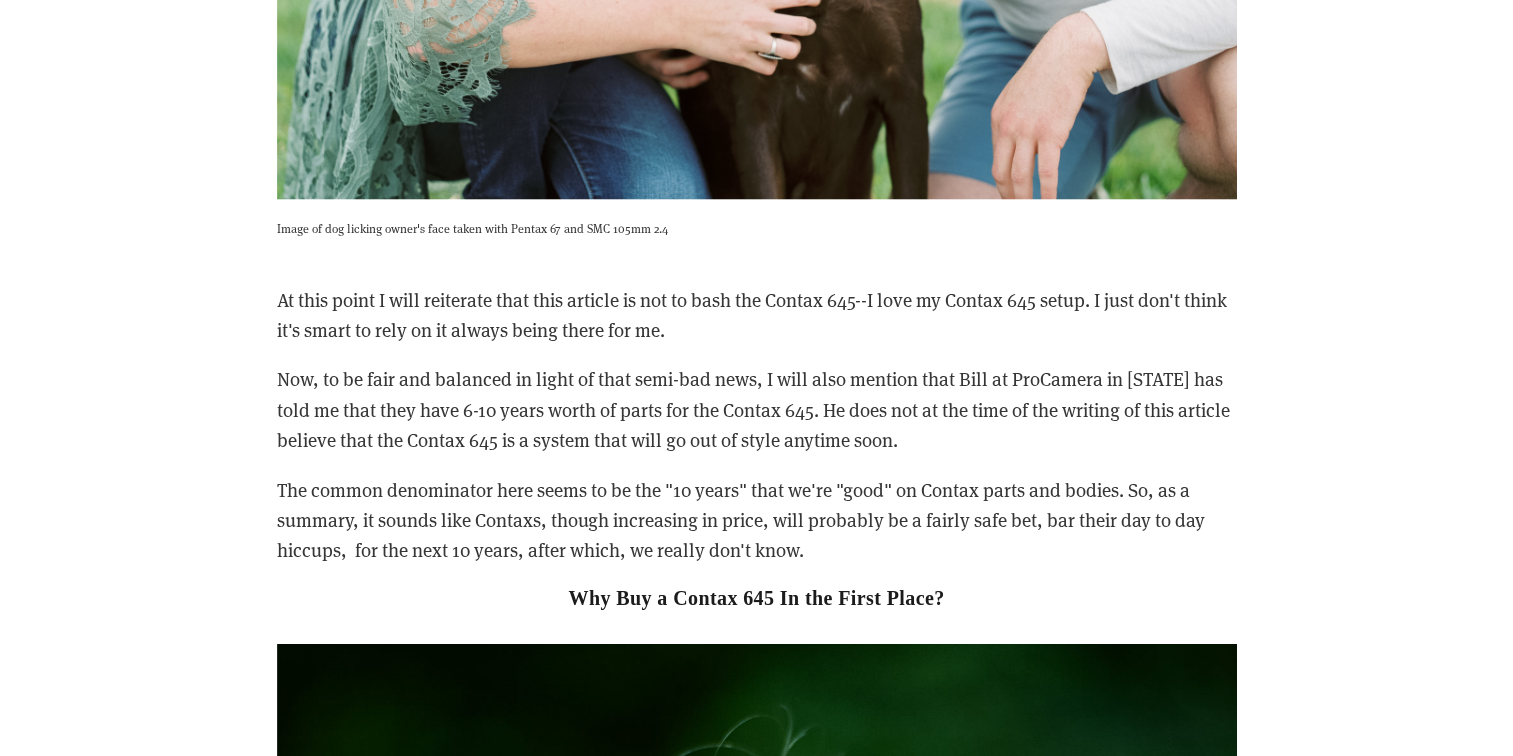 click on "Image taken with Pentax 67 using  Schneider Cinelux (Cine-Xenon) 150mm f/2.3  from  The Boutique Lens
Note: This post is part of our  "Learn Blog"  for photographers. For workshops, coaching, and other resources designed to help grow your skills as a photographer  click here
For those who don't want the TL:DR version/that want the answers quick: Contax 645 bodies are great, but they can be very skiddish (Read more below and/or in my  ) .)" at bounding box center (756, 25182) 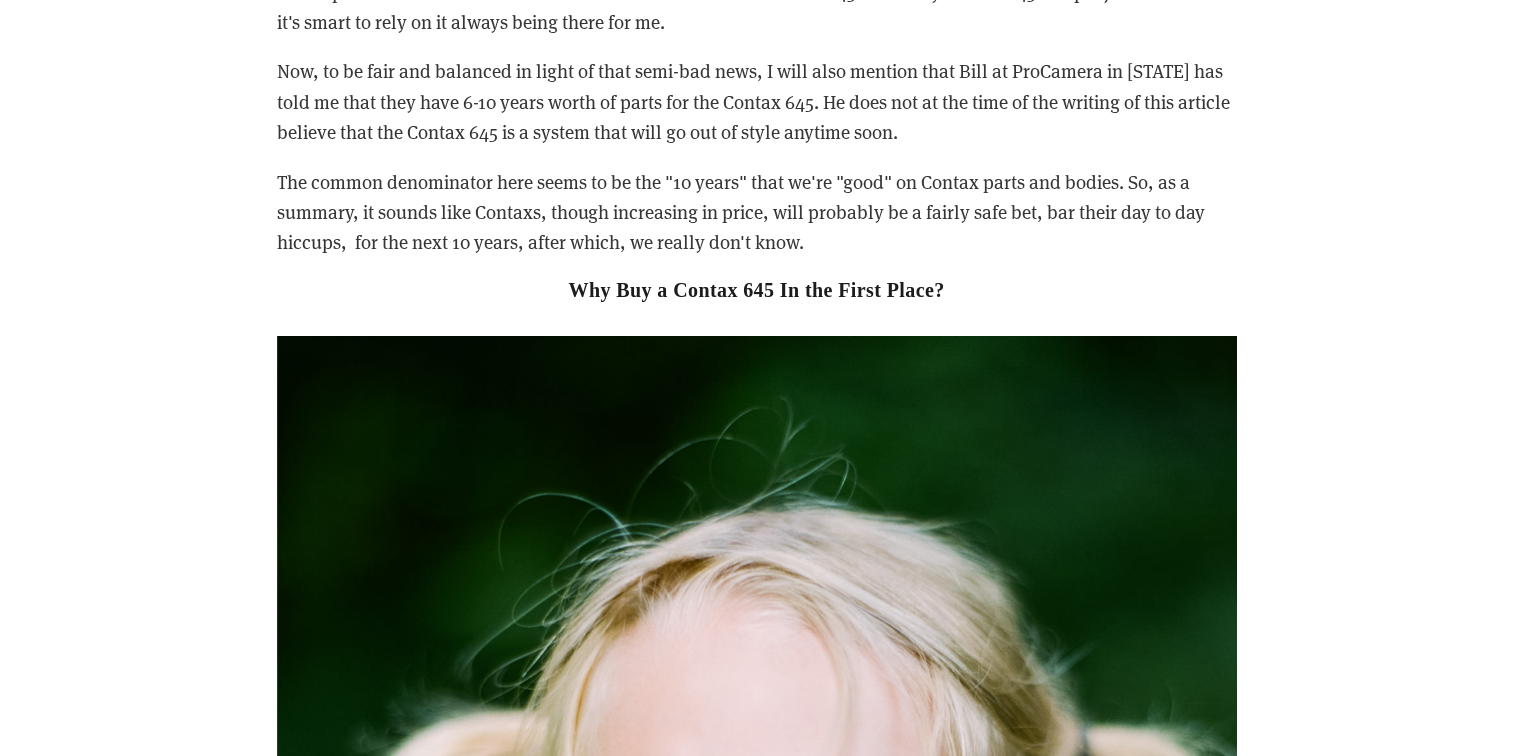 scroll, scrollTop: 13000, scrollLeft: 0, axis: vertical 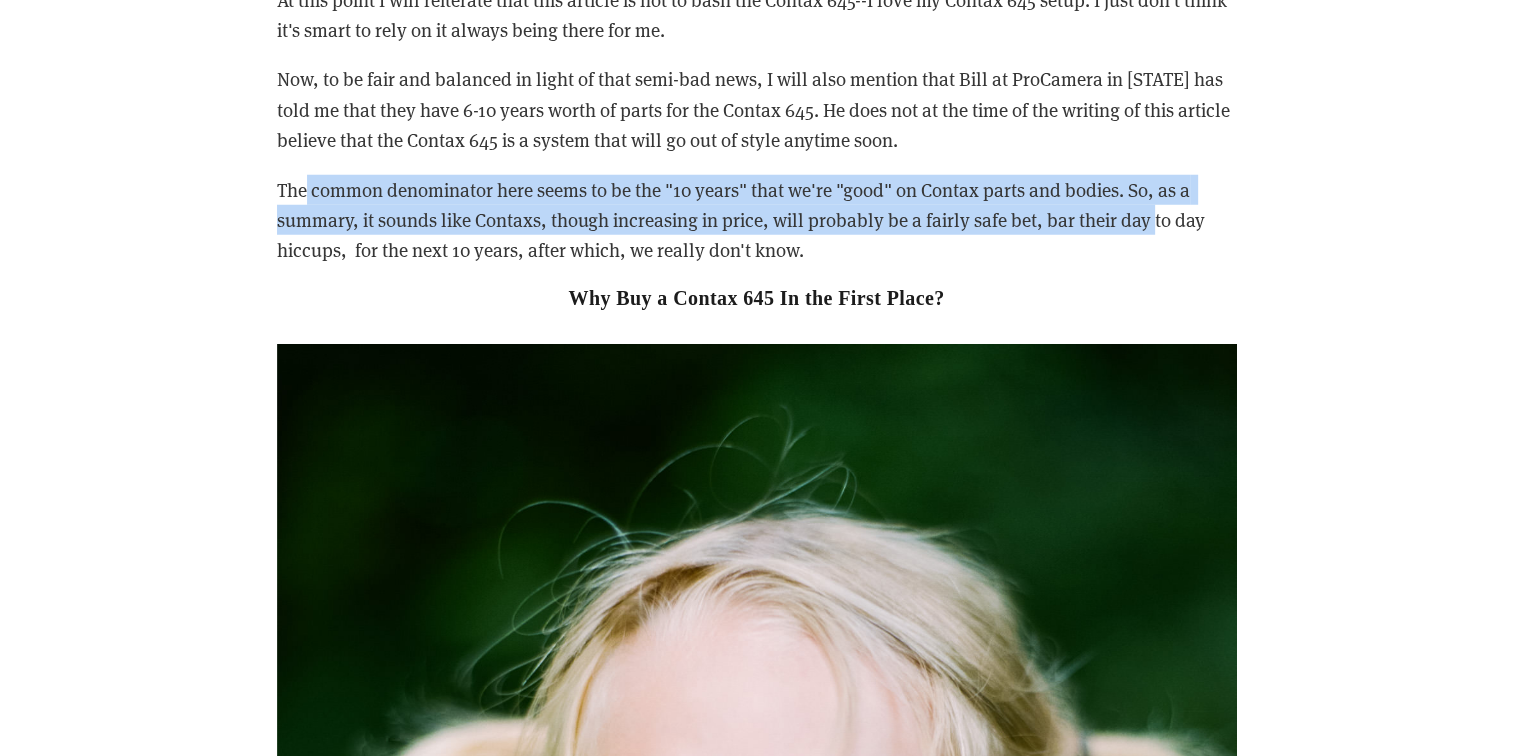 drag, startPoint x: 307, startPoint y: 190, endPoint x: 1156, endPoint y: 232, distance: 850.0382 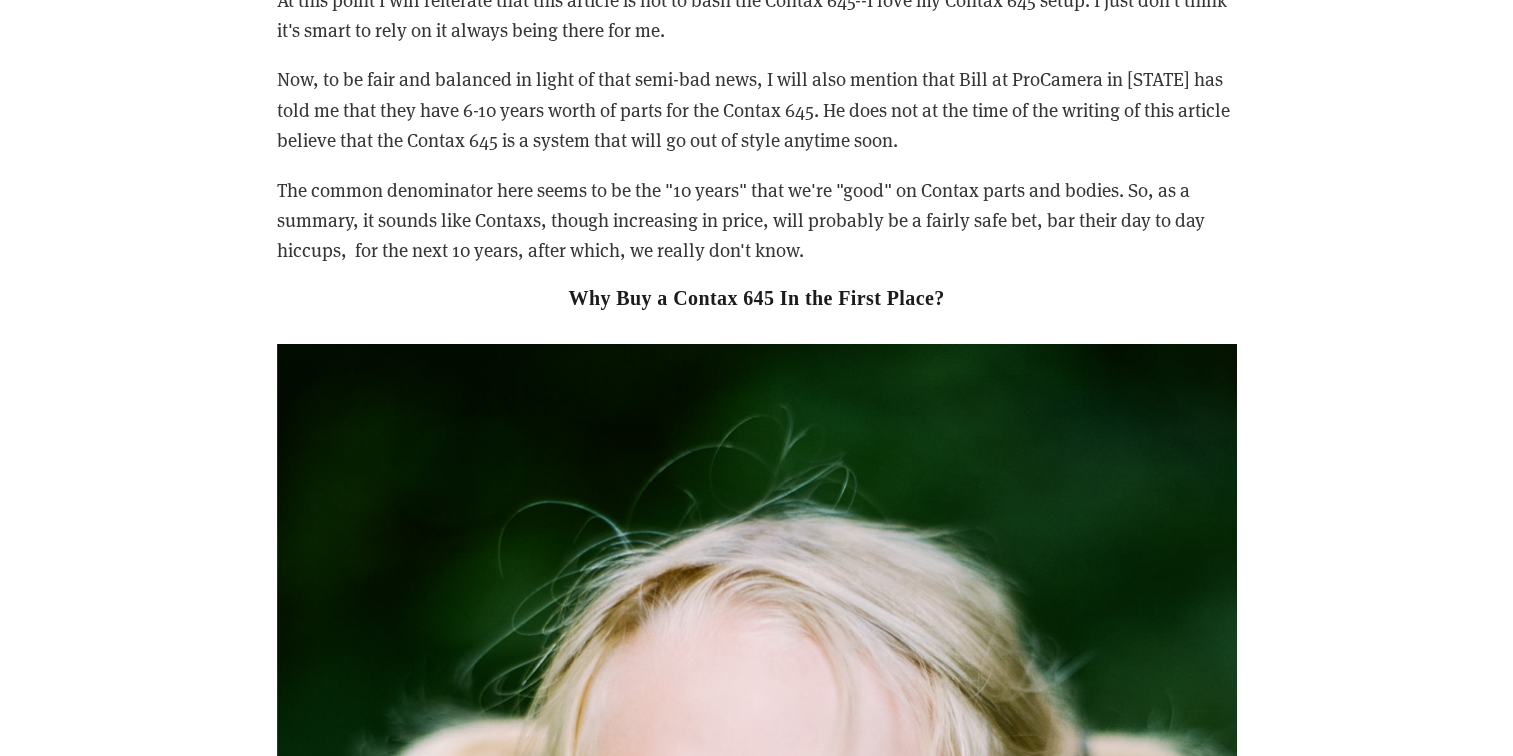drag, startPoint x: 1156, startPoint y: 232, endPoint x: 1304, endPoint y: 353, distance: 191.16747 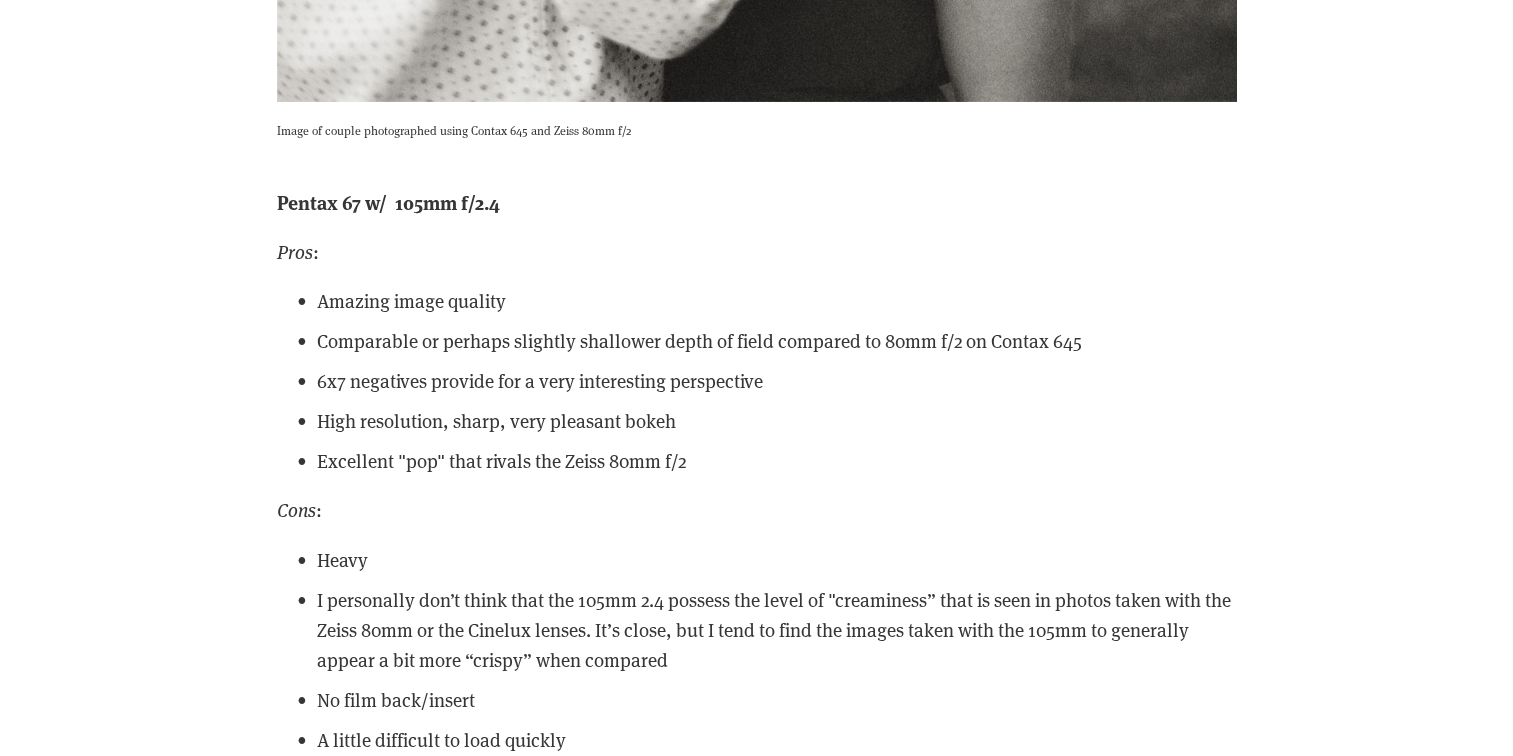 scroll, scrollTop: 22400, scrollLeft: 0, axis: vertical 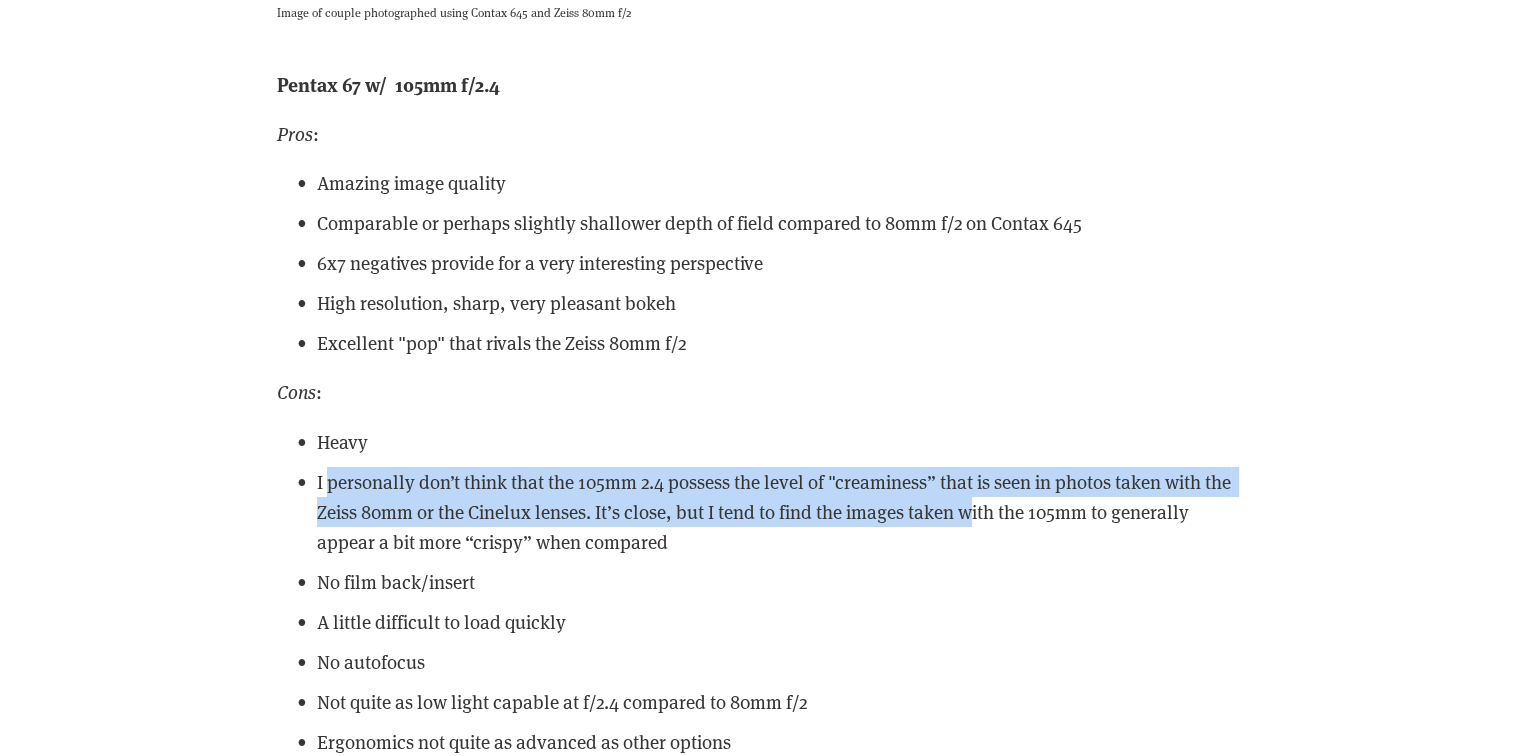 drag, startPoint x: 329, startPoint y: 481, endPoint x: 1004, endPoint y: 509, distance: 675.5805 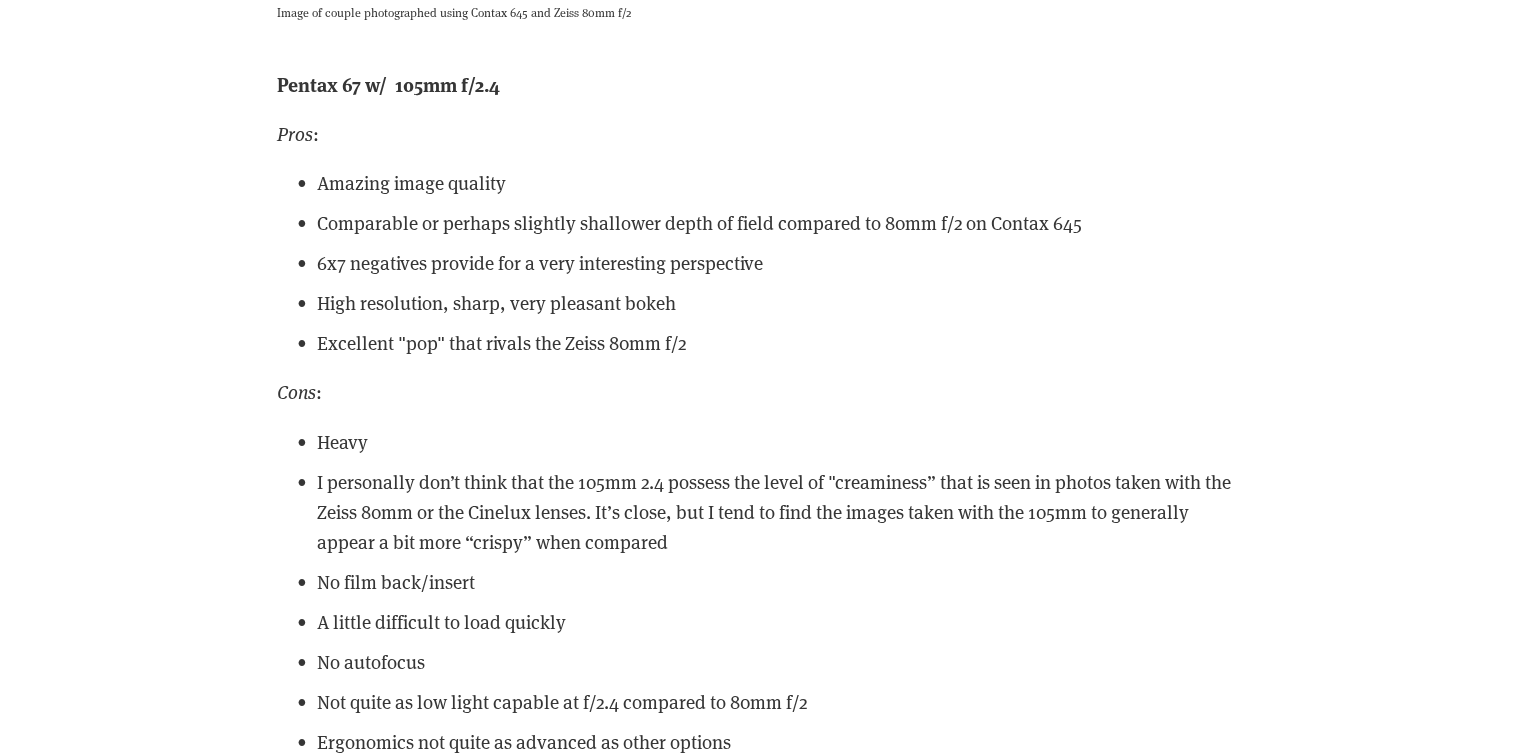 click on "No film back/insert" at bounding box center [777, 582] 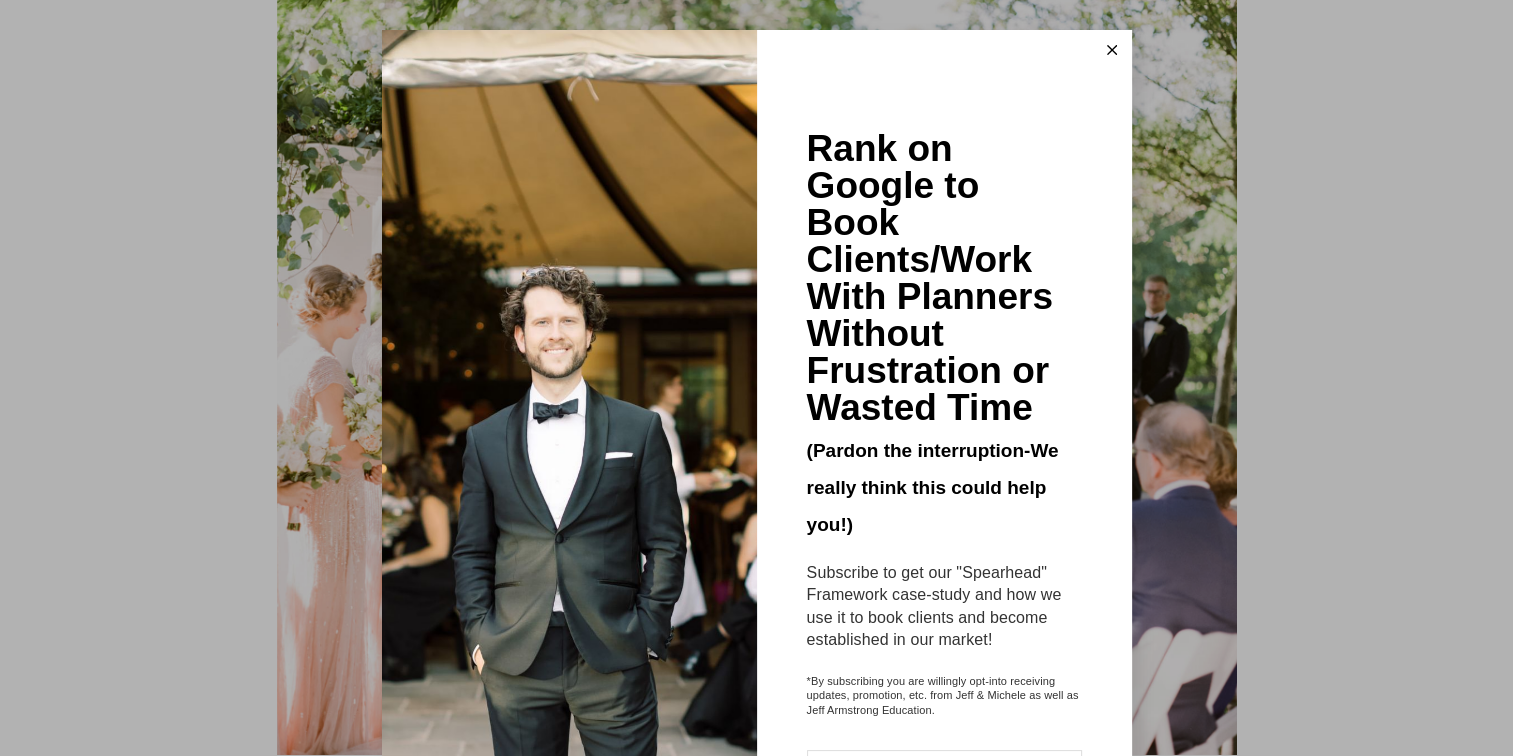 scroll, scrollTop: 23500, scrollLeft: 0, axis: vertical 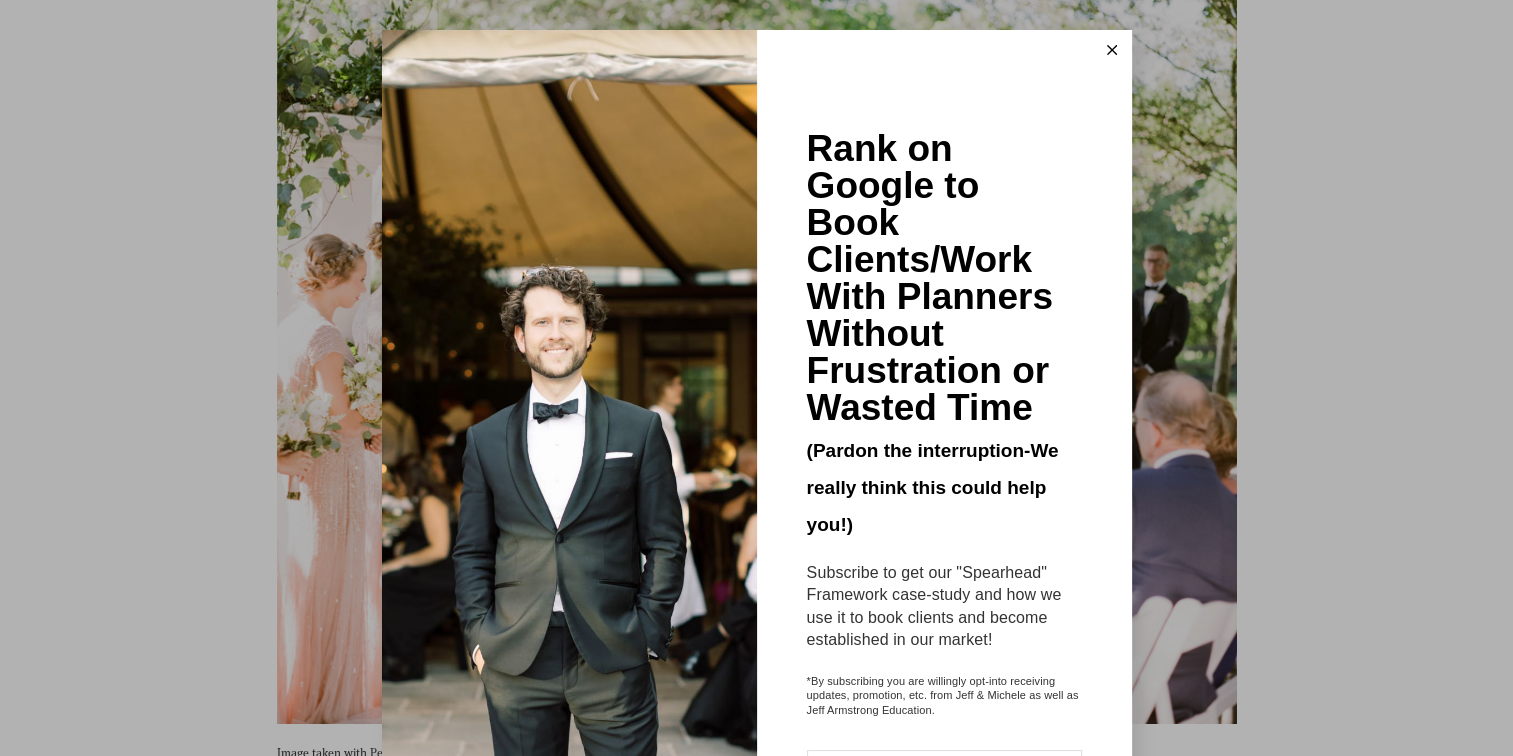 click 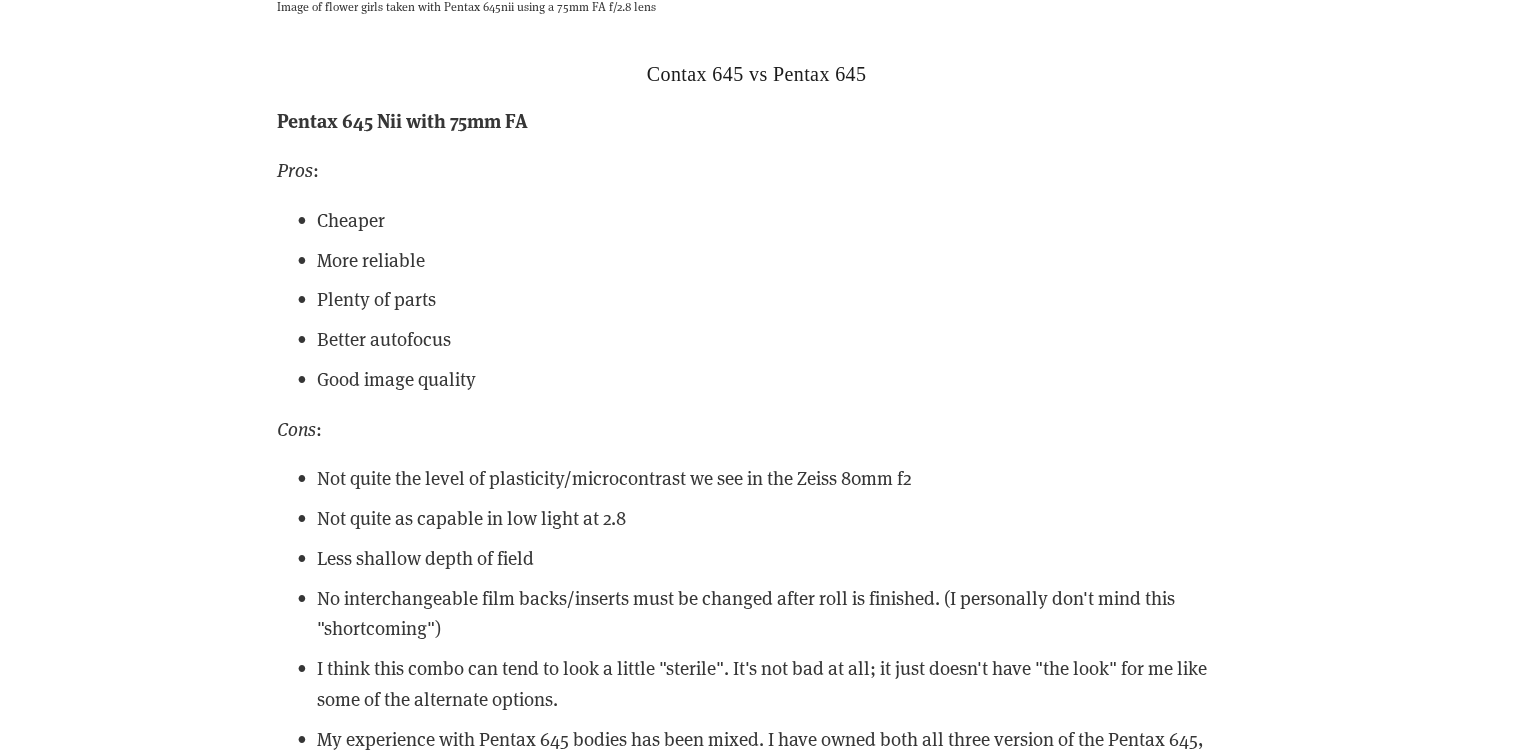scroll, scrollTop: 41000, scrollLeft: 0, axis: vertical 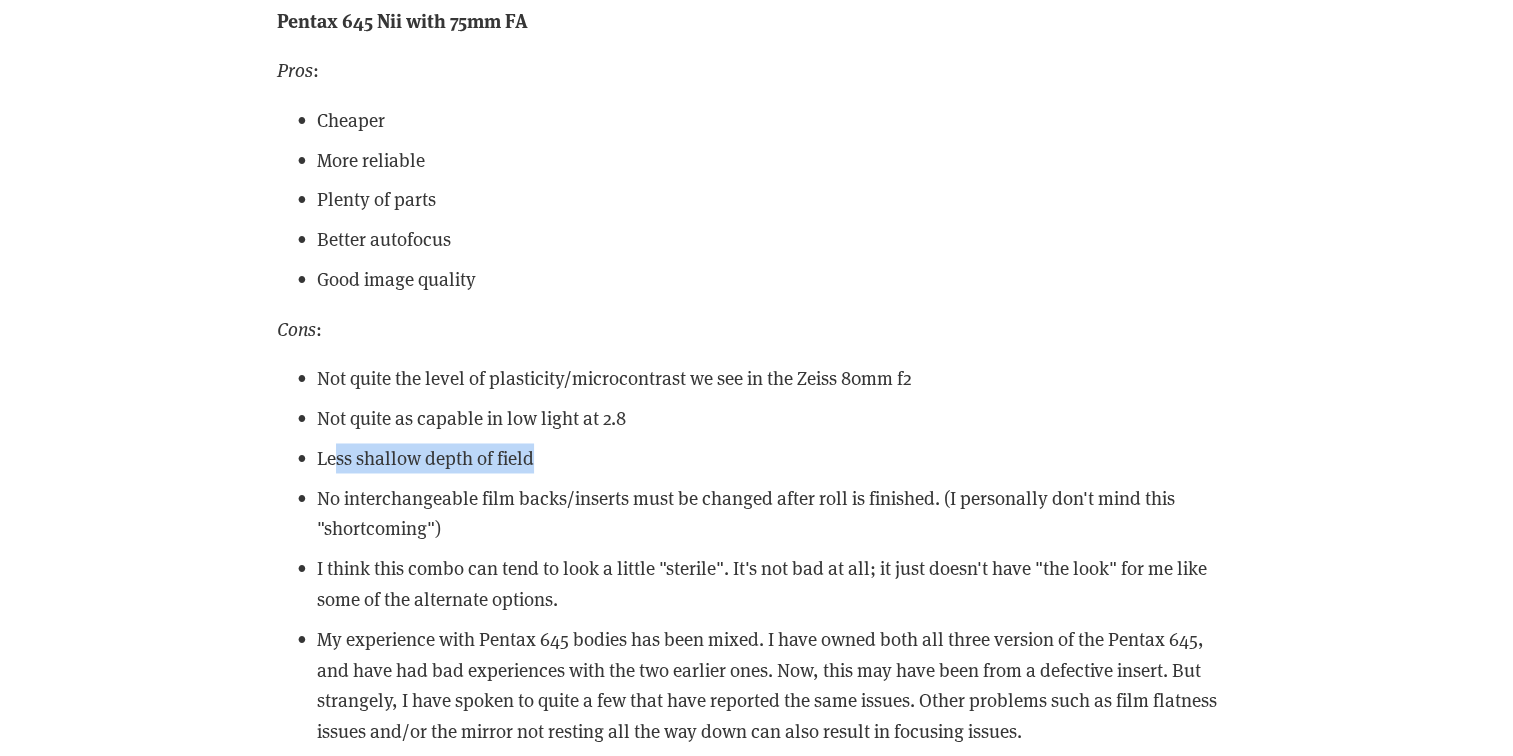 drag, startPoint x: 332, startPoint y: 491, endPoint x: 537, endPoint y: 490, distance: 205.00244 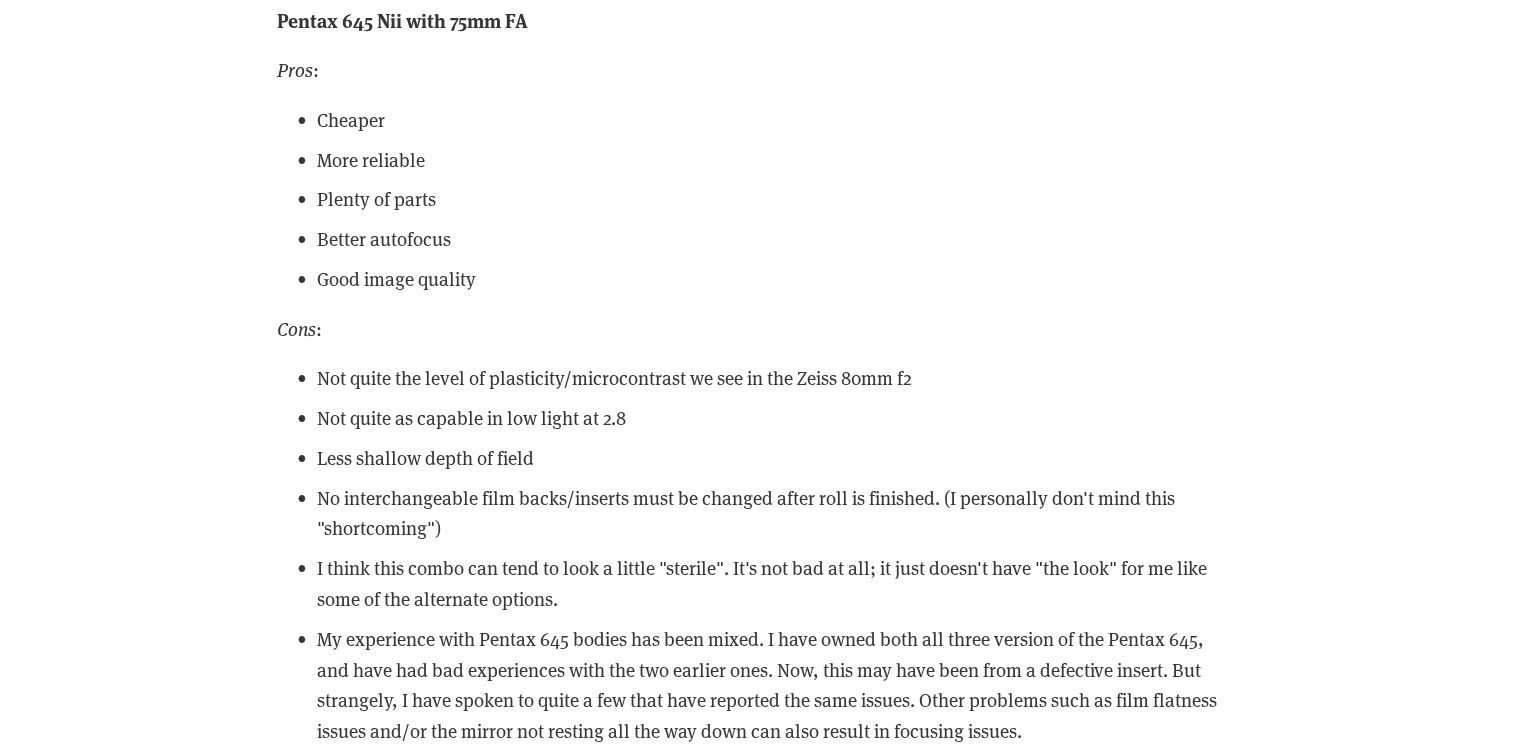 drag, startPoint x: 537, startPoint y: 490, endPoint x: 441, endPoint y: 548, distance: 112.1606 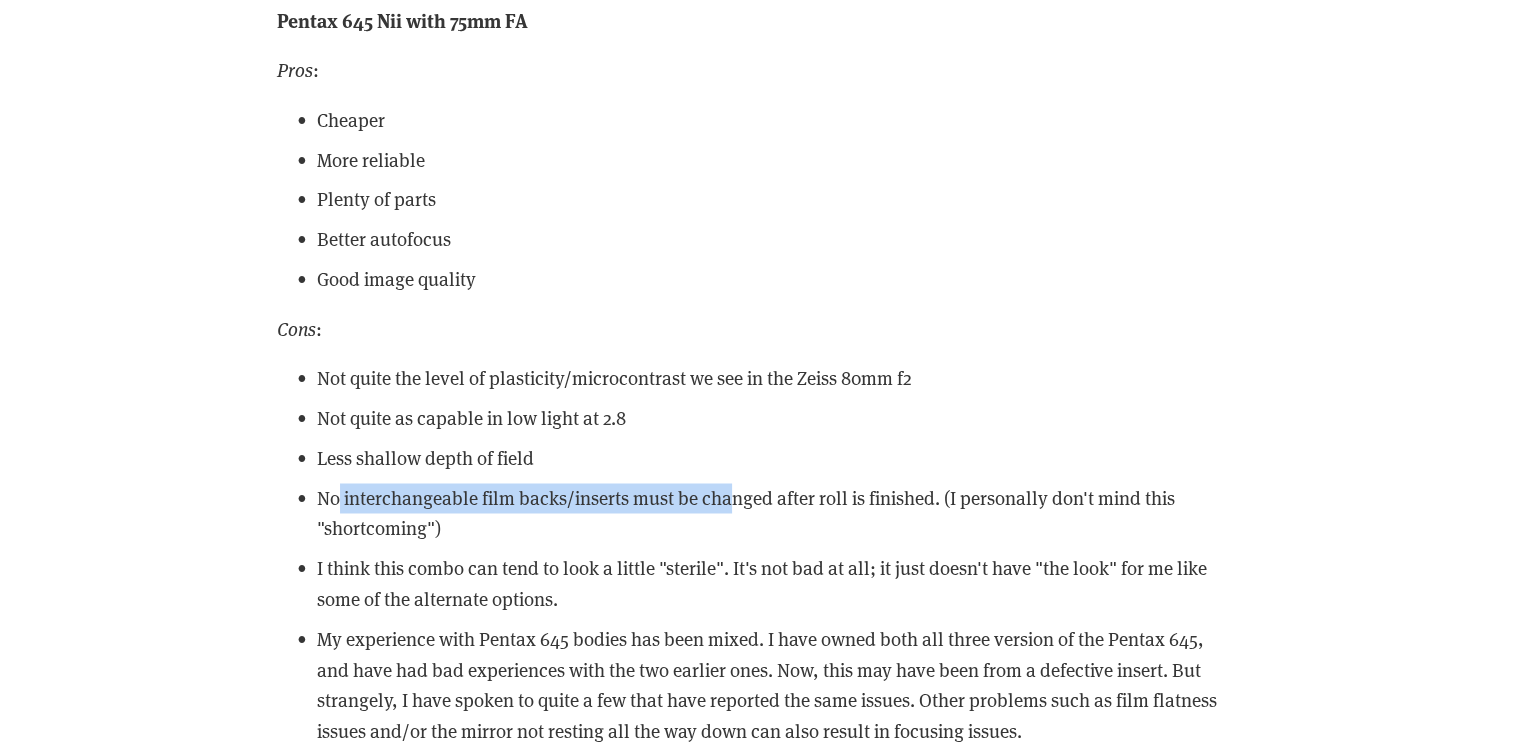drag, startPoint x: 336, startPoint y: 530, endPoint x: 732, endPoint y: 538, distance: 396.0808 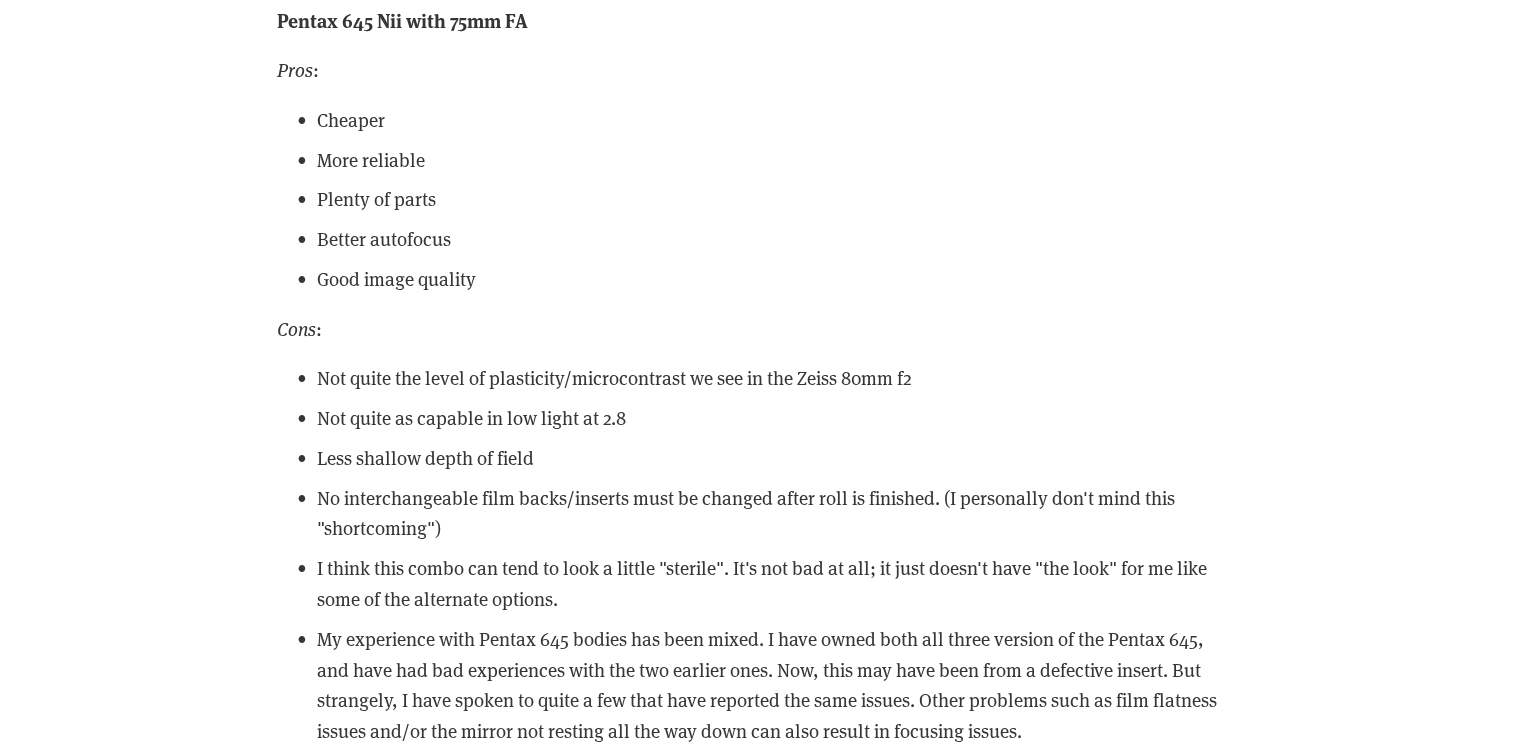 drag, startPoint x: 732, startPoint y: 538, endPoint x: 603, endPoint y: 639, distance: 163.83528 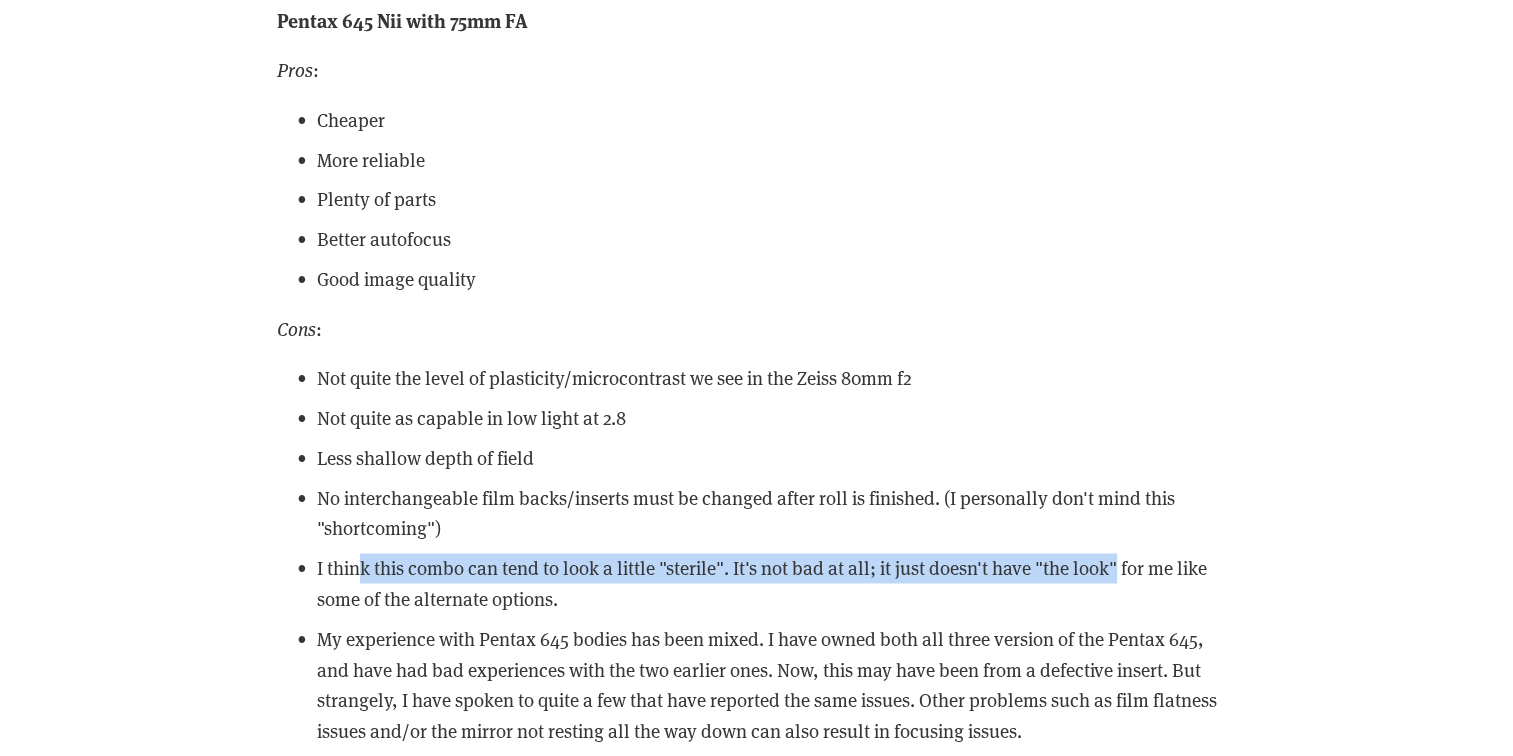 drag, startPoint x: 365, startPoint y: 601, endPoint x: 1123, endPoint y: 590, distance: 758.07983 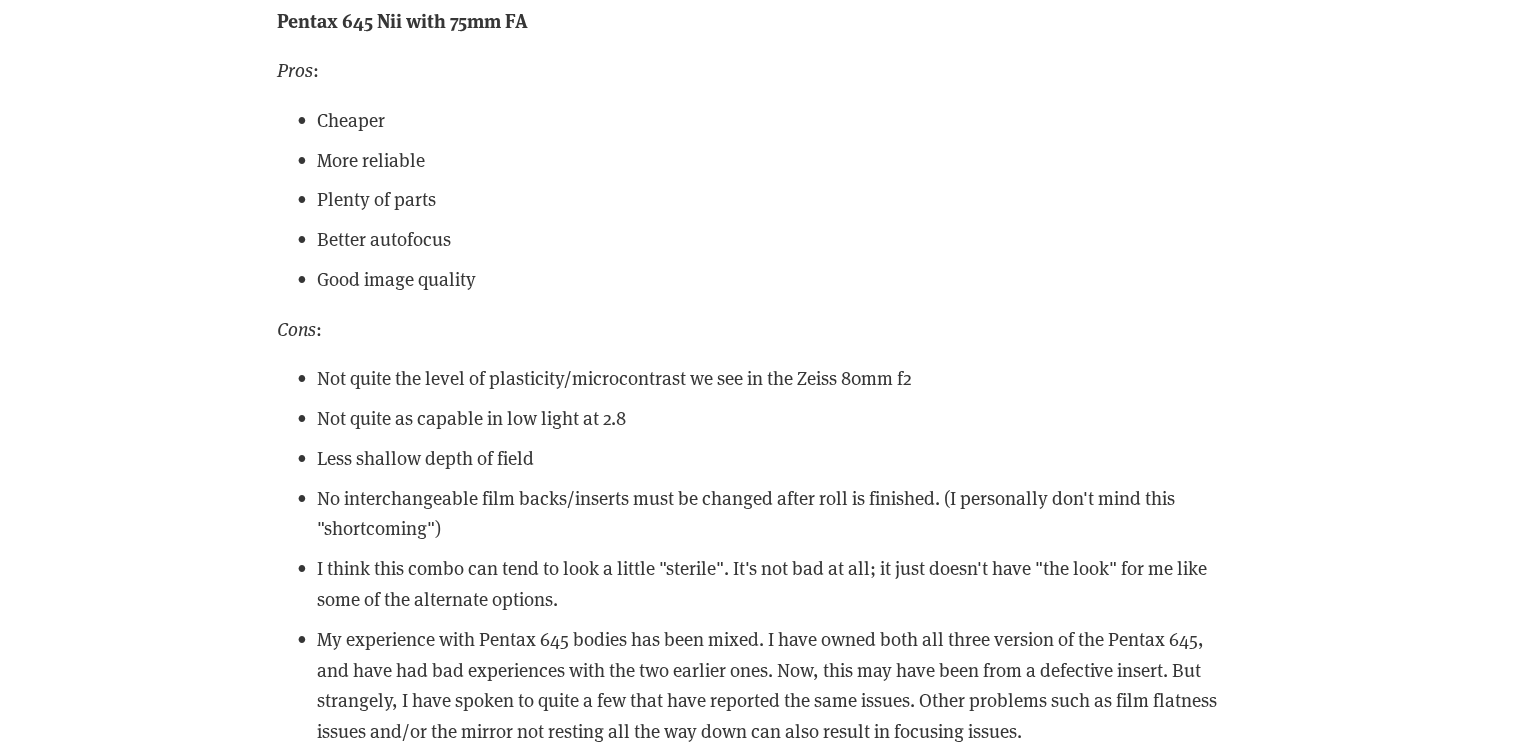 drag, startPoint x: 1123, startPoint y: 590, endPoint x: 792, endPoint y: 632, distance: 333.65402 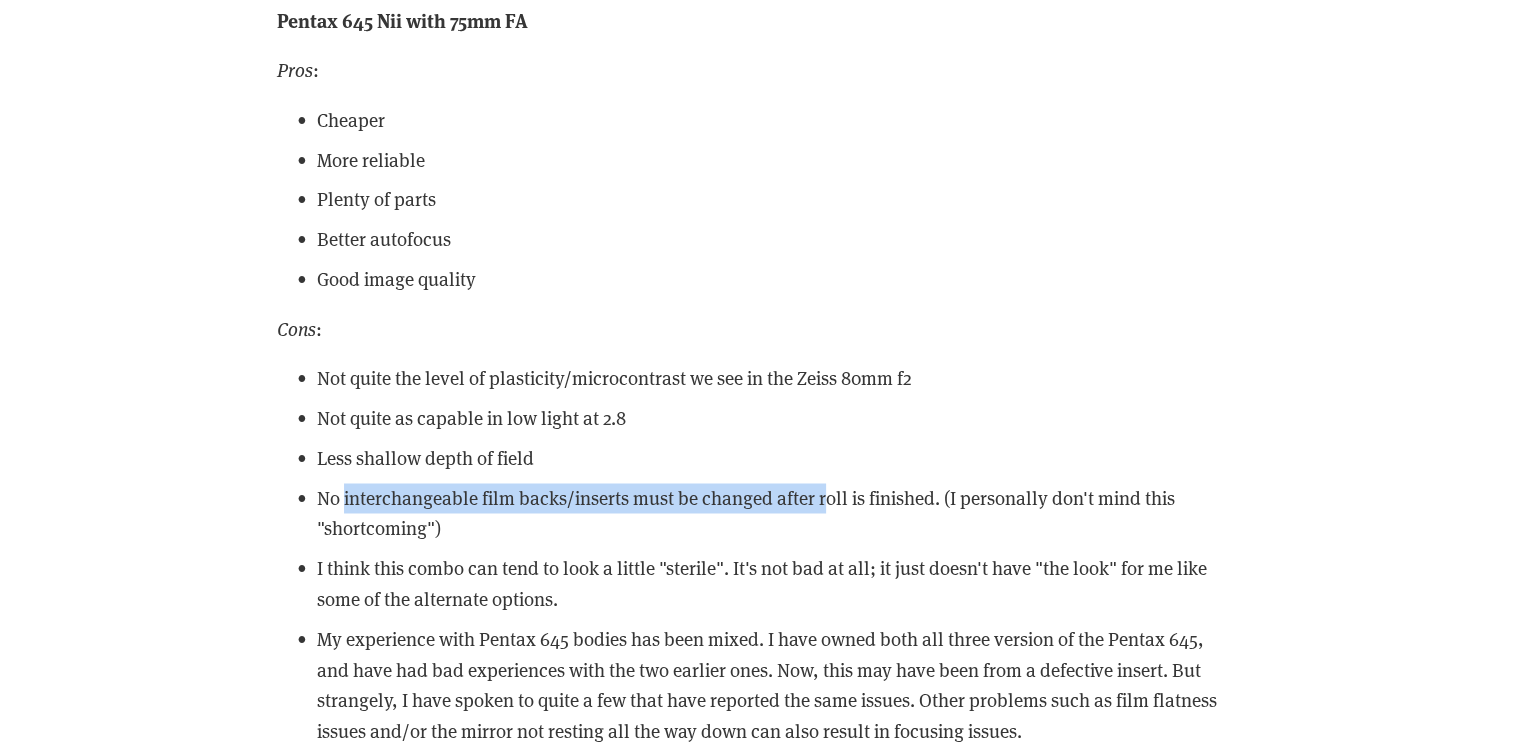 drag, startPoint x: 344, startPoint y: 525, endPoint x: 842, endPoint y: 537, distance: 498.14456 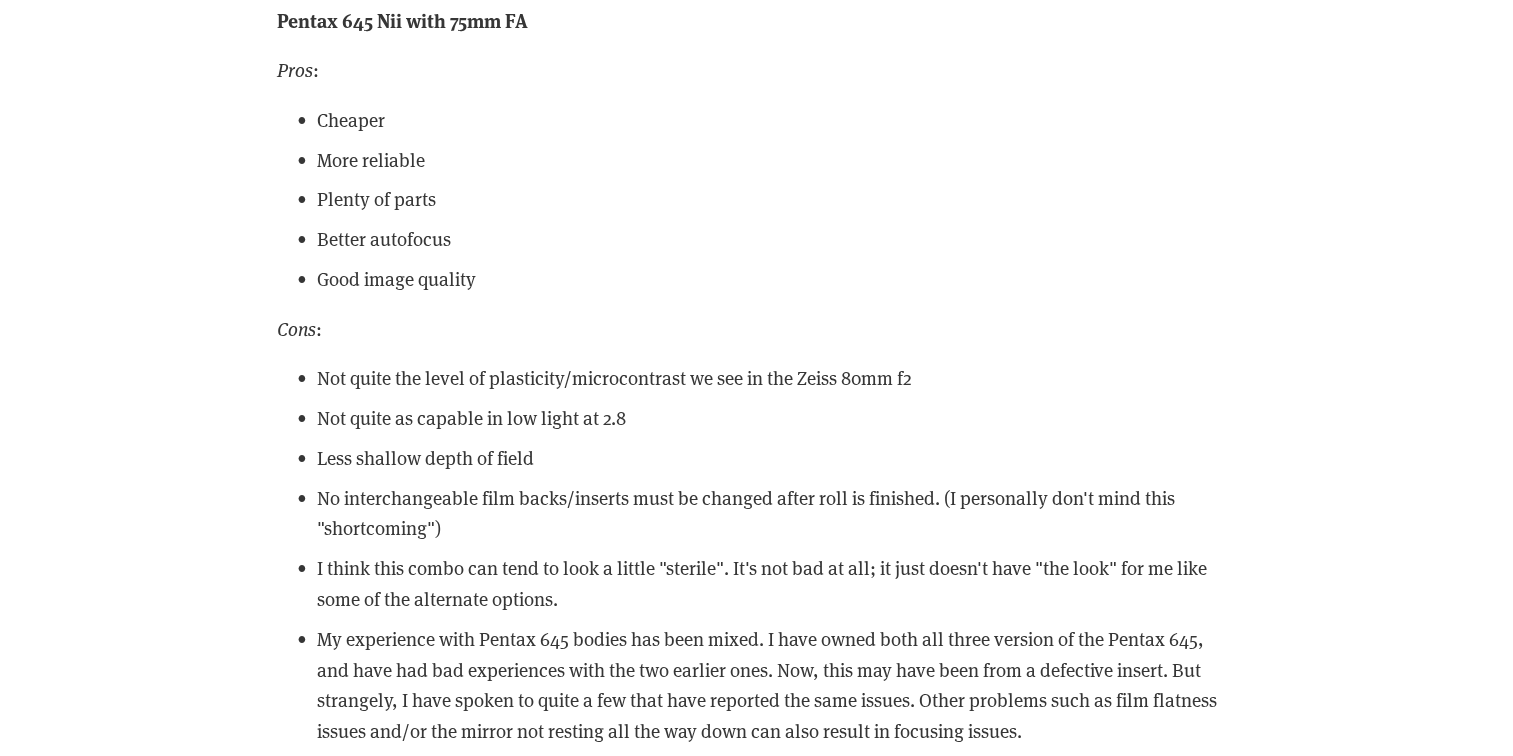 drag, startPoint x: 842, startPoint y: 537, endPoint x: 687, endPoint y: 615, distance: 173.51945 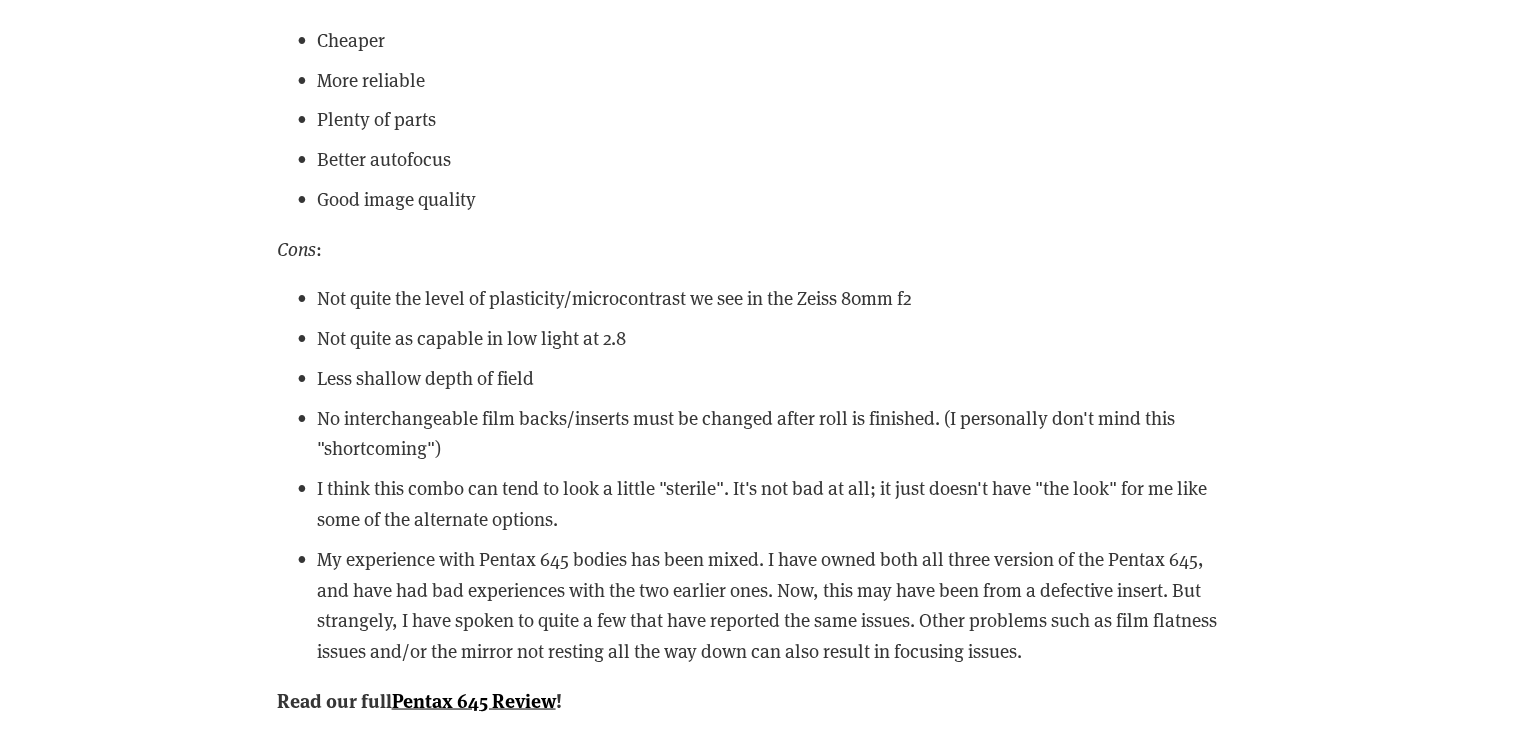 scroll, scrollTop: 41200, scrollLeft: 0, axis: vertical 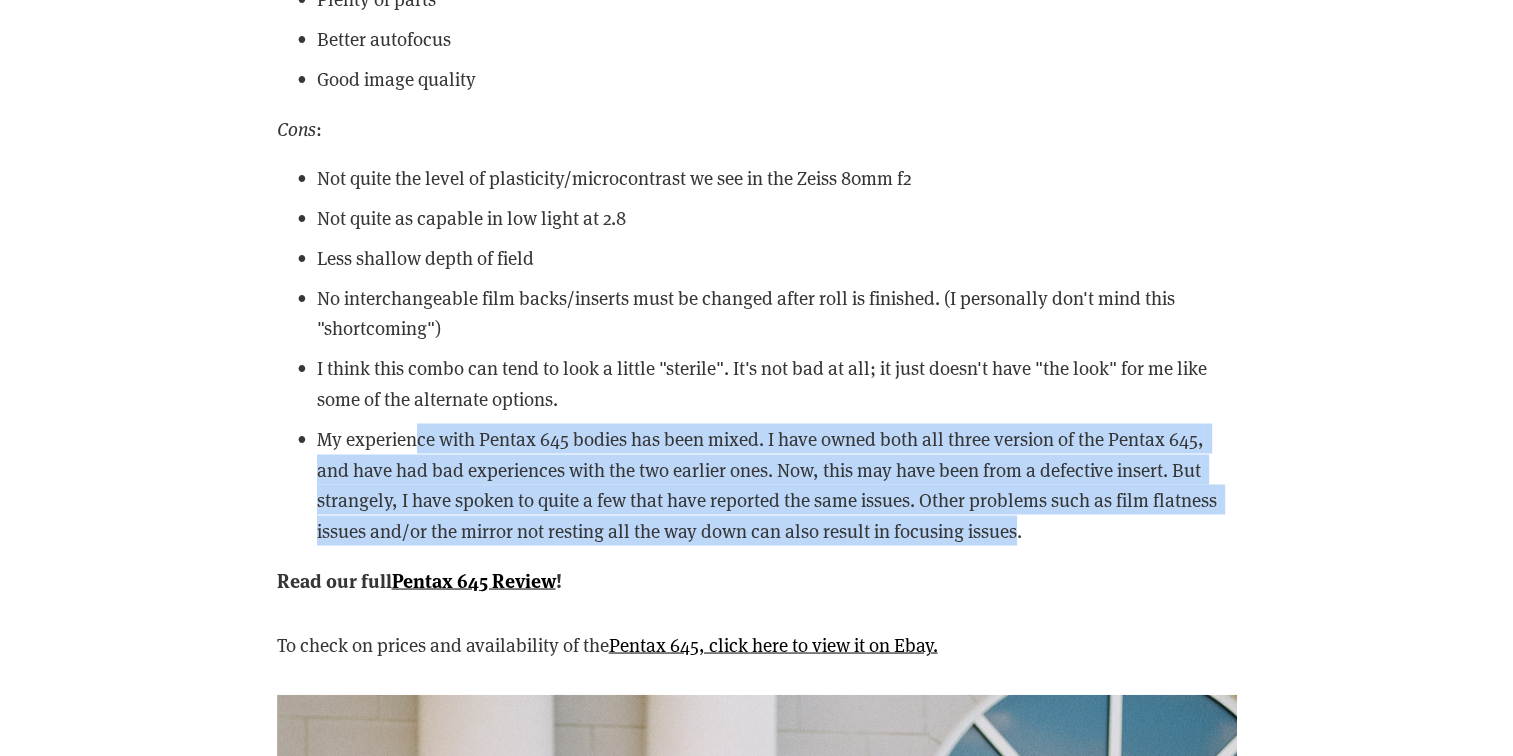 drag, startPoint x: 414, startPoint y: 474, endPoint x: 1021, endPoint y: 565, distance: 613.7833 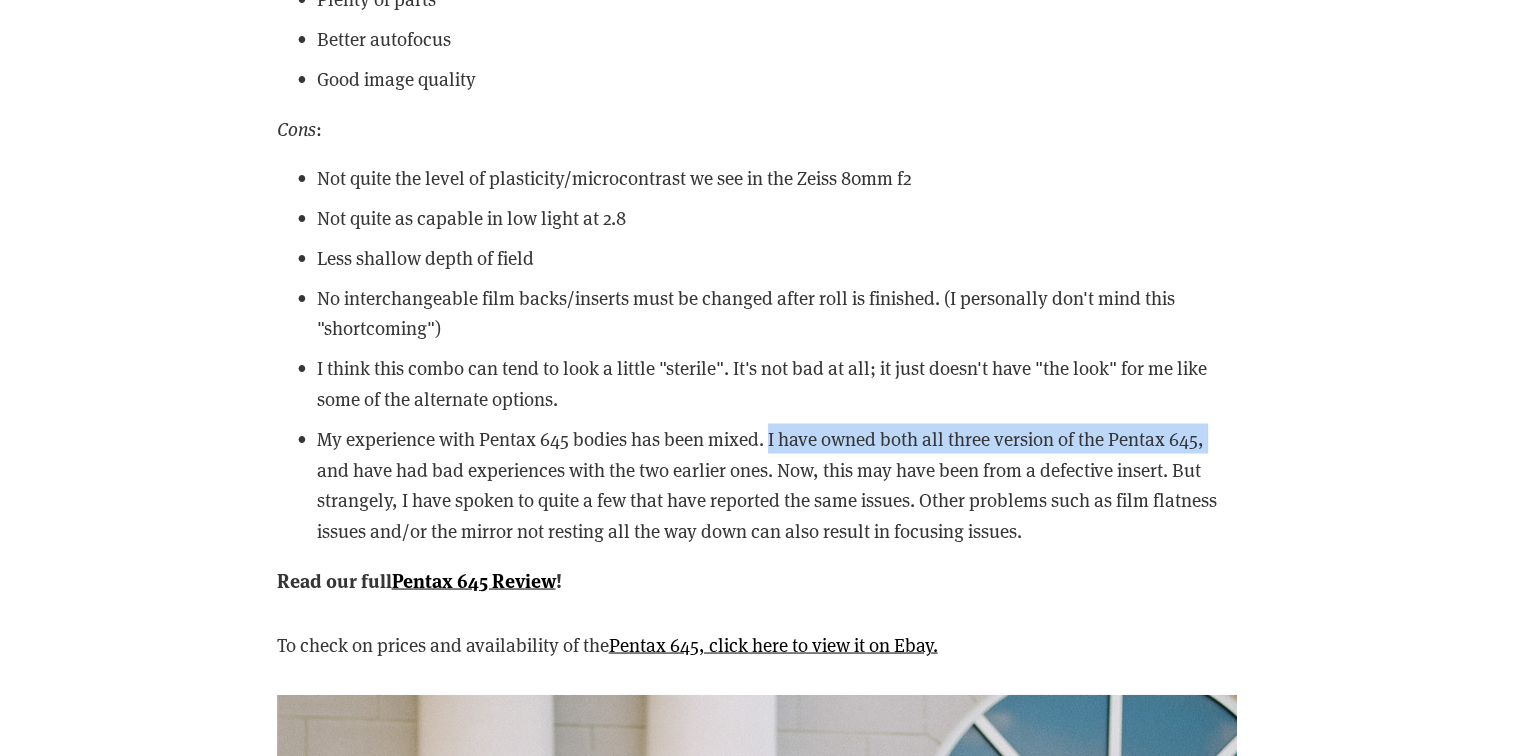 drag, startPoint x: 771, startPoint y: 463, endPoint x: 1260, endPoint y: 462, distance: 489.00104 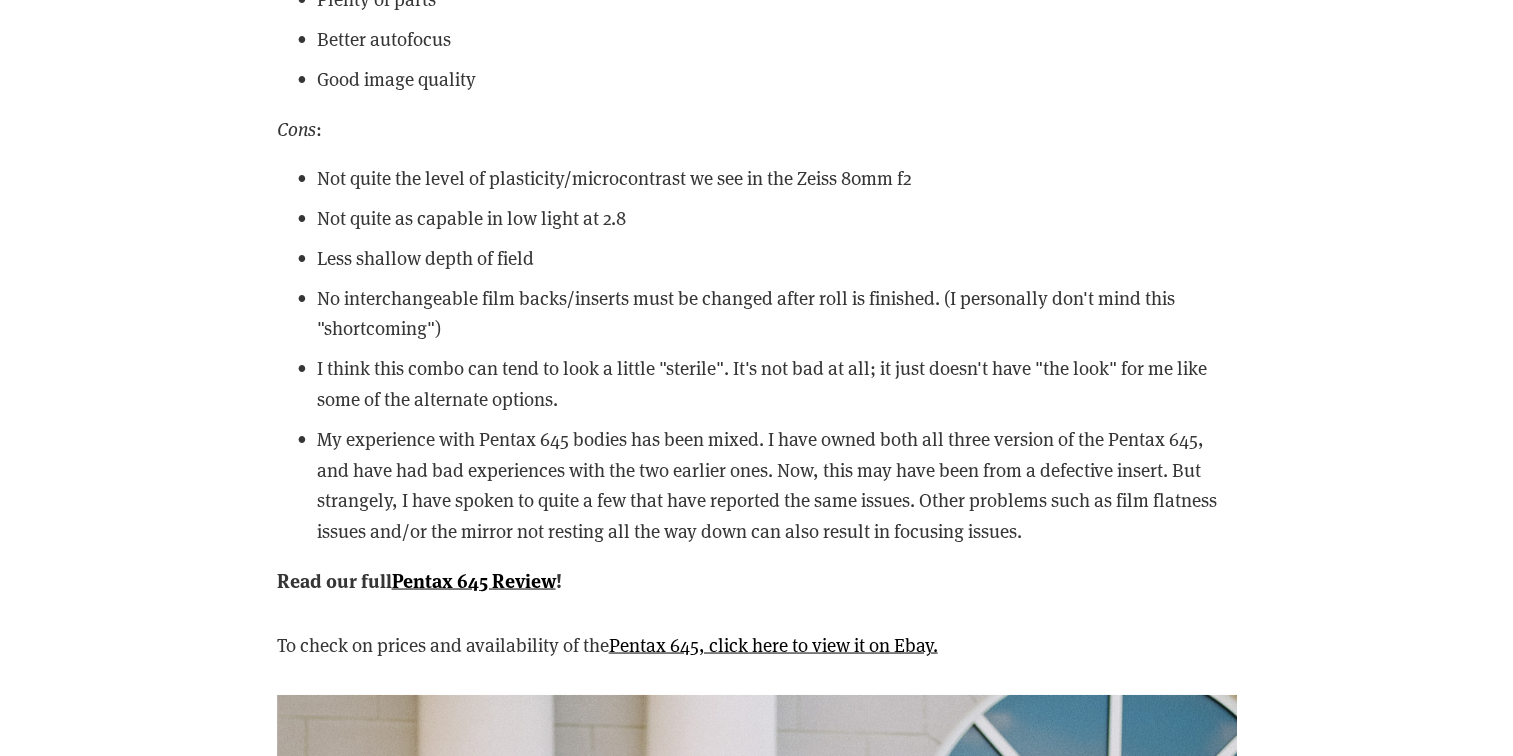 drag, startPoint x: 1260, startPoint y: 462, endPoint x: 983, endPoint y: 495, distance: 278.95877 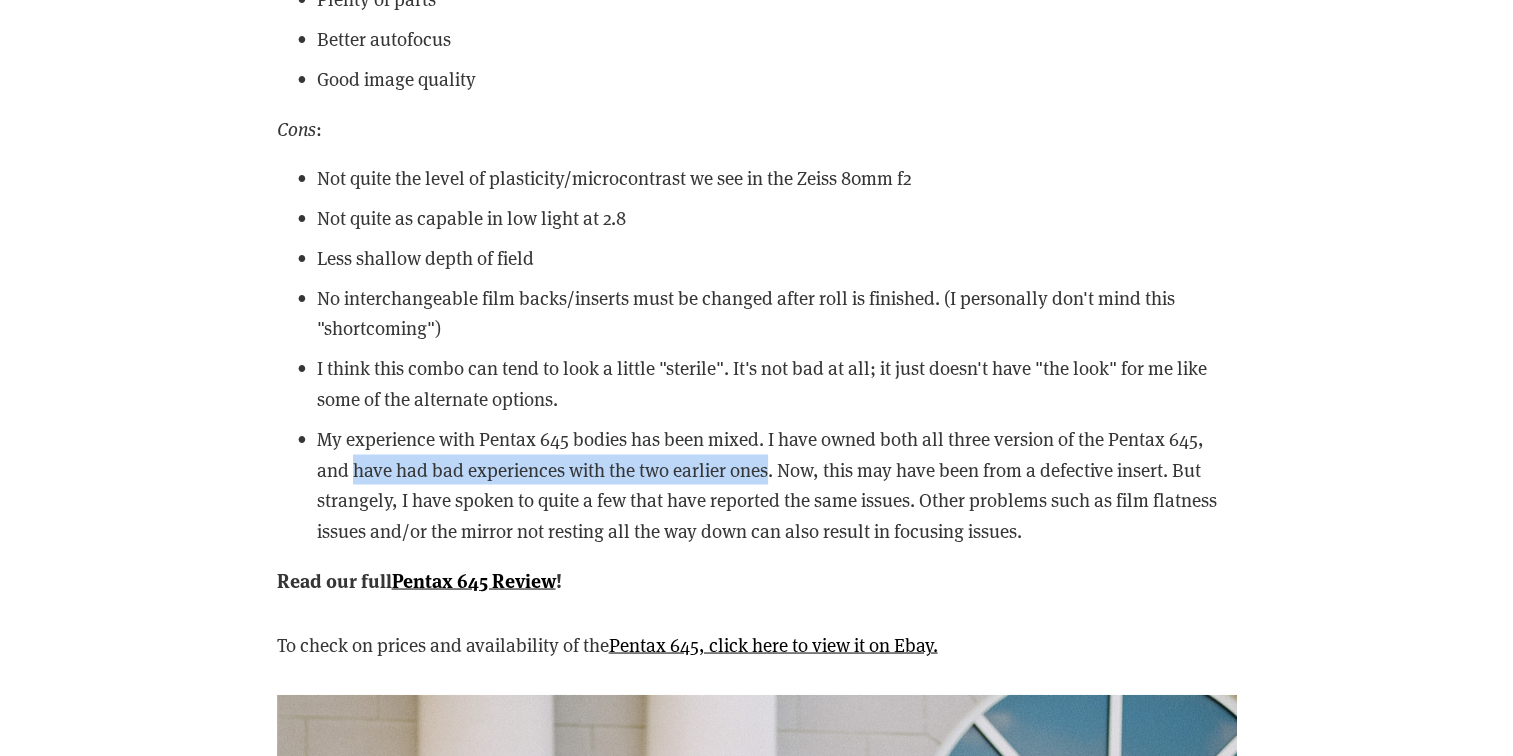 drag, startPoint x: 352, startPoint y: 494, endPoint x: 767, endPoint y: 489, distance: 415.03012 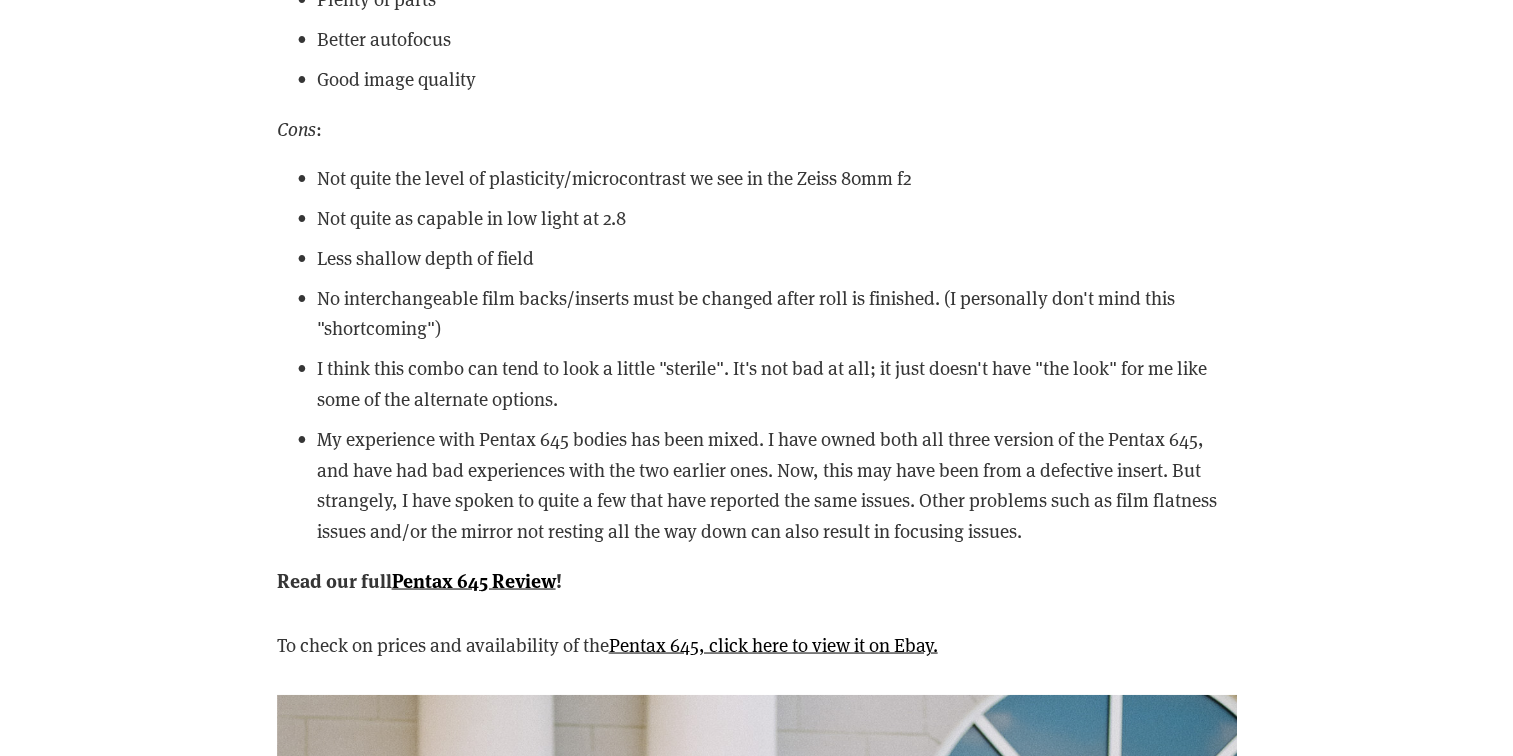 drag, startPoint x: 767, startPoint y: 489, endPoint x: 743, endPoint y: 513, distance: 33.941124 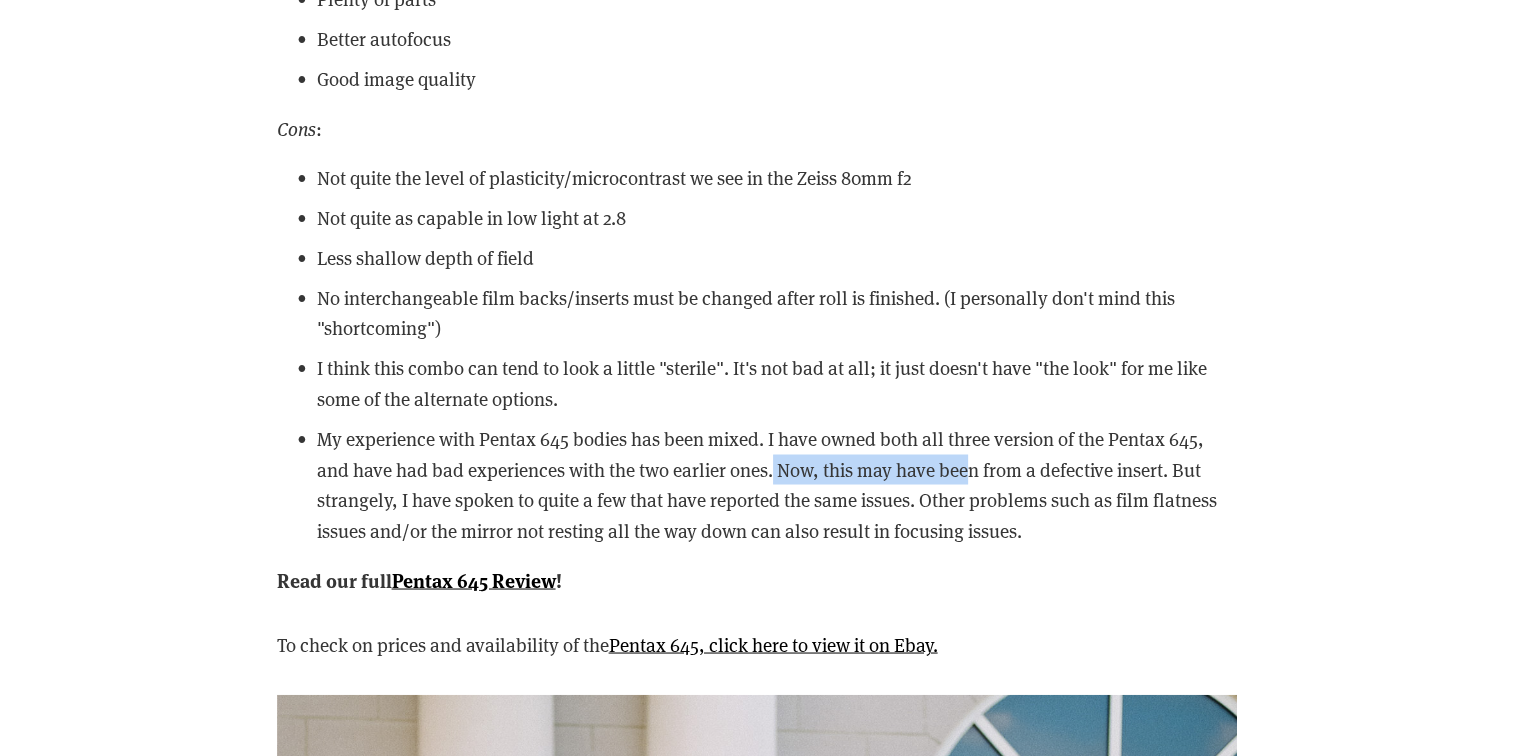 drag, startPoint x: 776, startPoint y: 494, endPoint x: 967, endPoint y: 485, distance: 191.21193 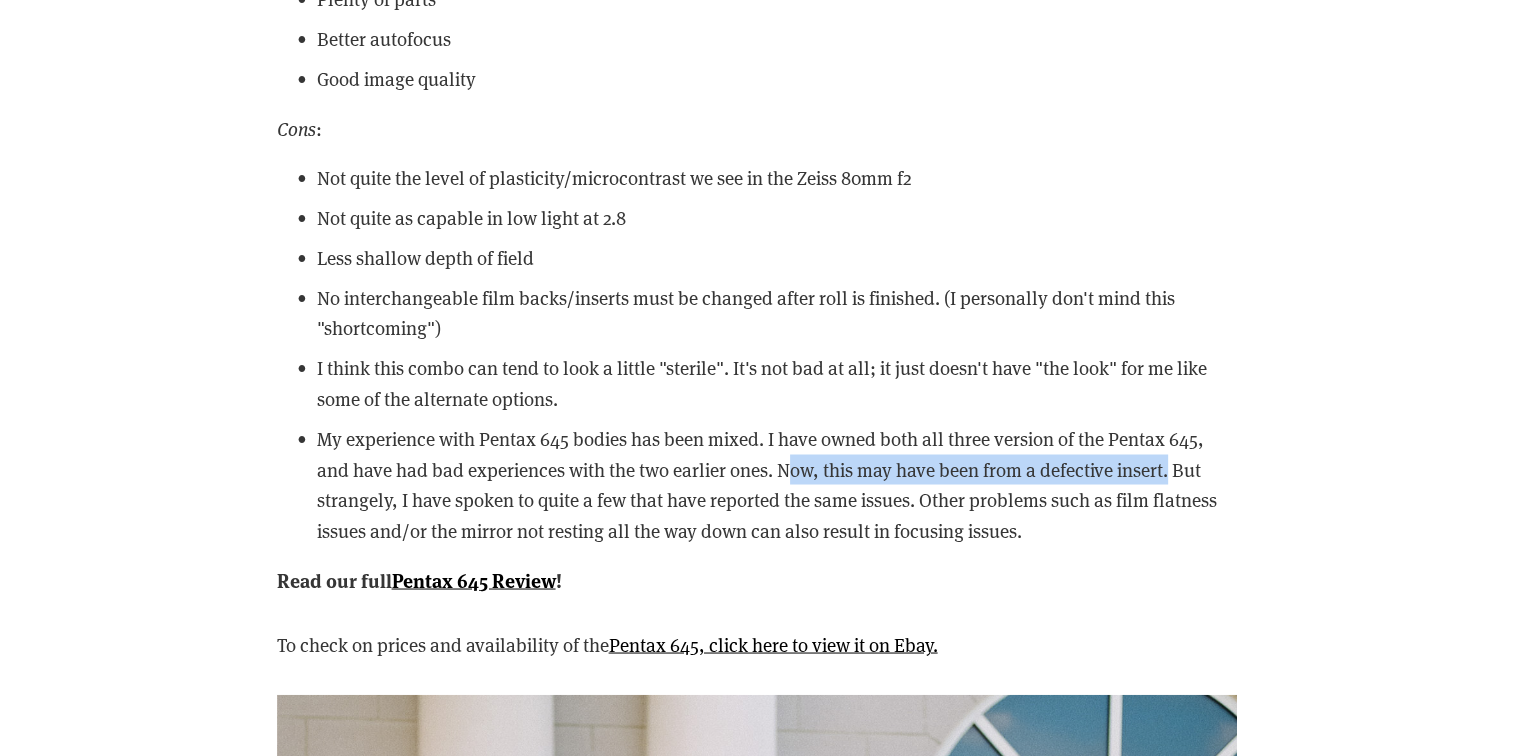 drag, startPoint x: 787, startPoint y: 493, endPoint x: 1171, endPoint y: 492, distance: 384.0013 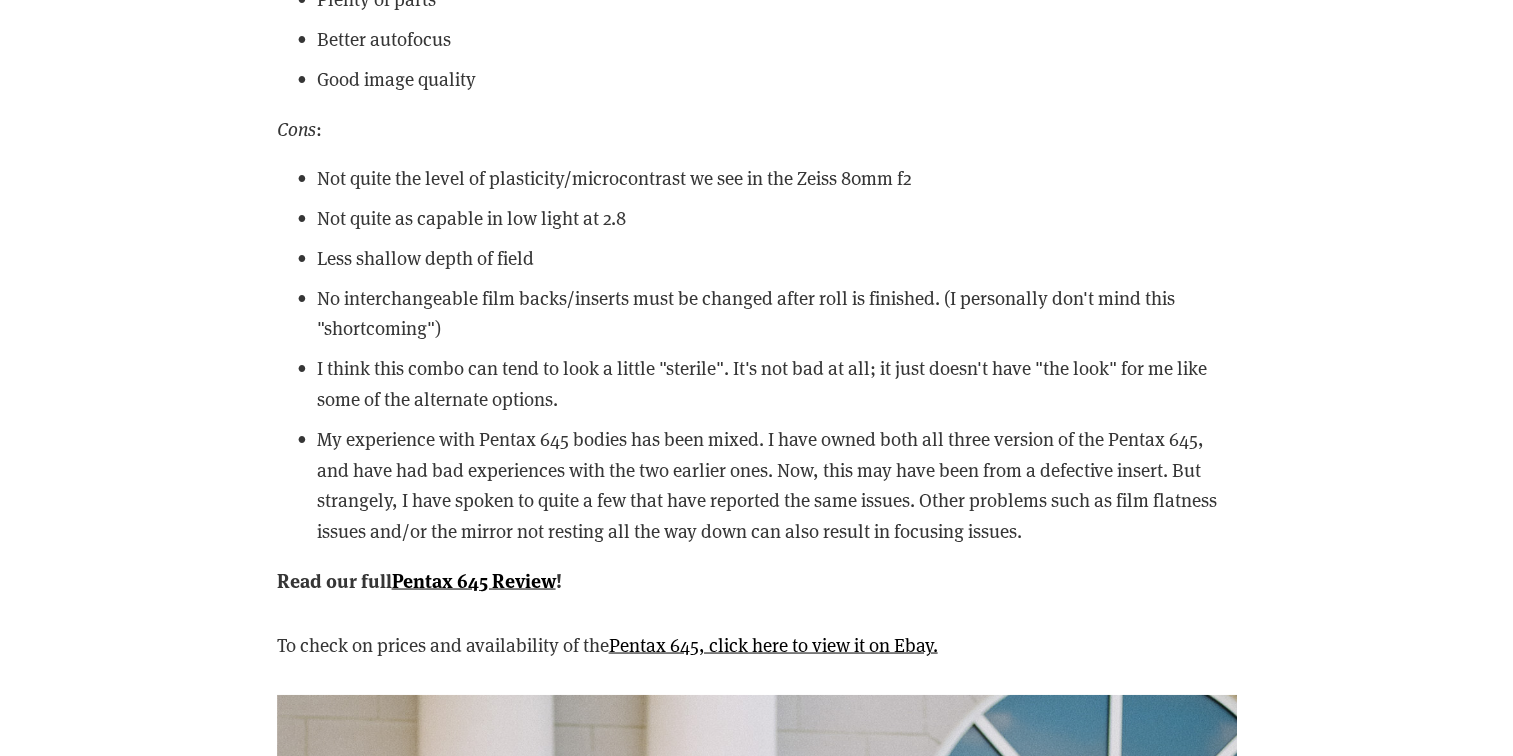 click on "My experience with Pentax 645 bodies has been mixed. I have owned both all three version of the Pentax 645, and have had bad experiences with the two earlier ones. Now, this may have been from a defective insert. But strangely, I have spoken to quite a few that have reported the same issues. Other problems such as film flatness issues and/or the mirror not resting all the way down can also result in focusing issues." at bounding box center (777, 484) 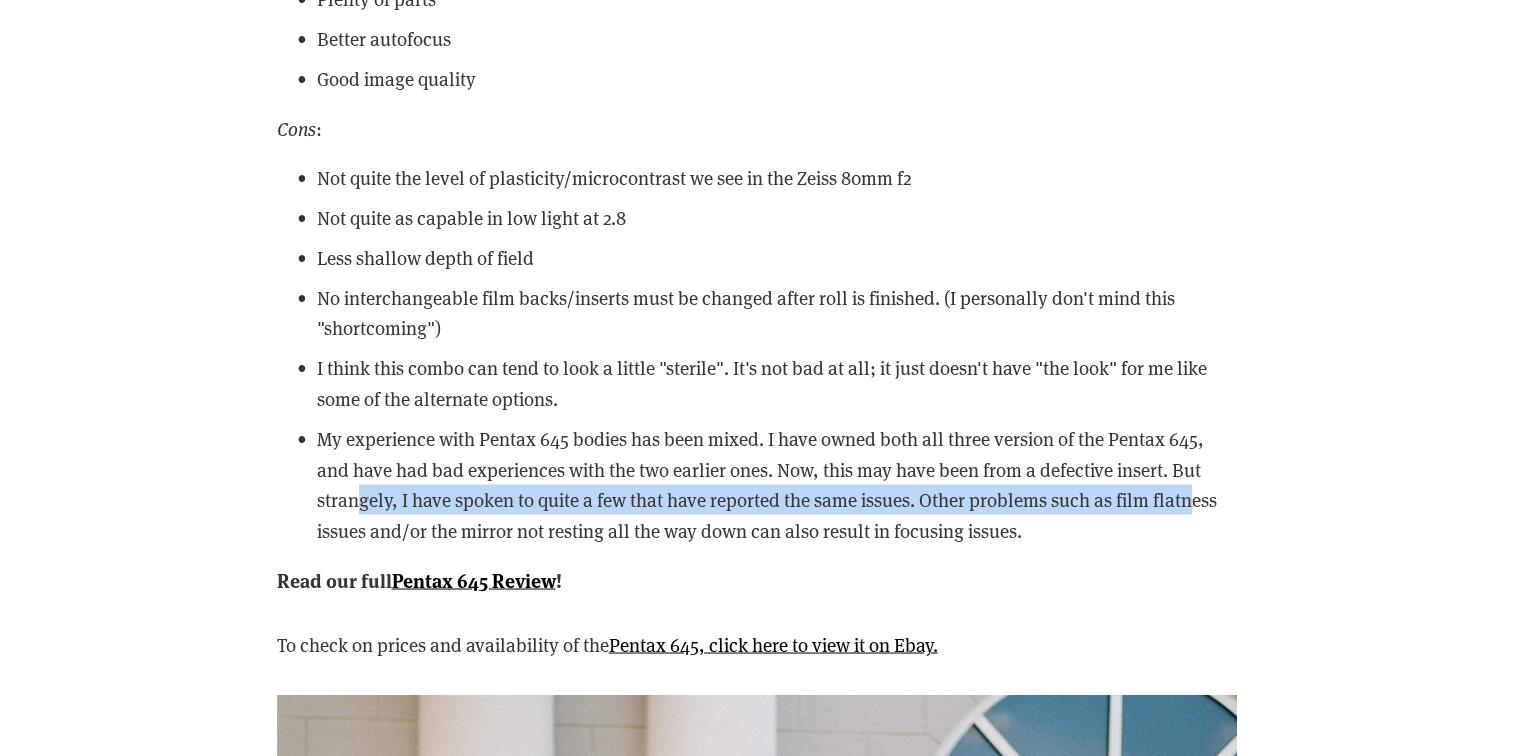 drag, startPoint x: 355, startPoint y: 522, endPoint x: 1189, endPoint y: 523, distance: 834.0006 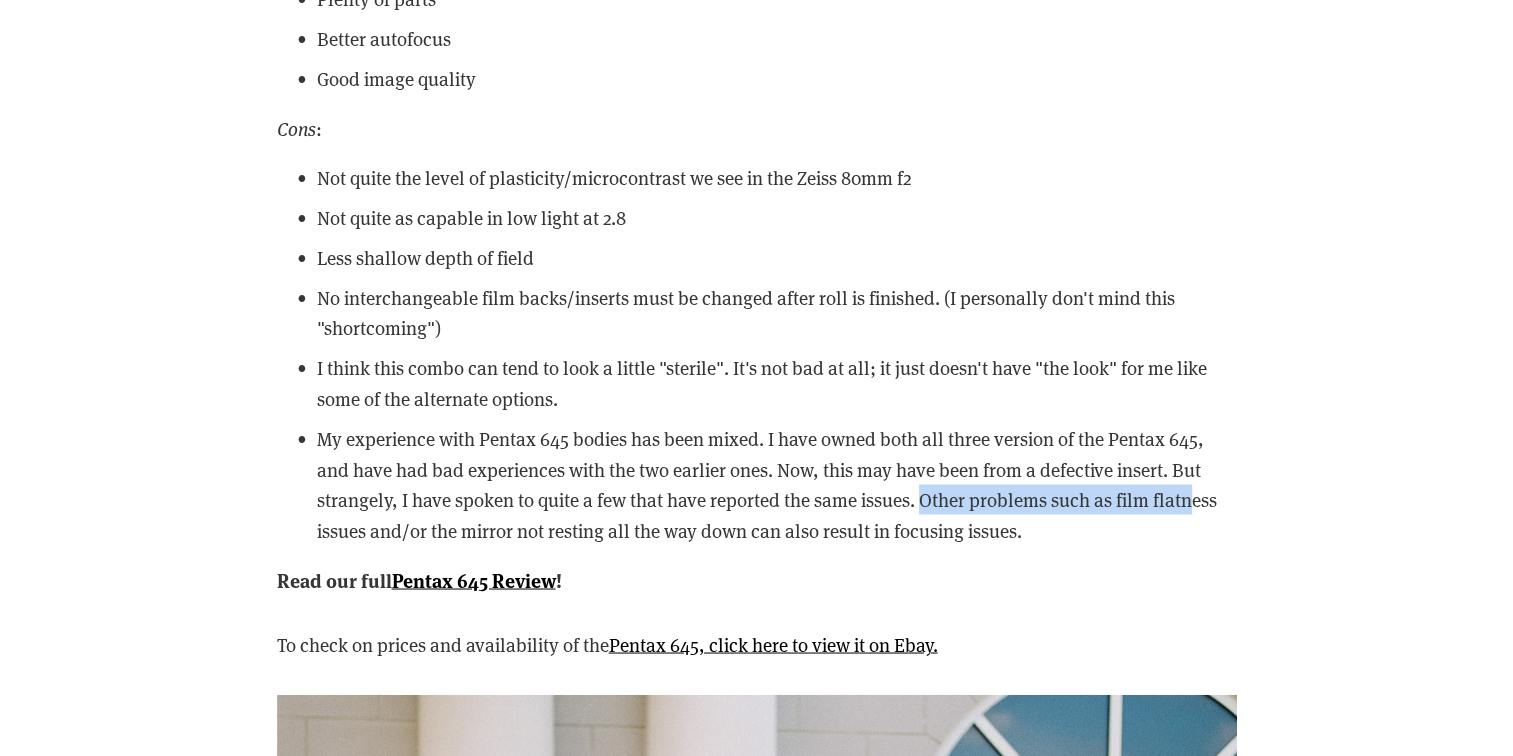 drag, startPoint x: 928, startPoint y: 522, endPoint x: 1189, endPoint y: 520, distance: 261.00766 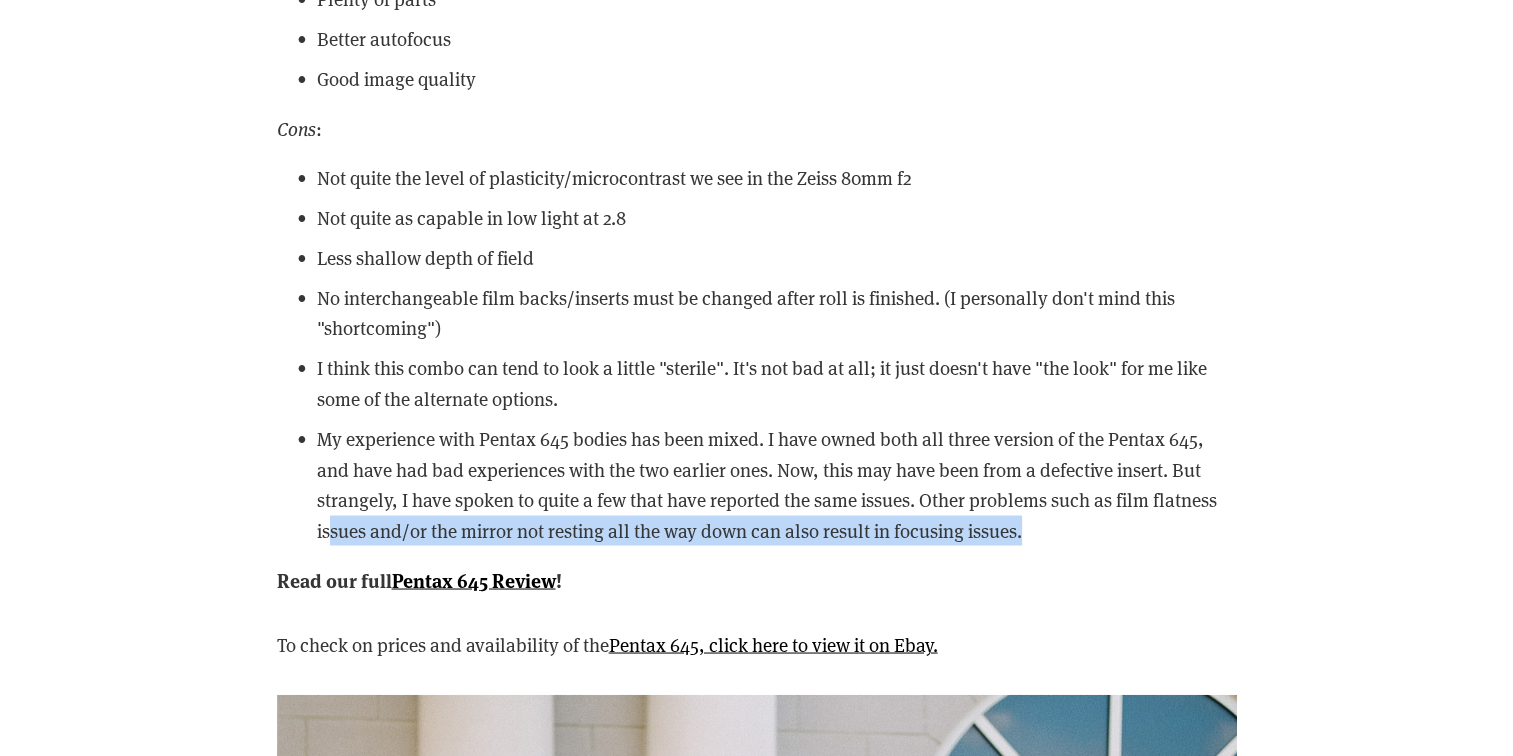 drag, startPoint x: 329, startPoint y: 550, endPoint x: 1074, endPoint y: 550, distance: 745 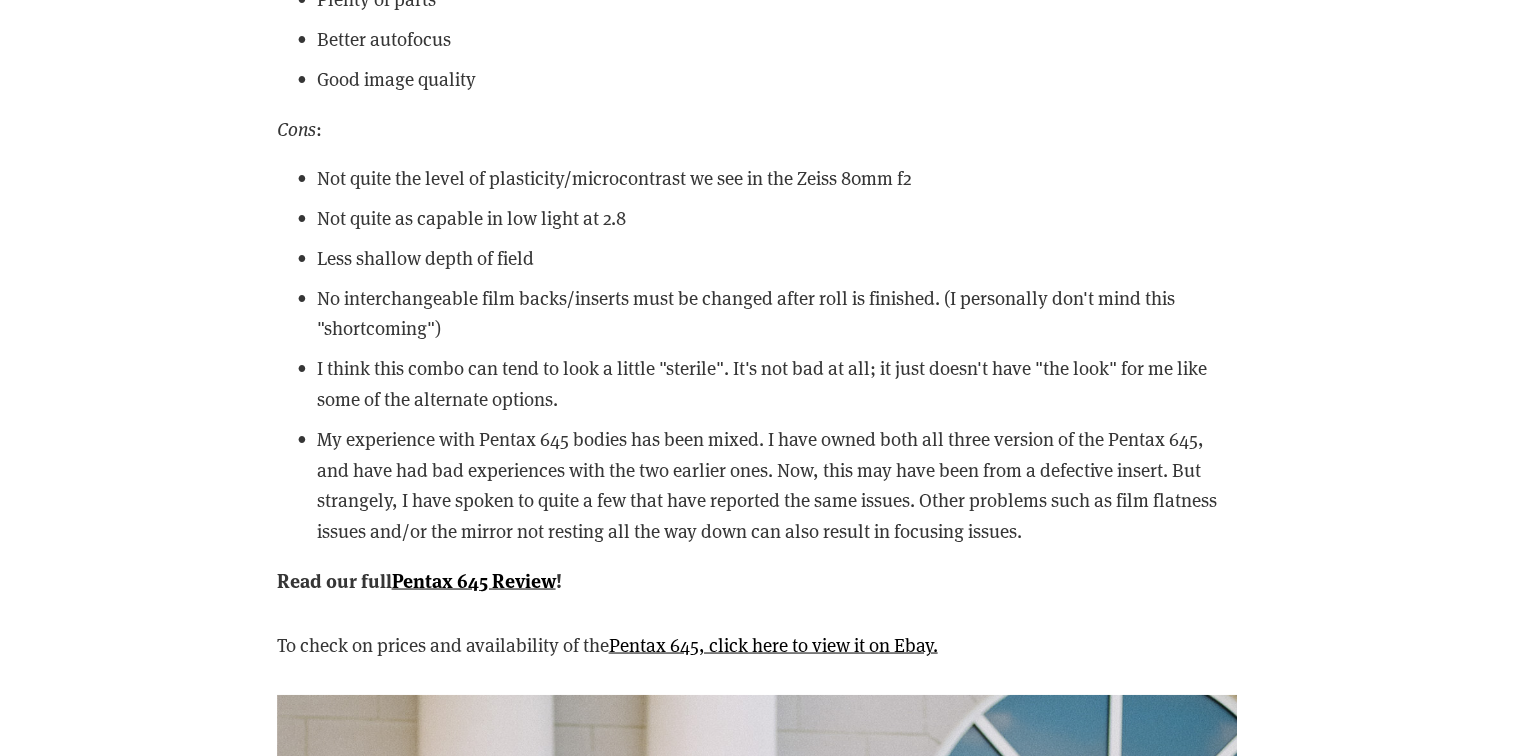 drag, startPoint x: 1074, startPoint y: 550, endPoint x: 834, endPoint y: 512, distance: 242.98972 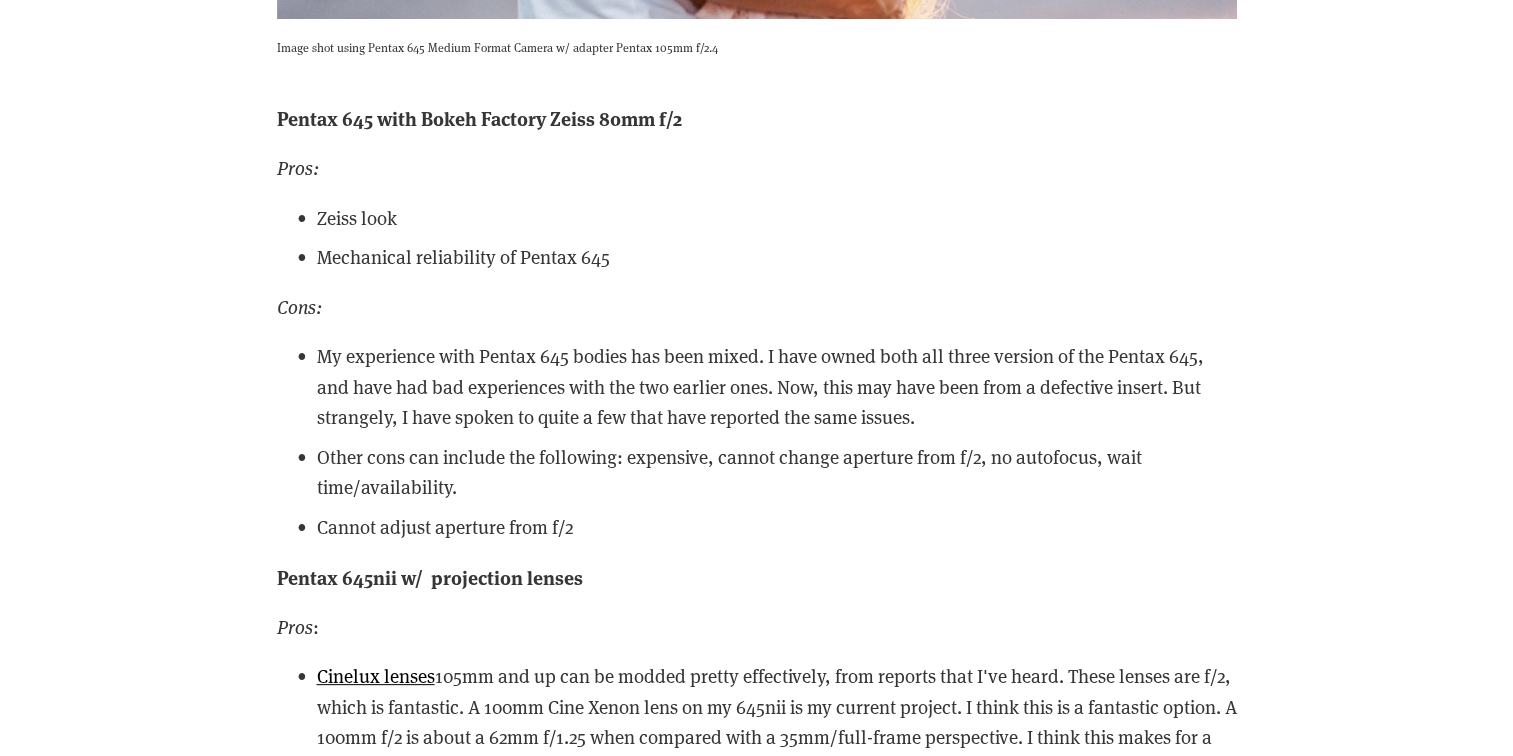 scroll, scrollTop: 45800, scrollLeft: 0, axis: vertical 